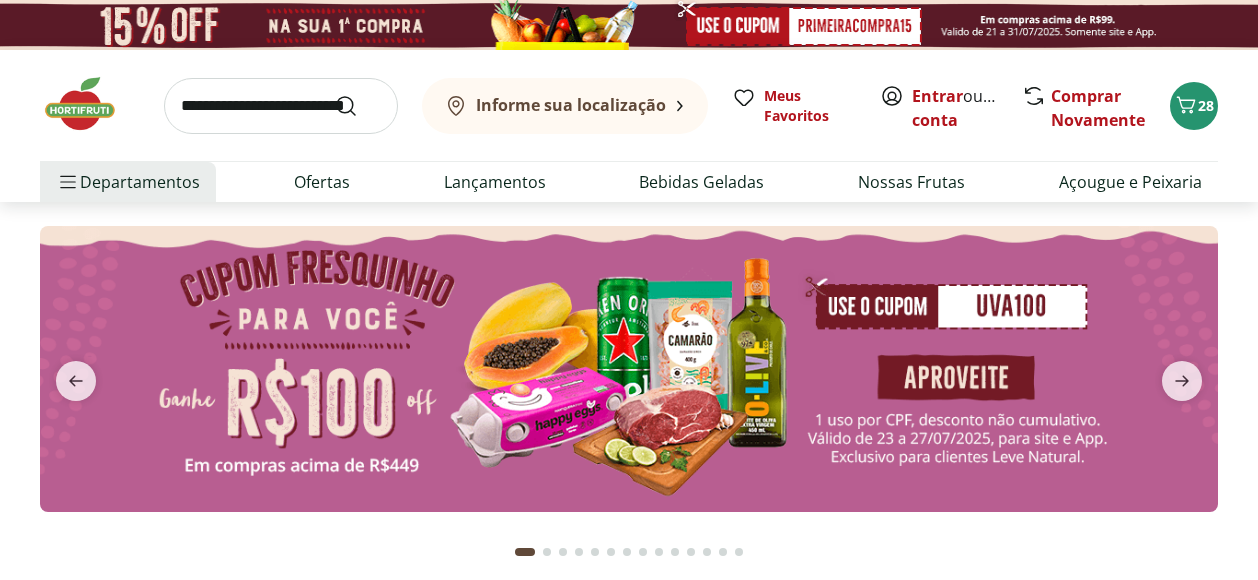 scroll, scrollTop: 0, scrollLeft: 0, axis: both 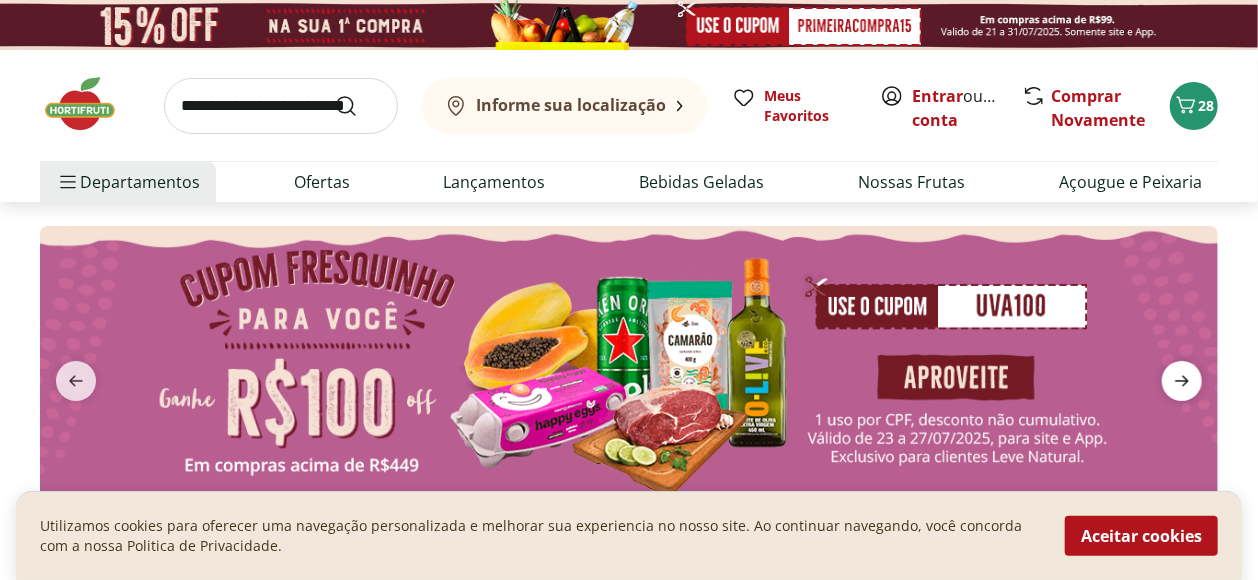 click 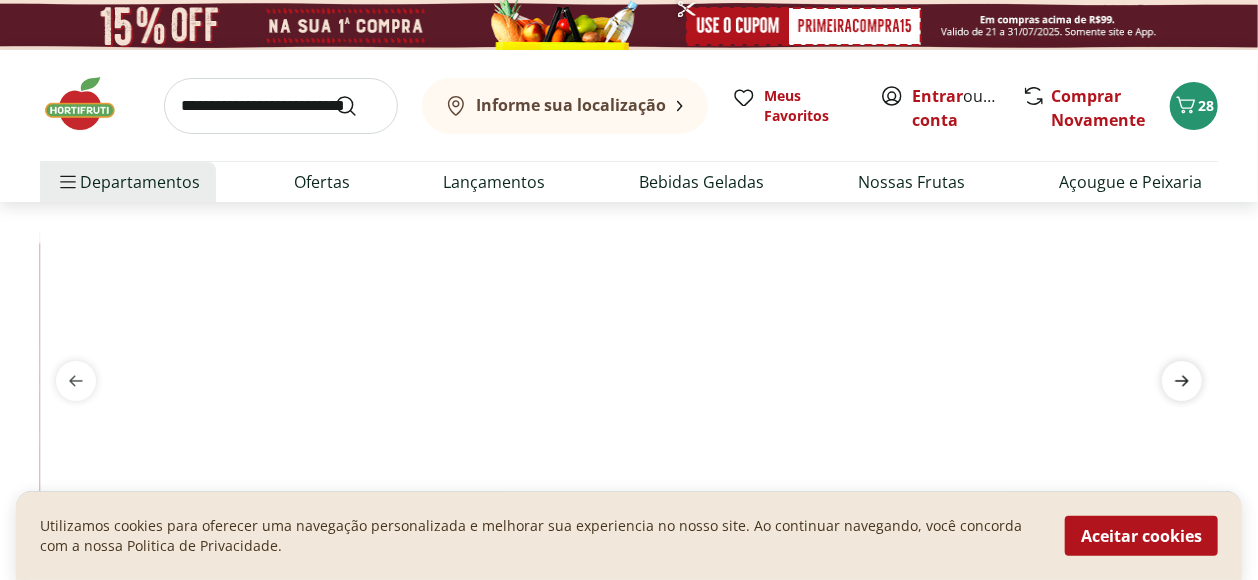 click 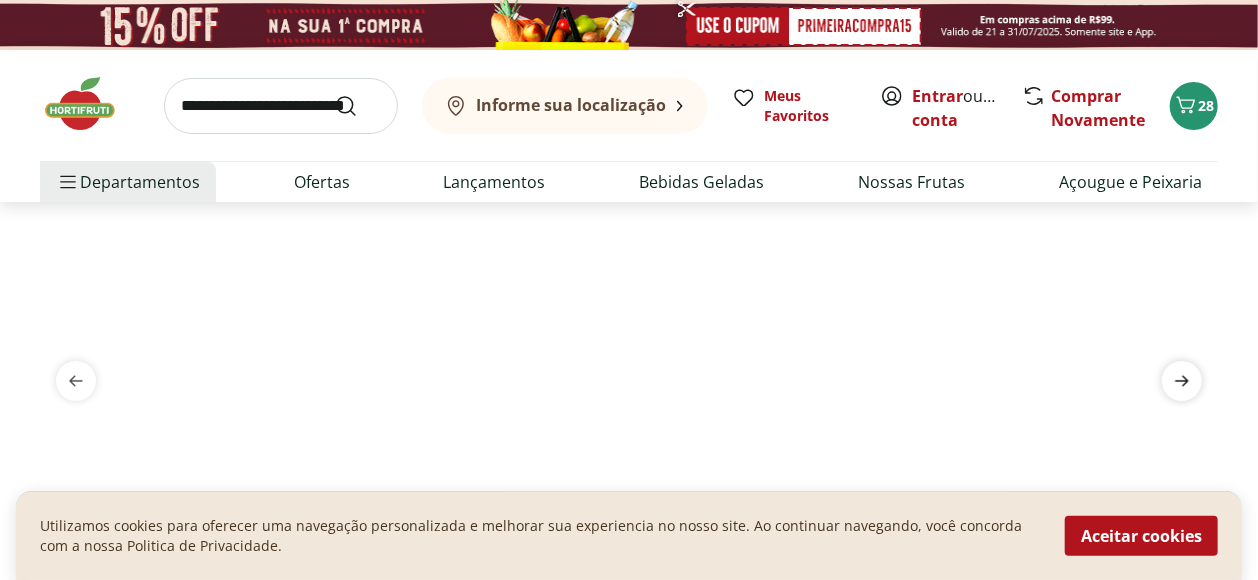 click 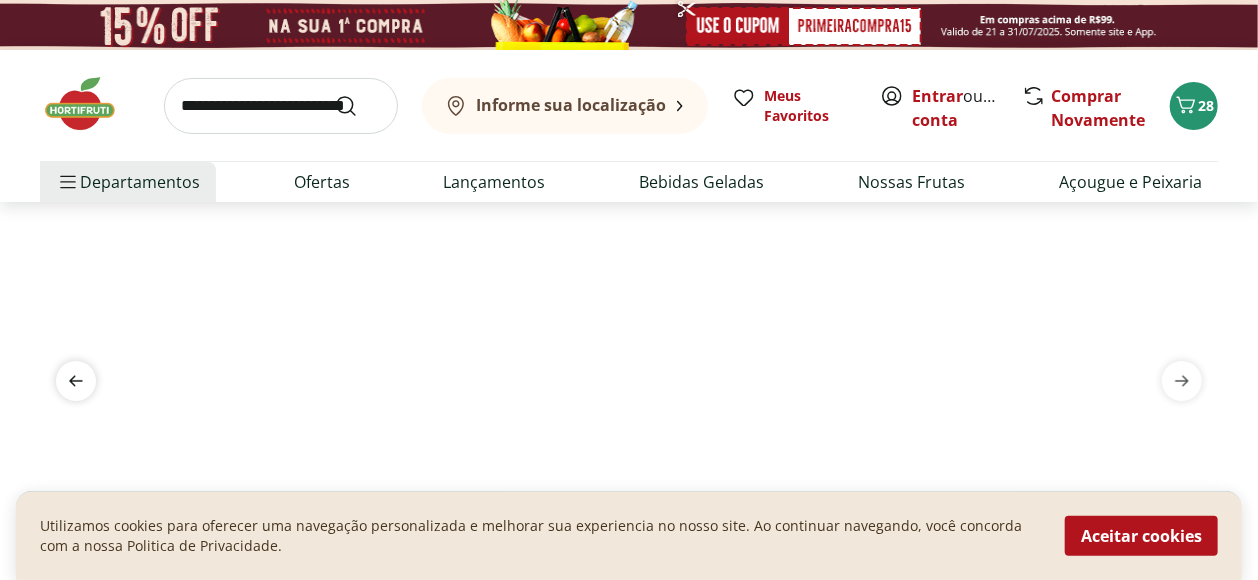 click at bounding box center (76, 381) 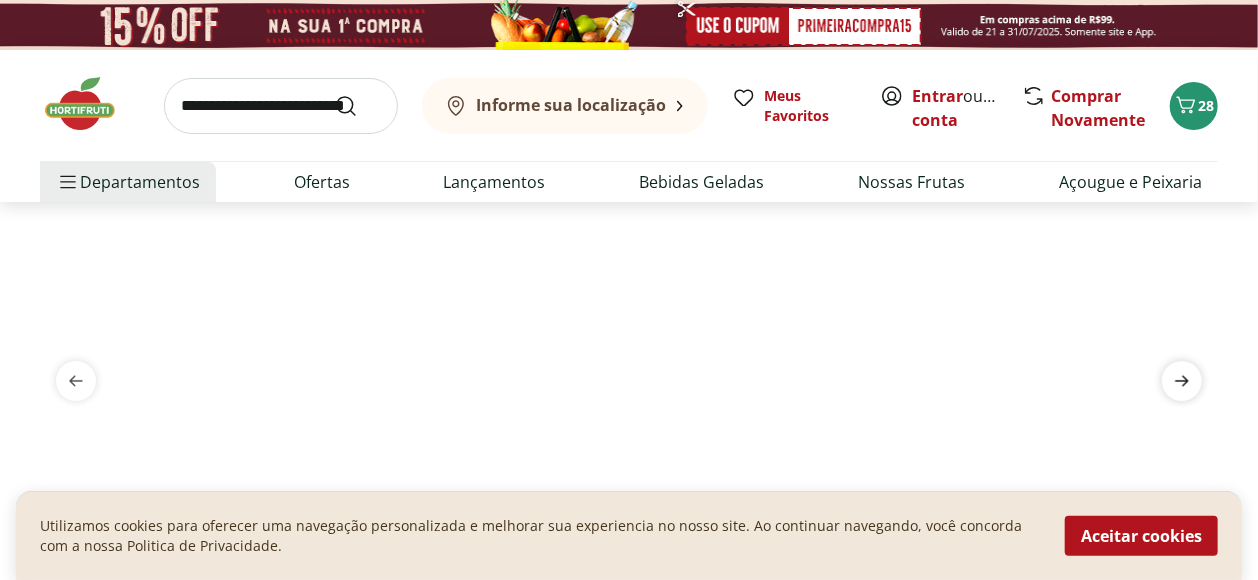 click 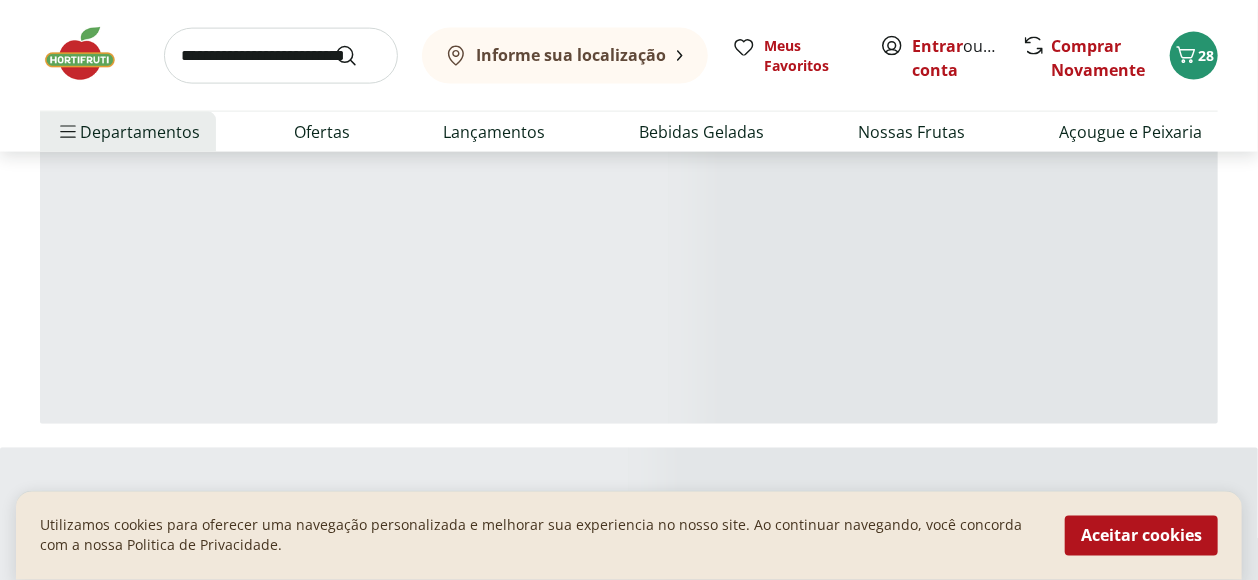 scroll, scrollTop: 1444, scrollLeft: 0, axis: vertical 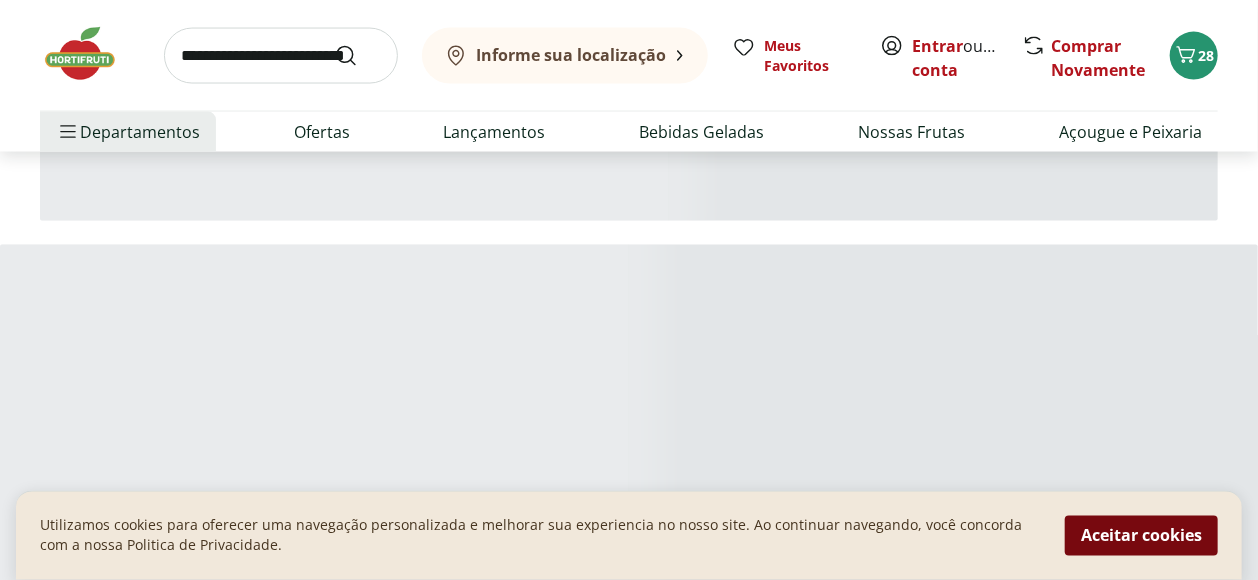 click on "Aceitar cookies" at bounding box center (1141, 536) 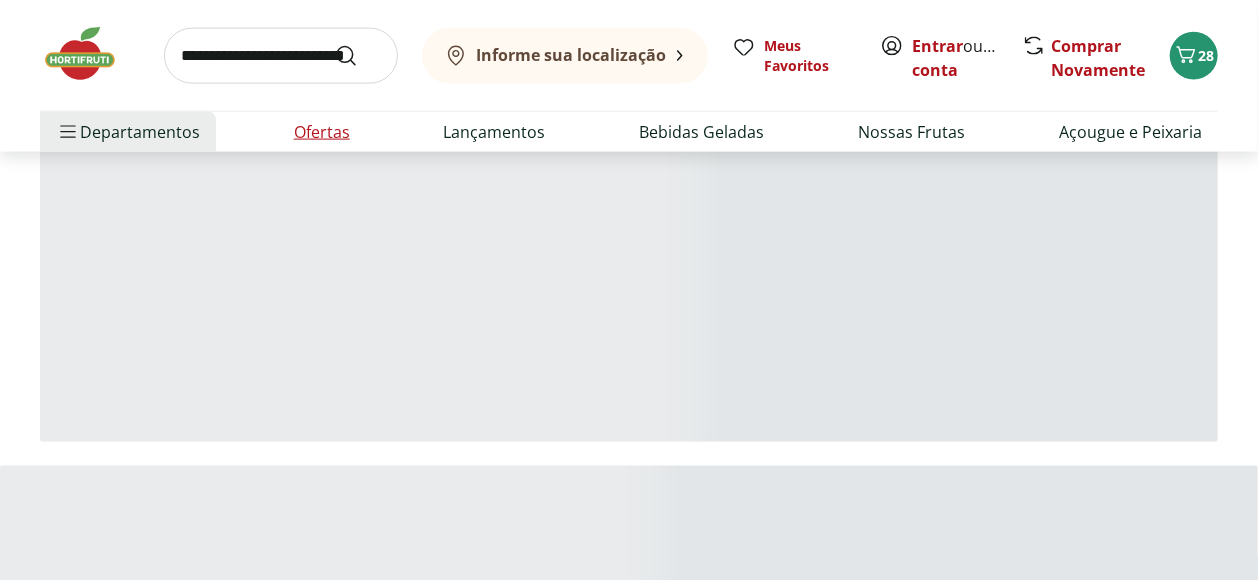 scroll, scrollTop: 1222, scrollLeft: 0, axis: vertical 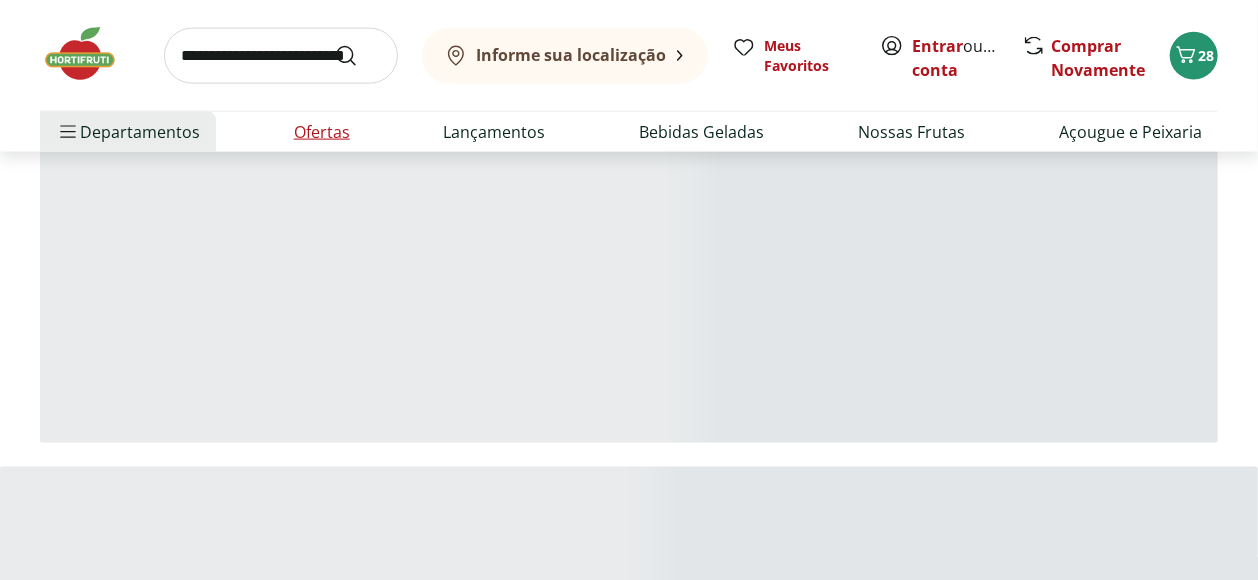 click on "Ofertas" at bounding box center (322, 132) 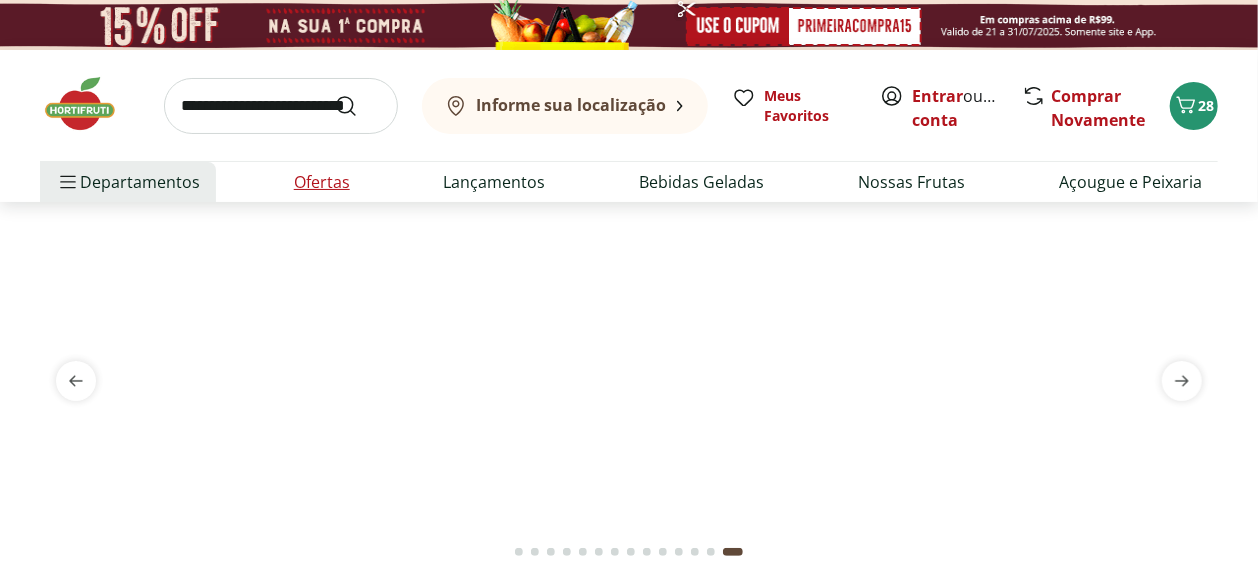 select on "**********" 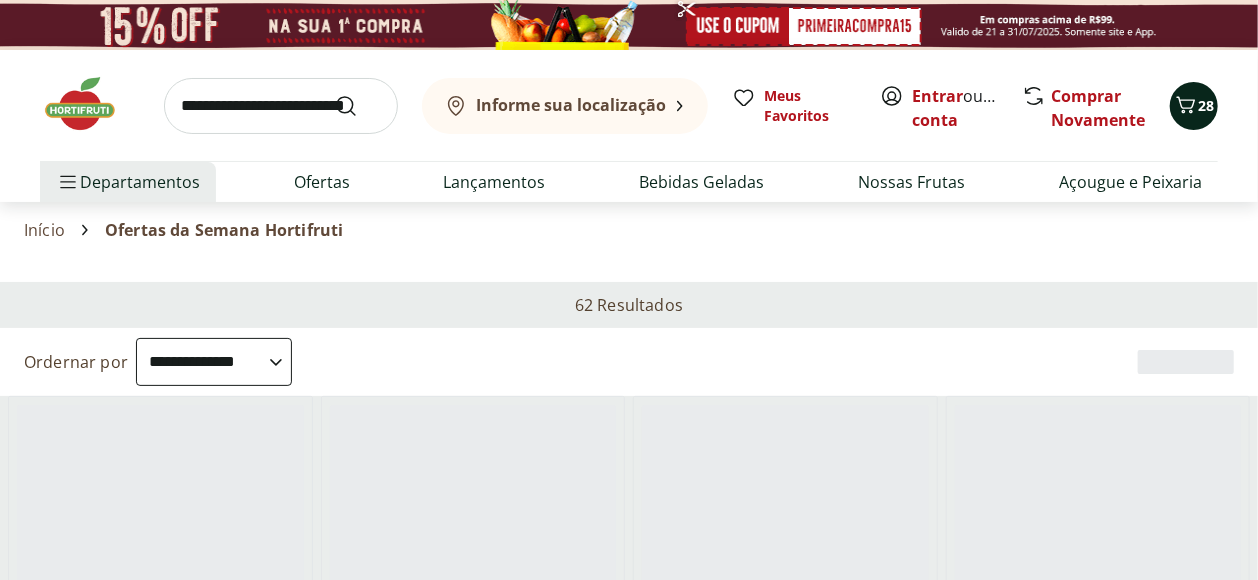 click 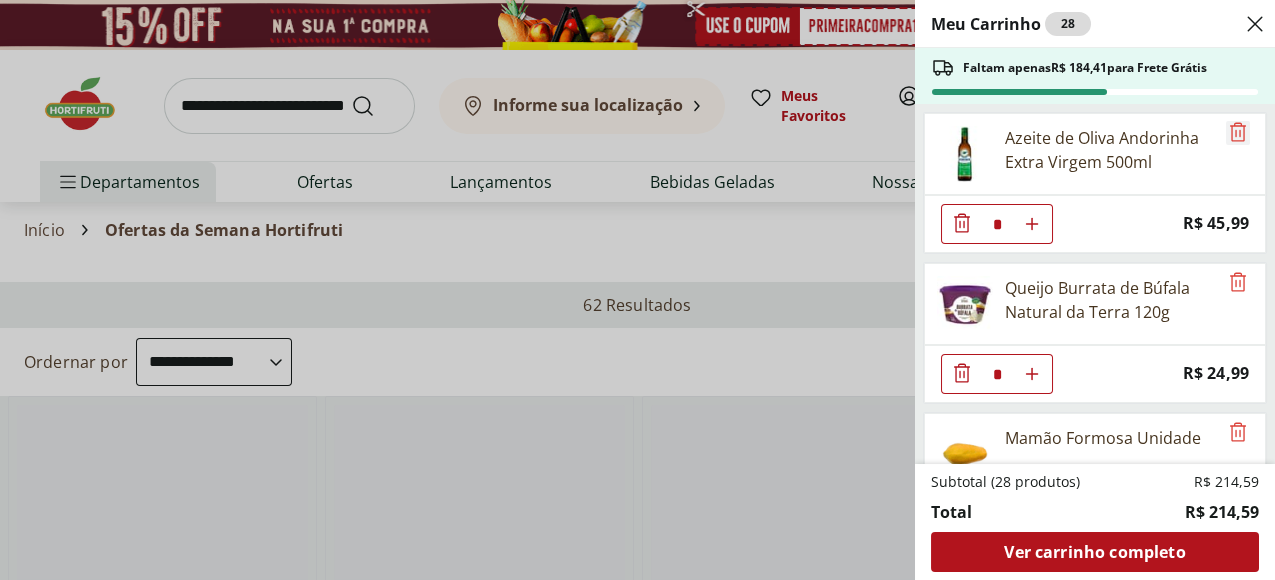 click 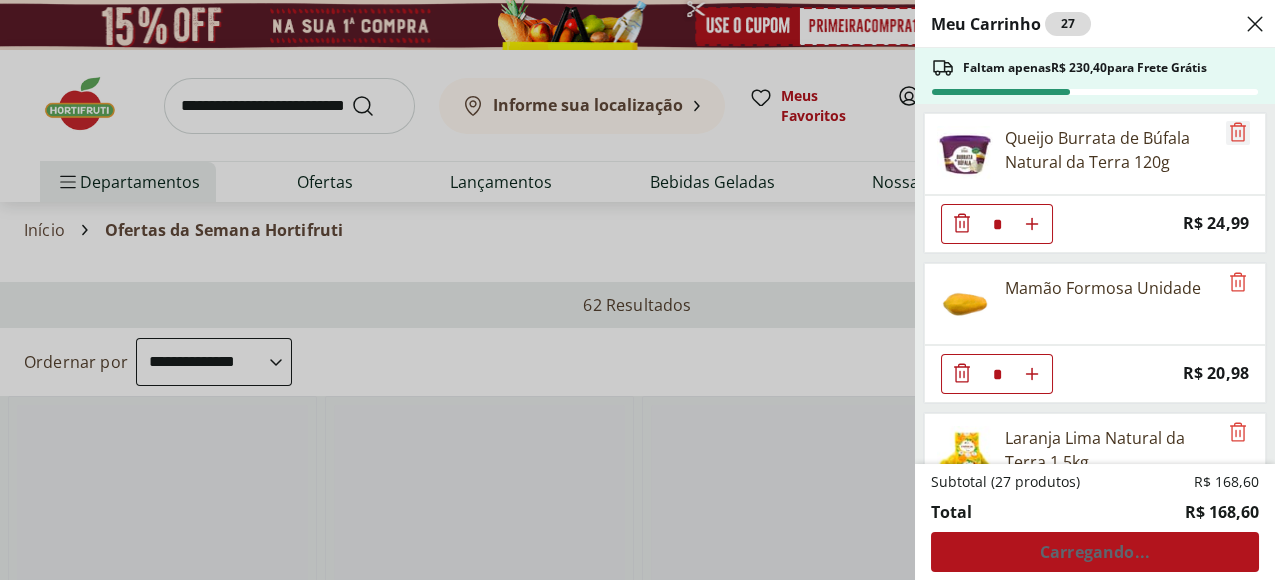 click 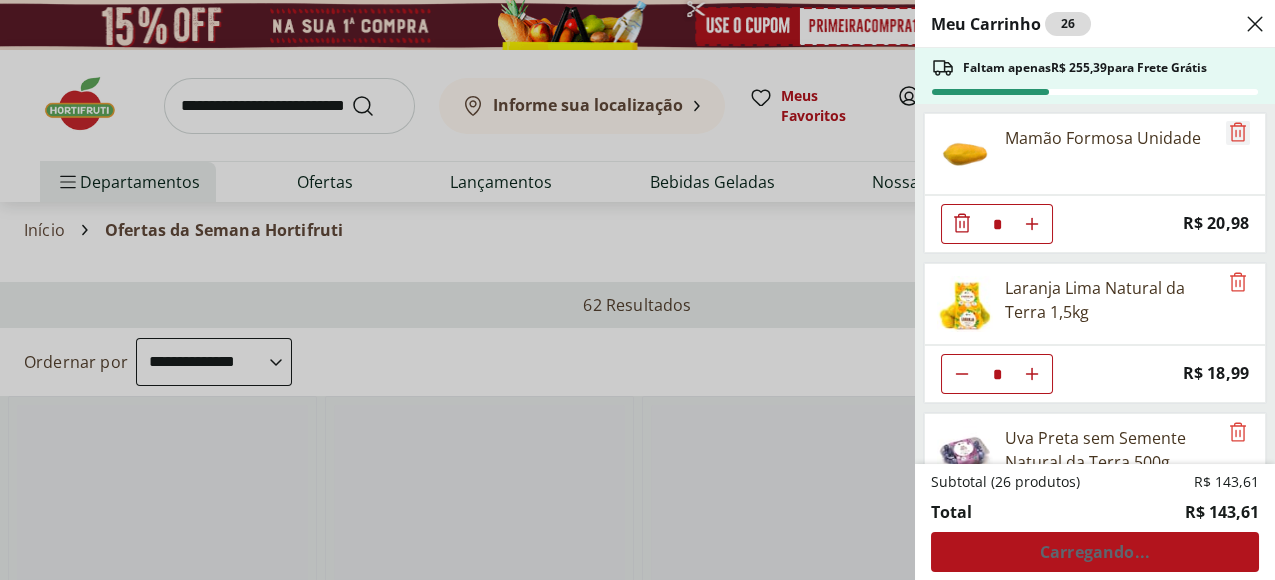 click 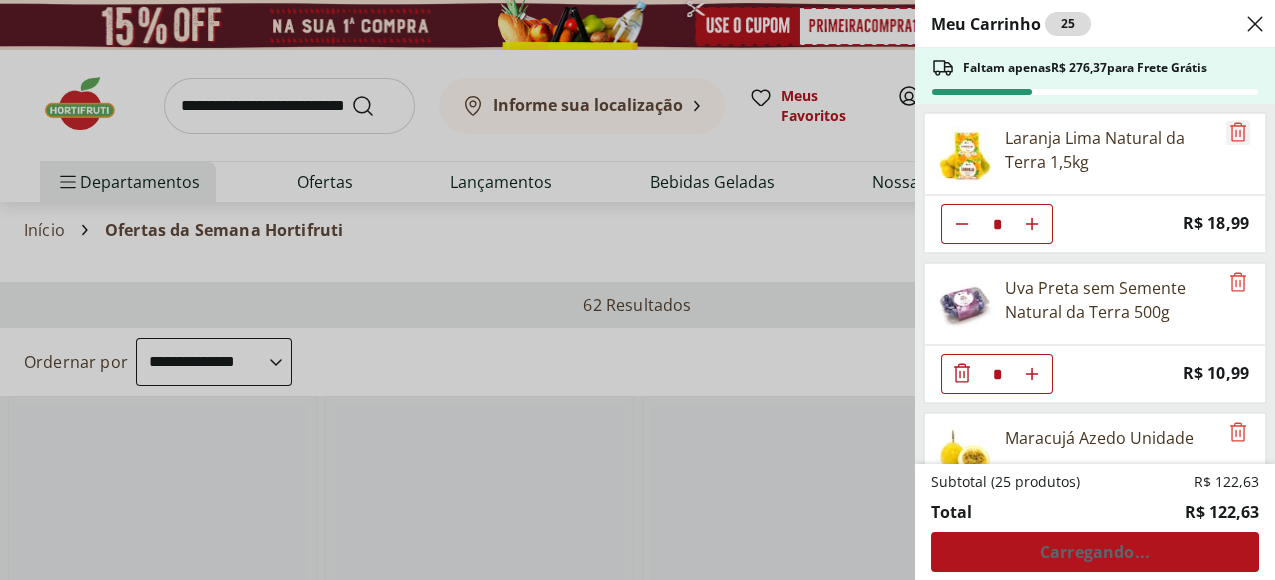 click 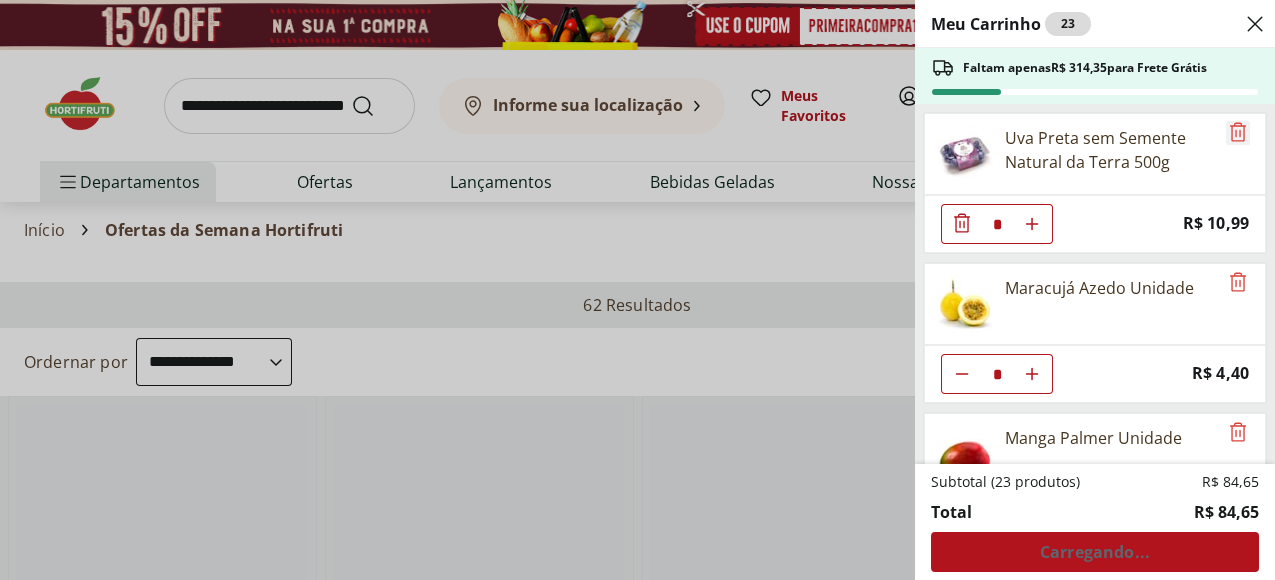 click 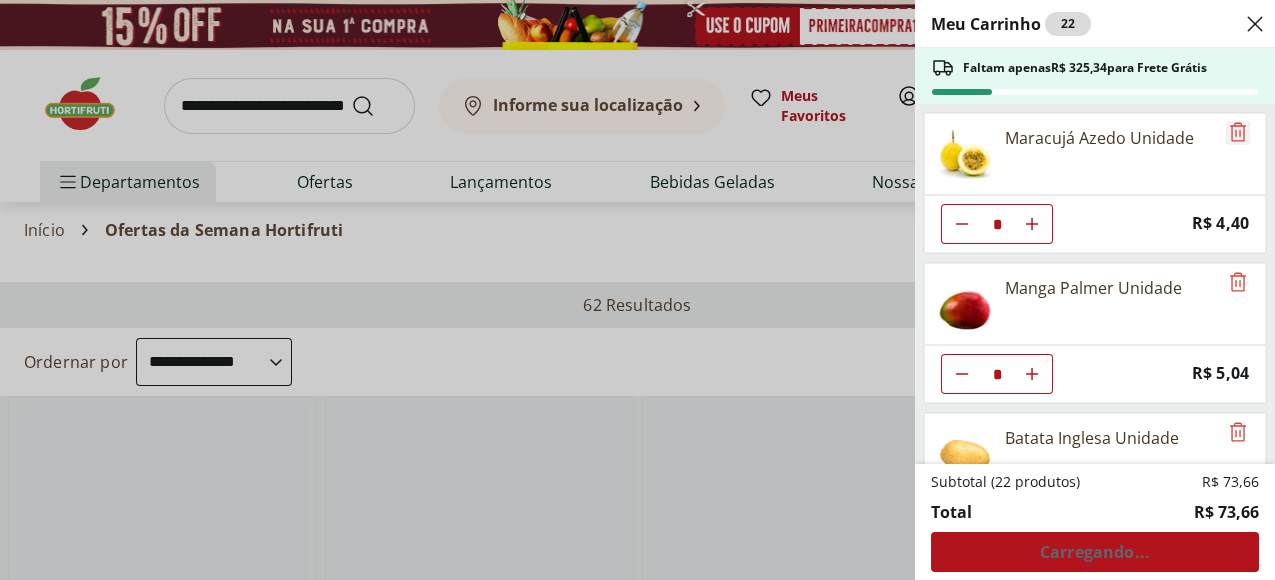 click 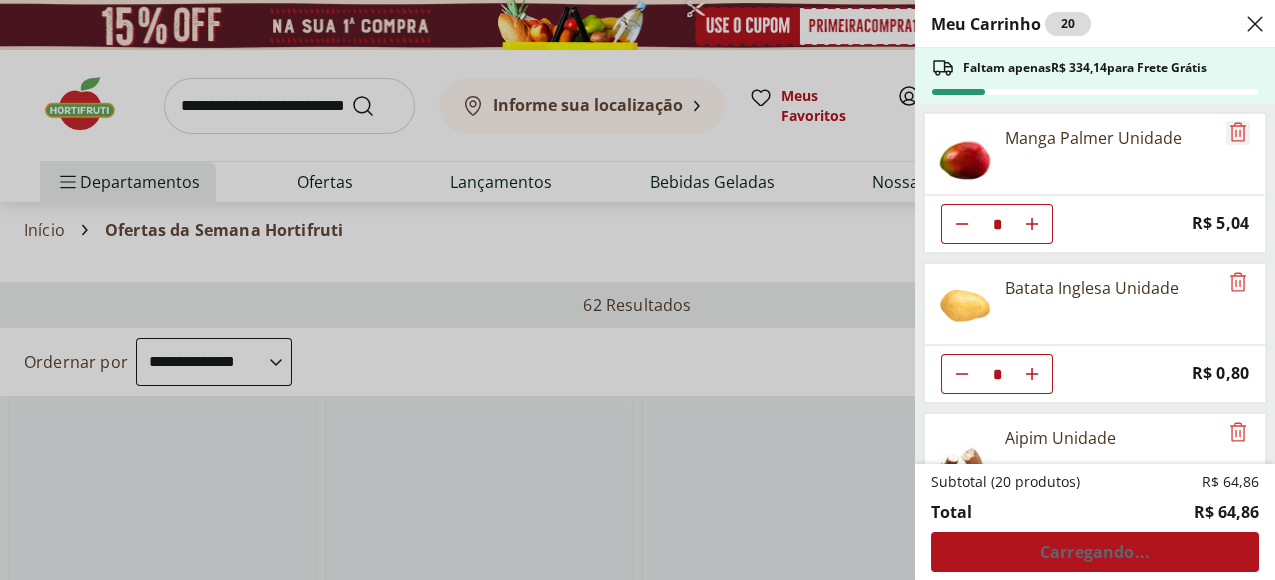 click 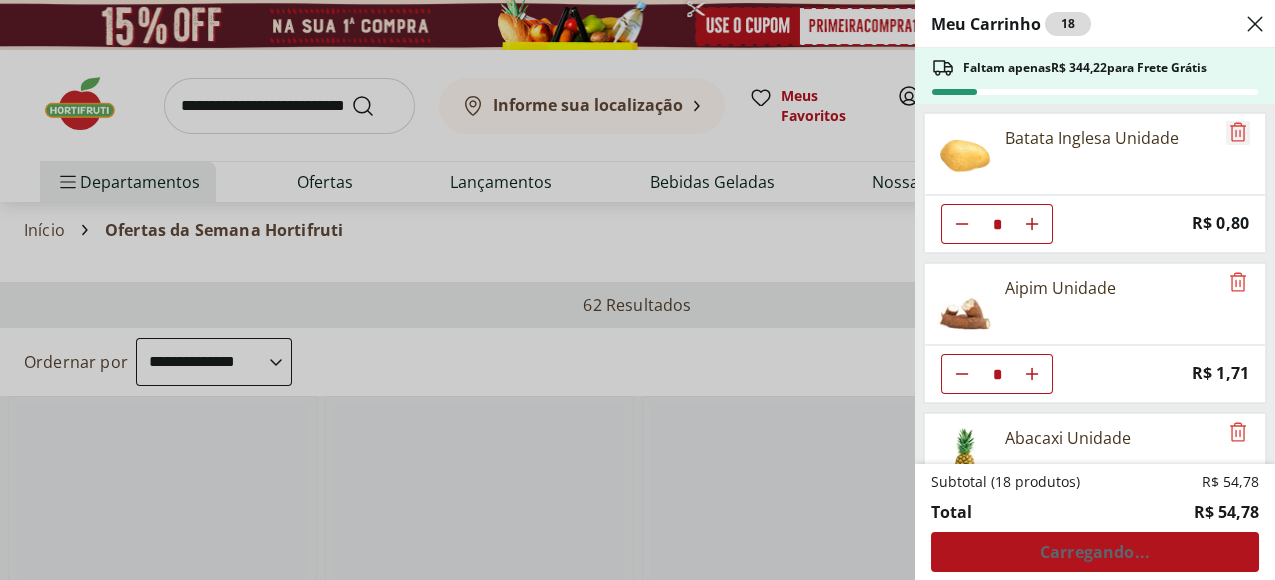 click 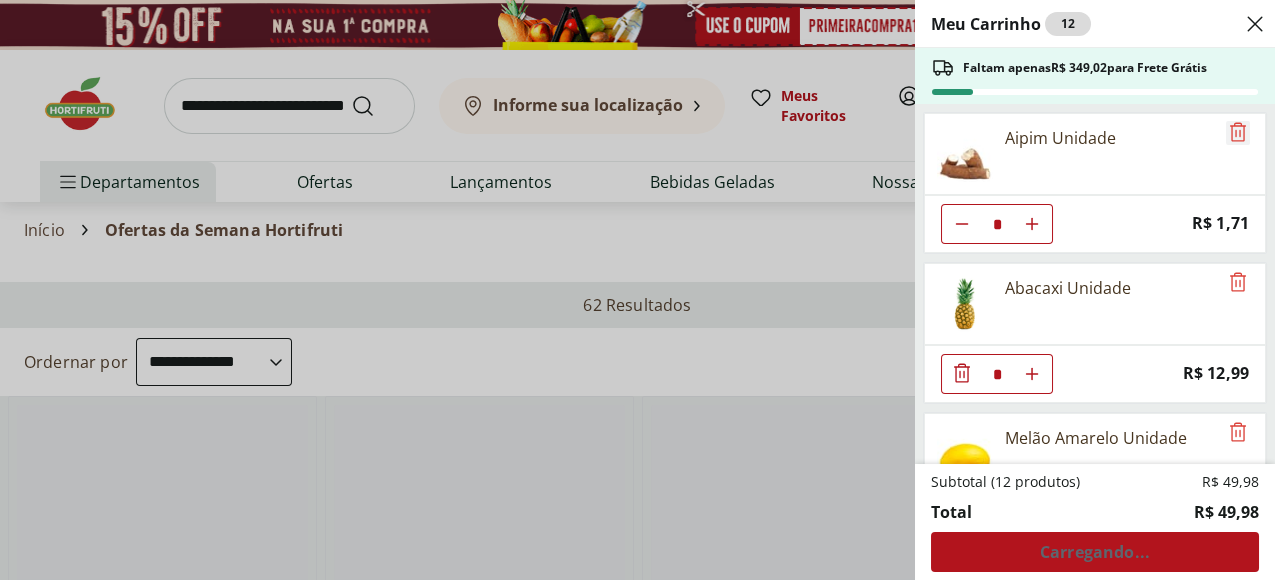 click 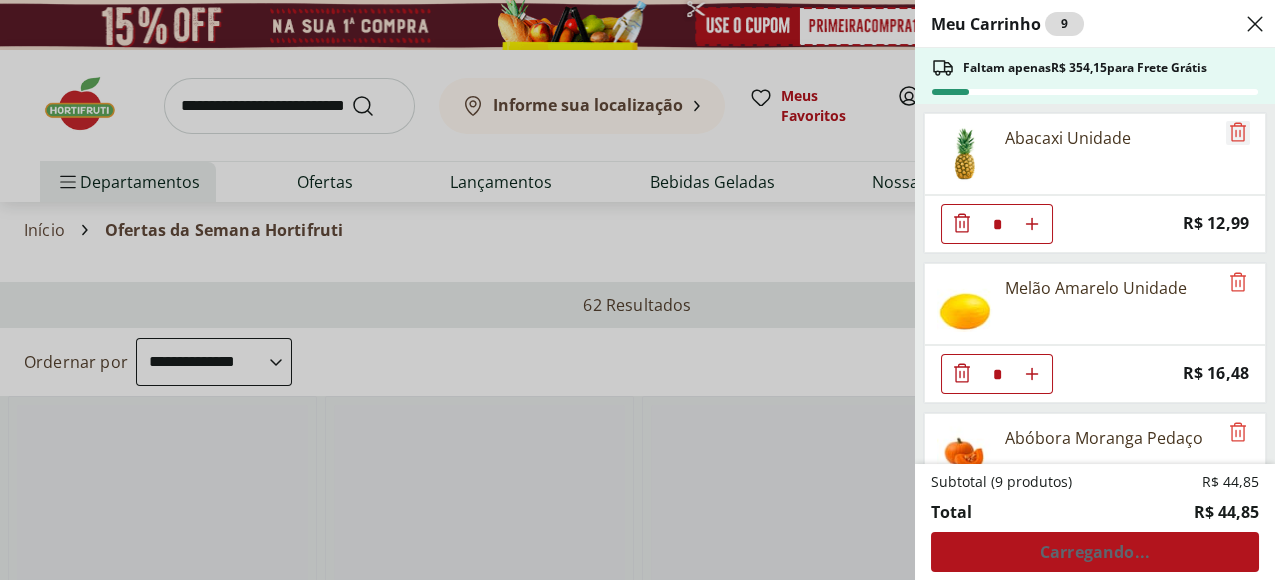 click 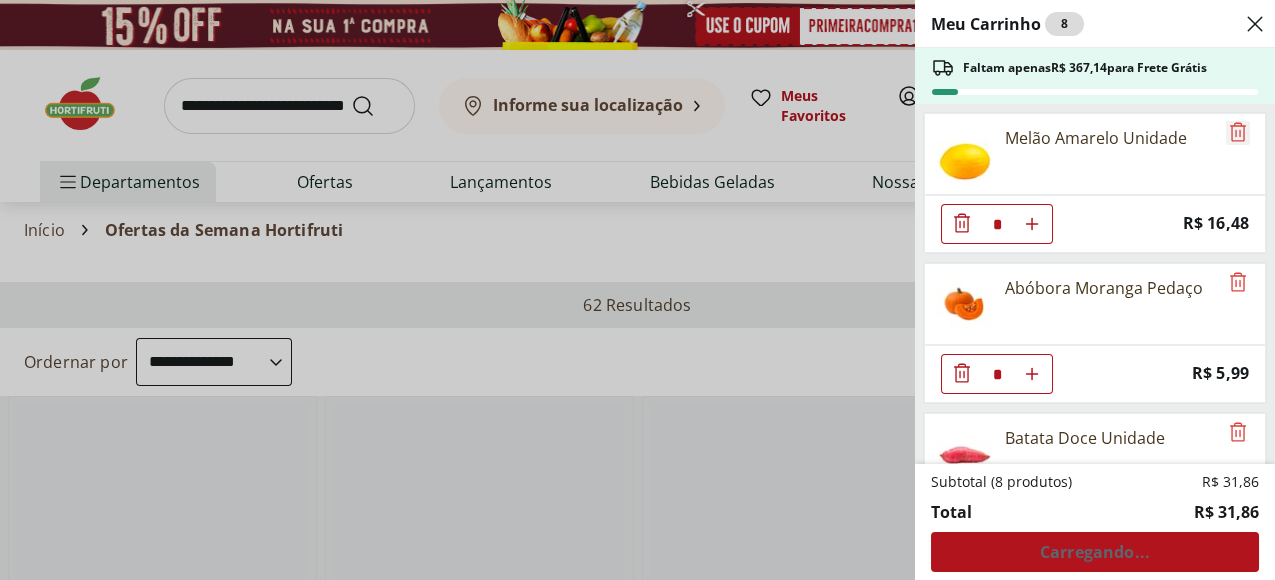 click 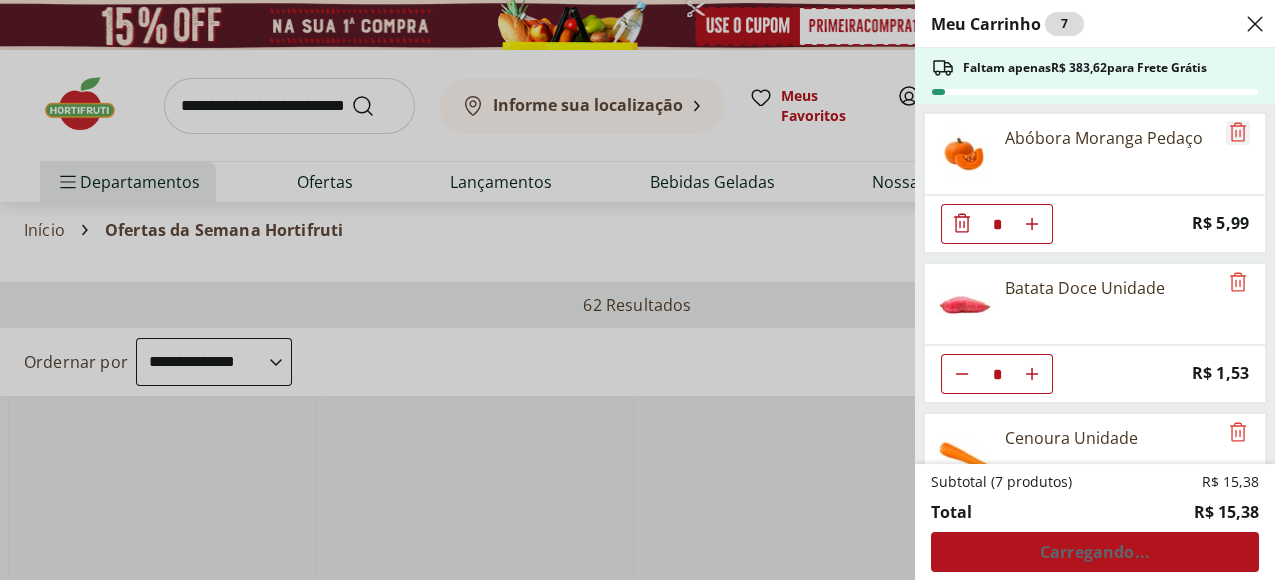 click 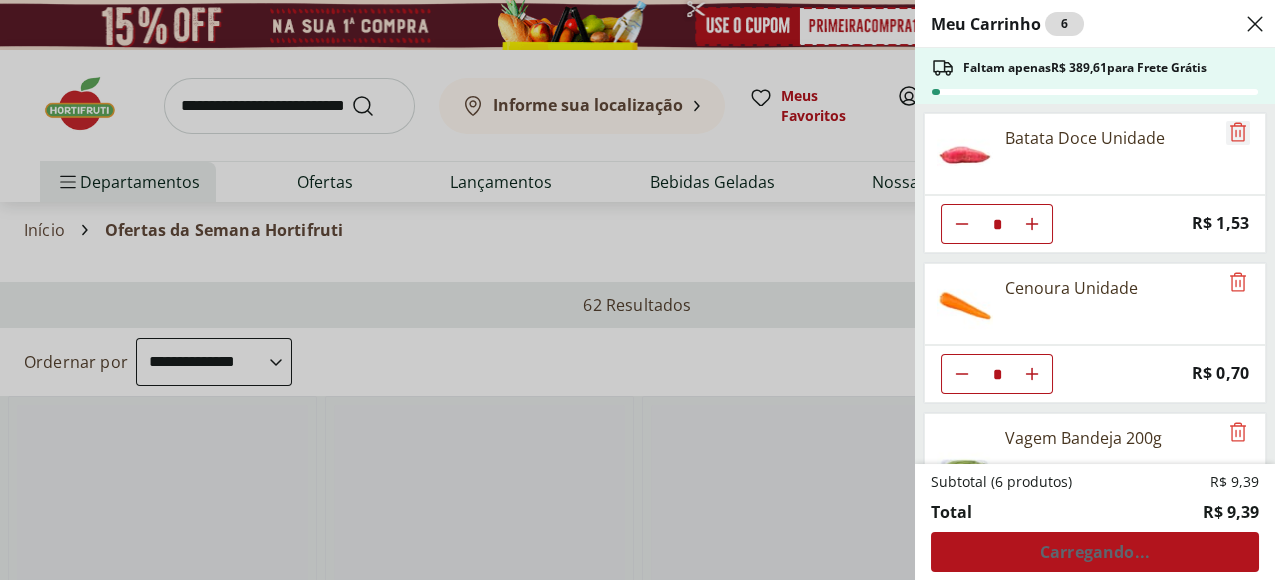 click 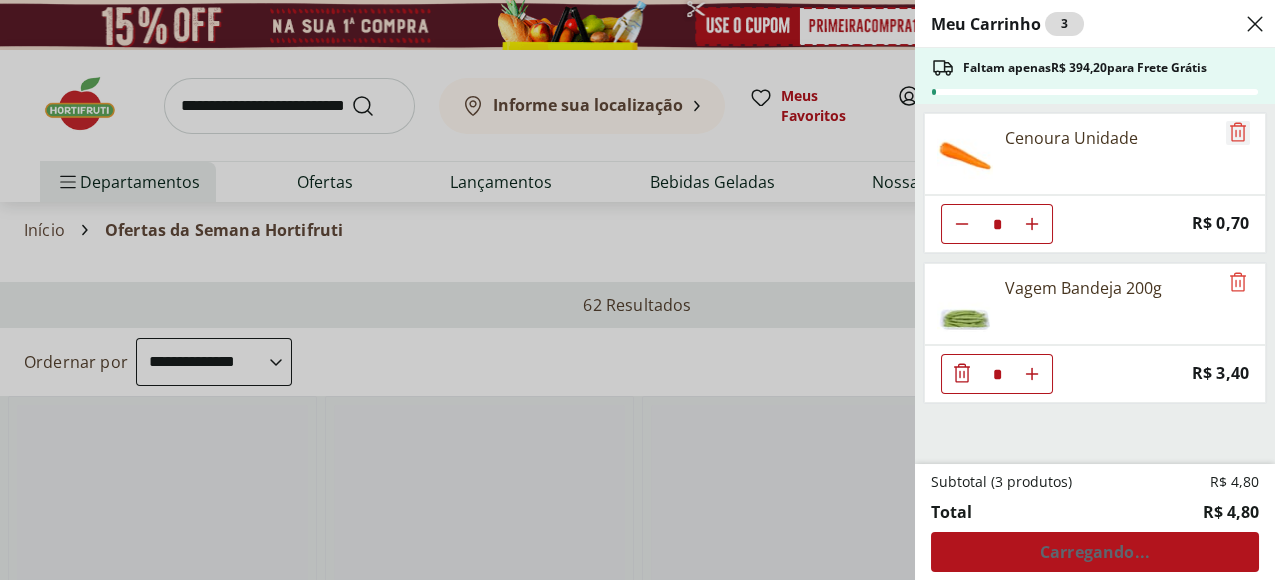 click 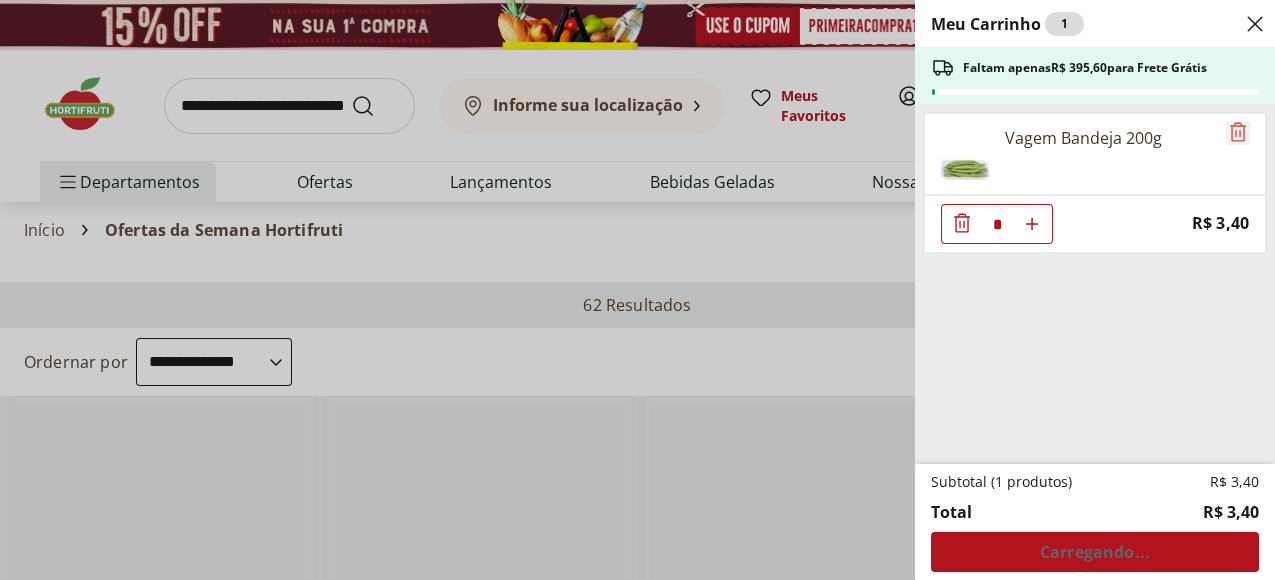 click 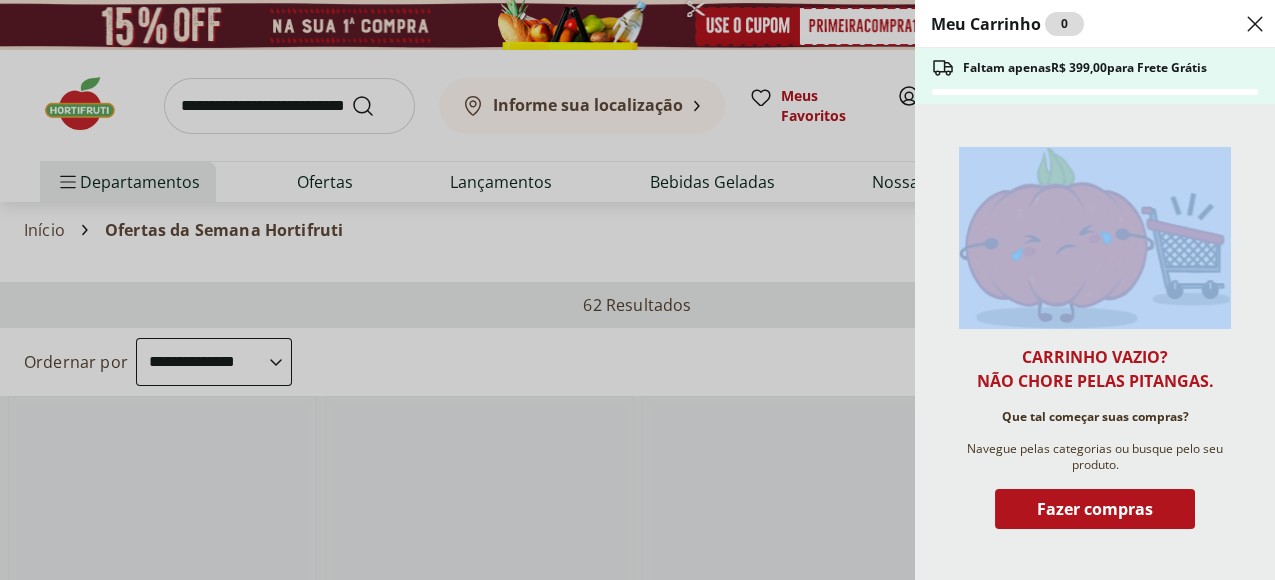 click on "Carrinho vazio?   Não chore pelas pitangas. Que tal começar suas compras? Navegue pelas categorias ou busque pelo seu produto. Fazer compras" at bounding box center [1095, 342] 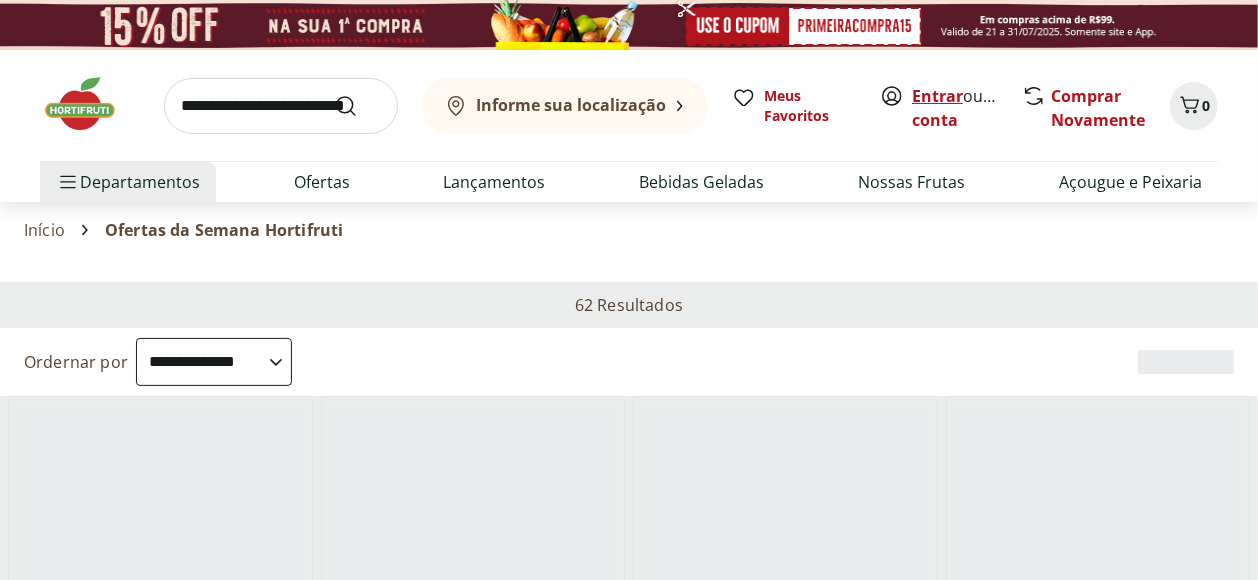 click on "Entrar" at bounding box center (937, 96) 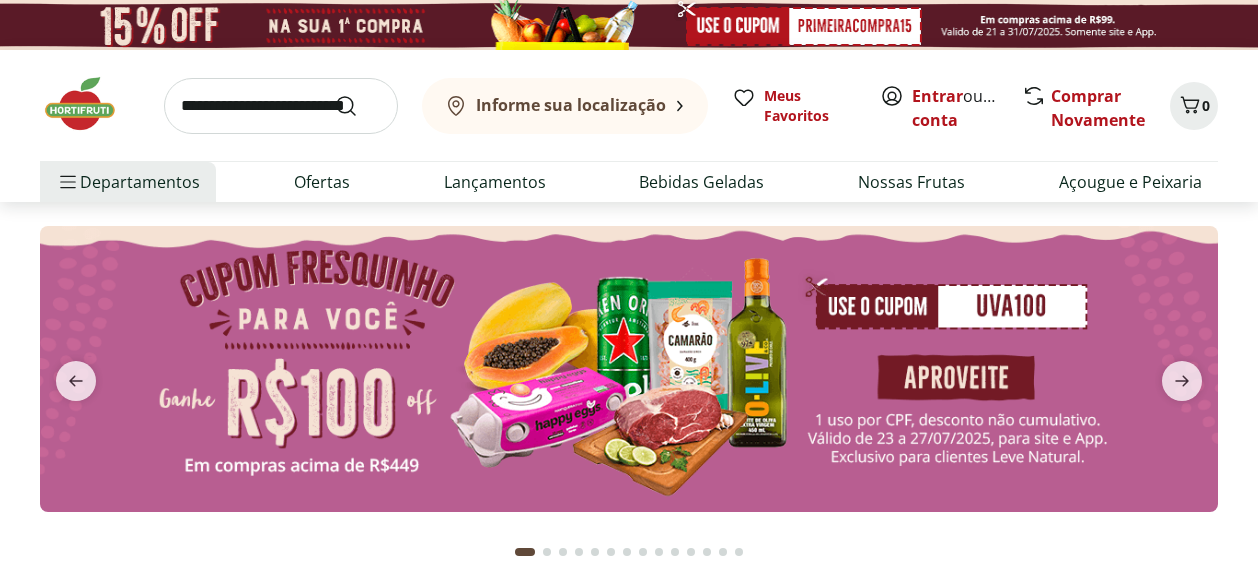 scroll, scrollTop: 0, scrollLeft: 0, axis: both 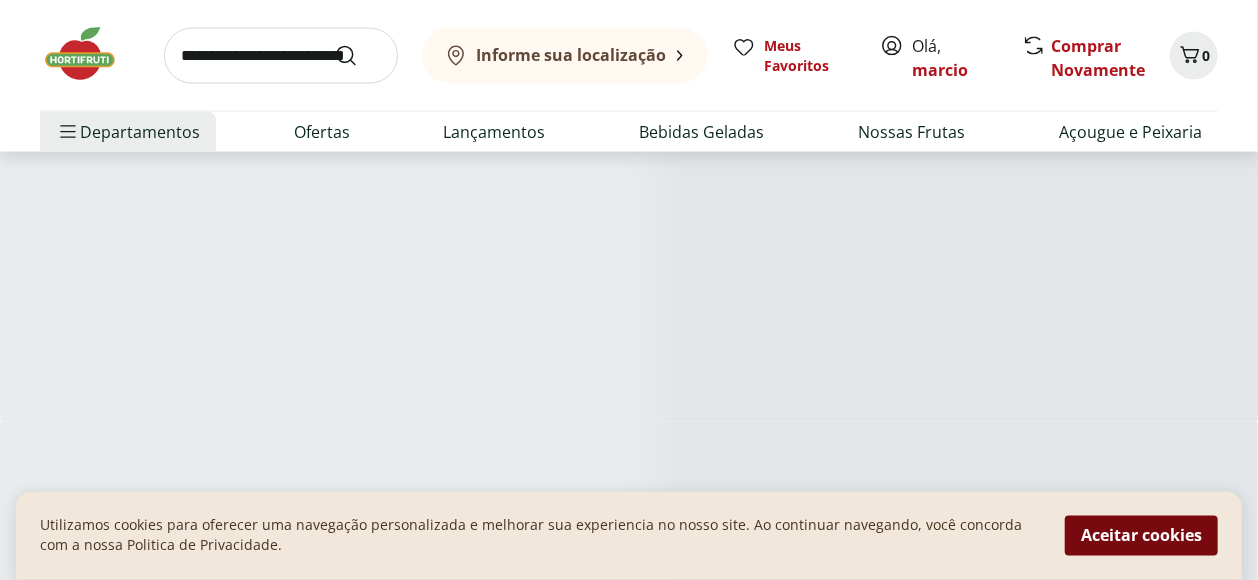 click on "Aceitar cookies" at bounding box center [1141, 536] 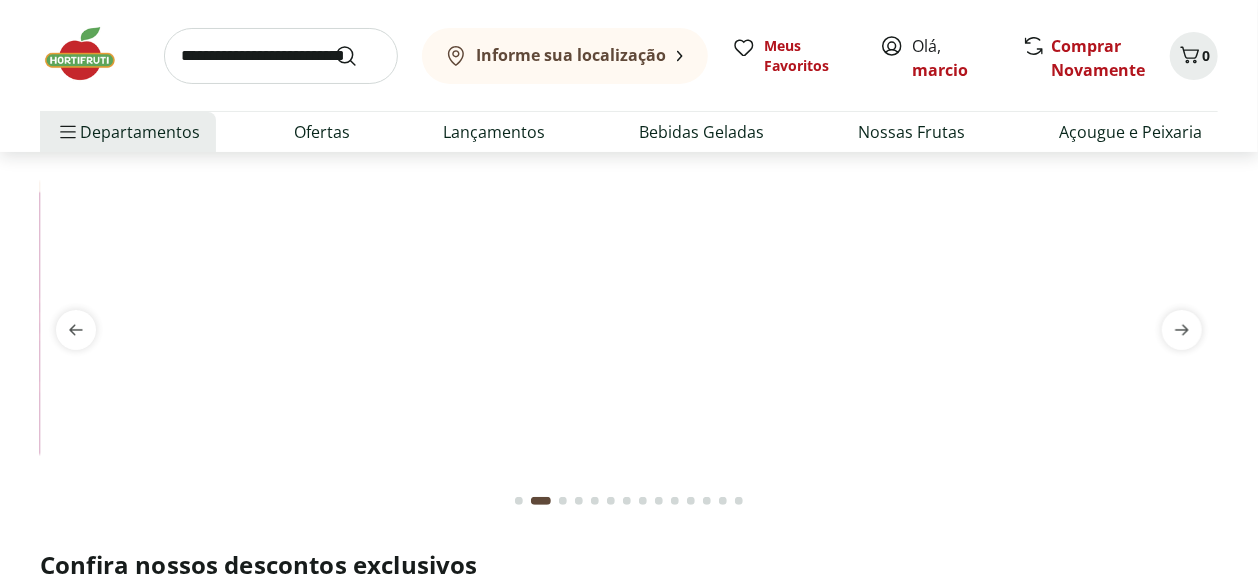 scroll, scrollTop: 0, scrollLeft: 0, axis: both 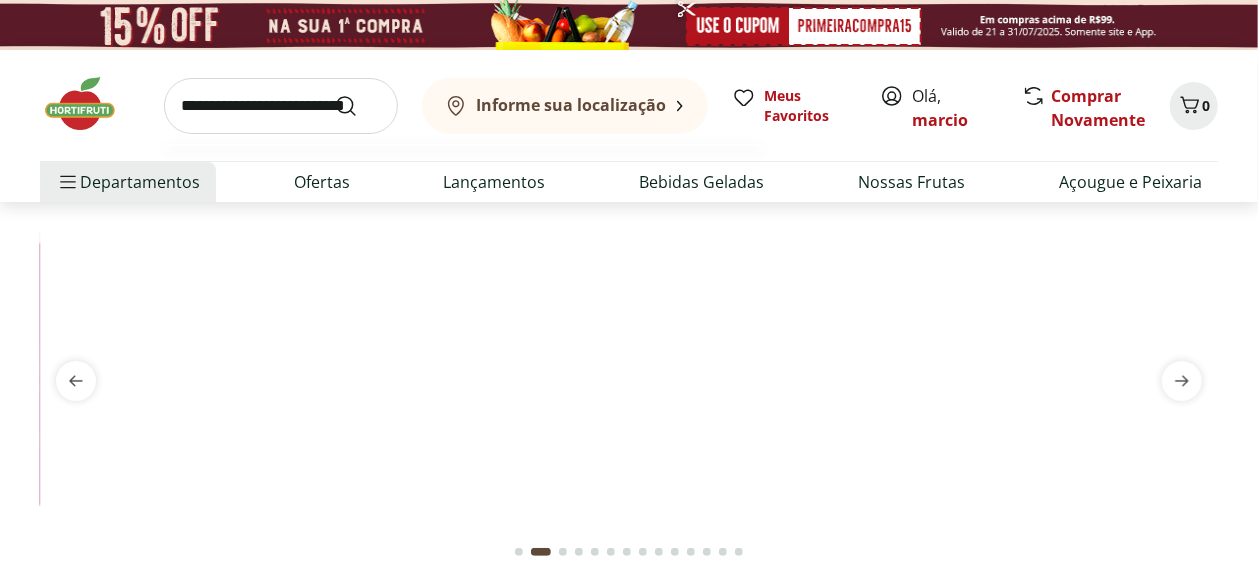 click at bounding box center [281, 106] 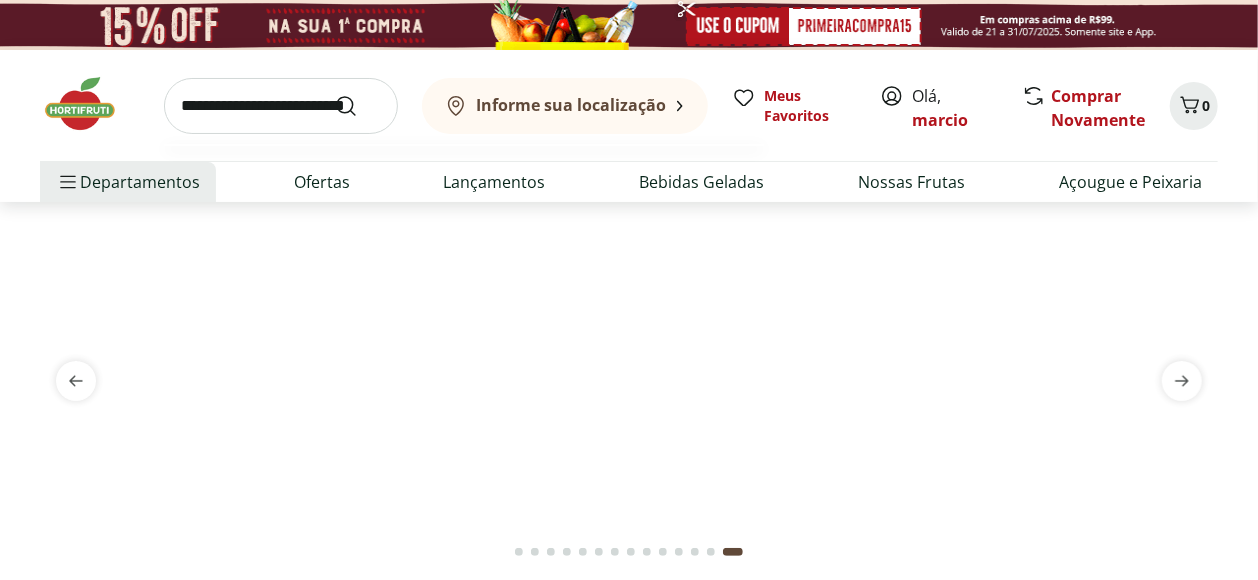 click at bounding box center [281, 106] 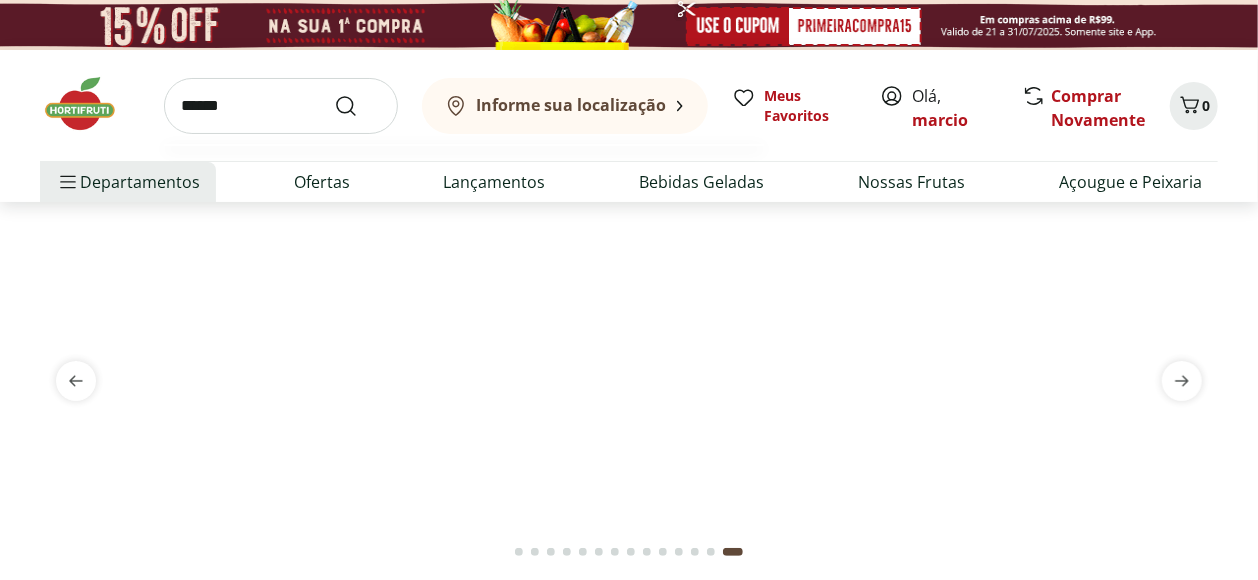 type on "******" 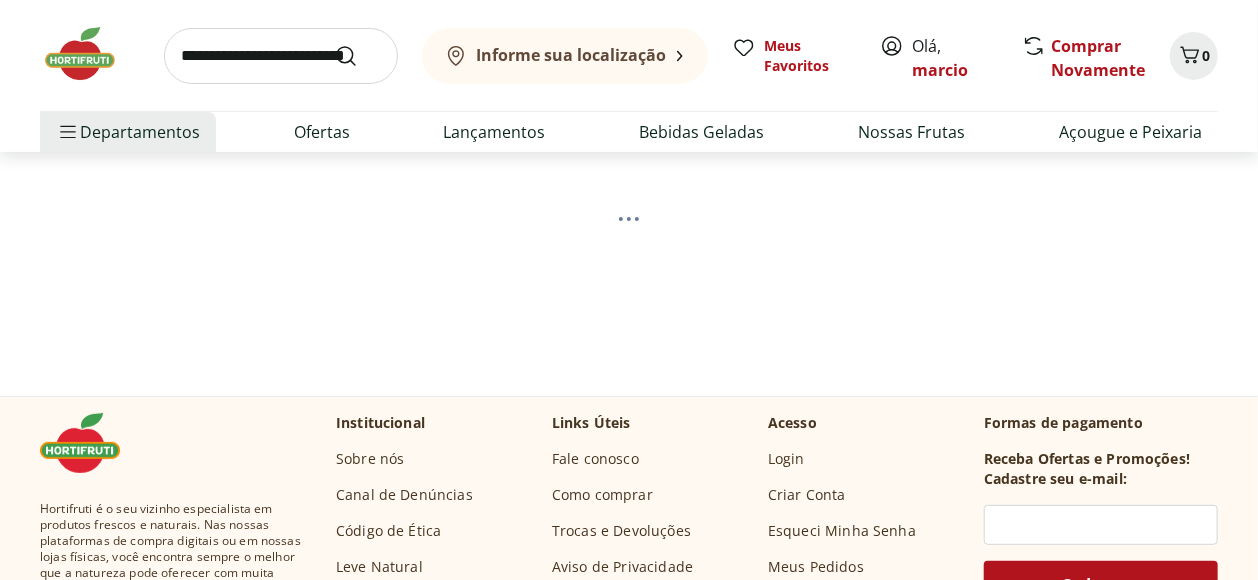 scroll, scrollTop: 0, scrollLeft: 0, axis: both 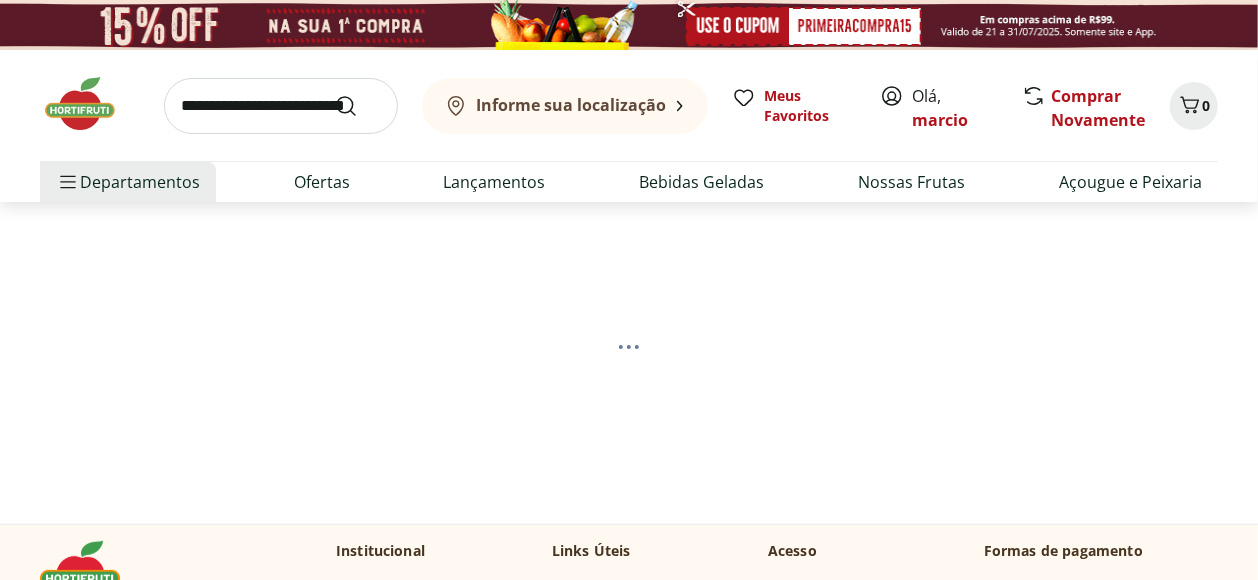 click at bounding box center (281, 106) 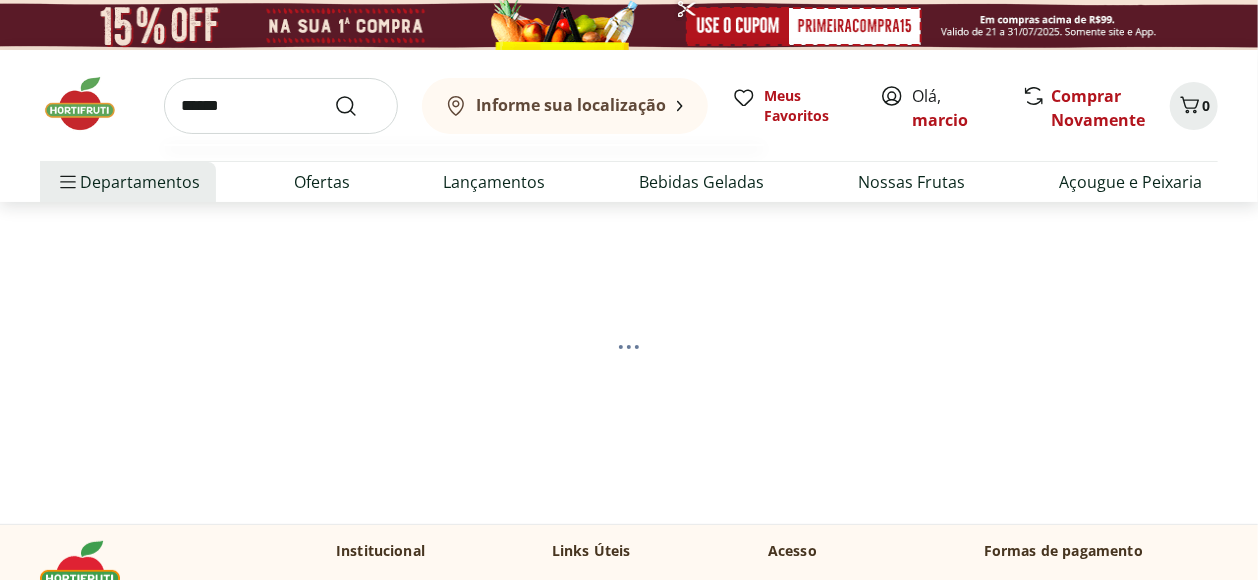 type on "******" 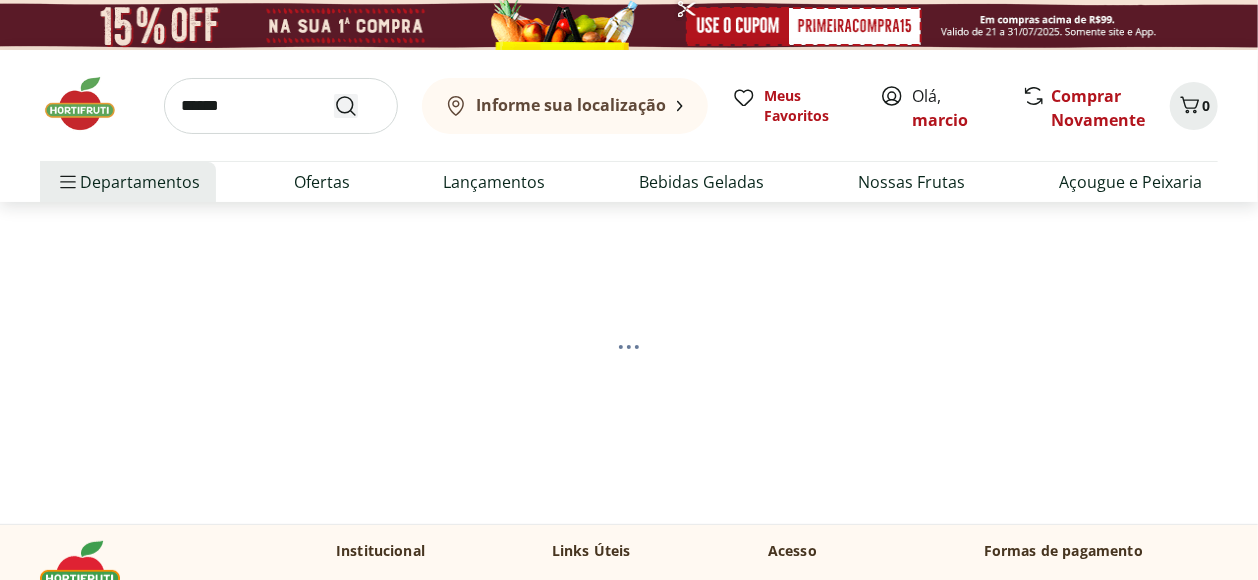 click 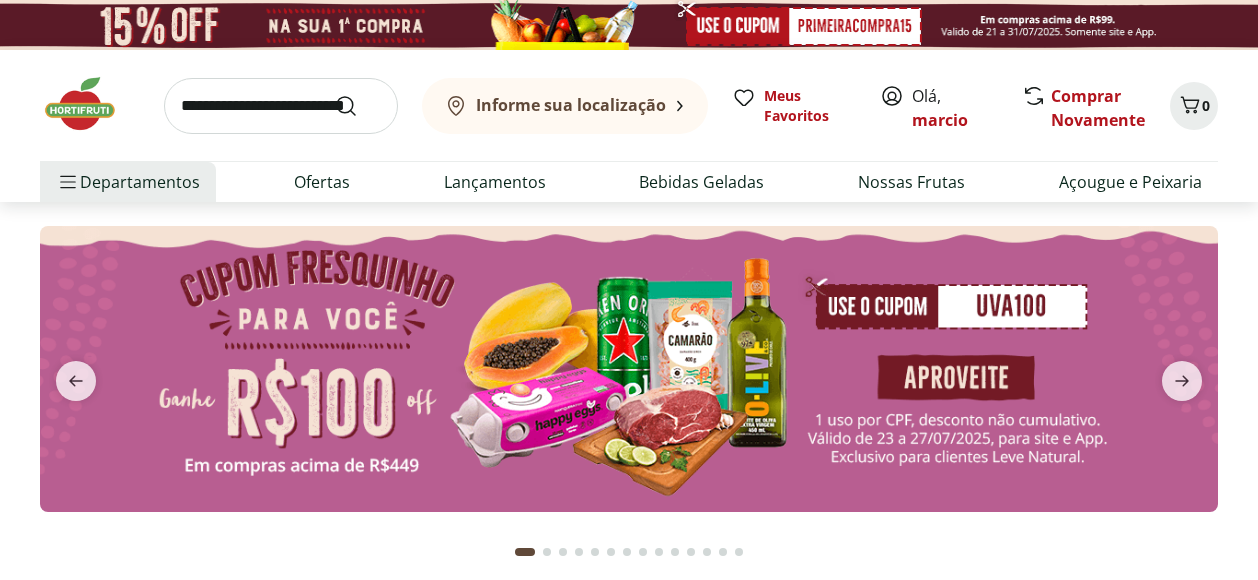 scroll, scrollTop: 0, scrollLeft: 0, axis: both 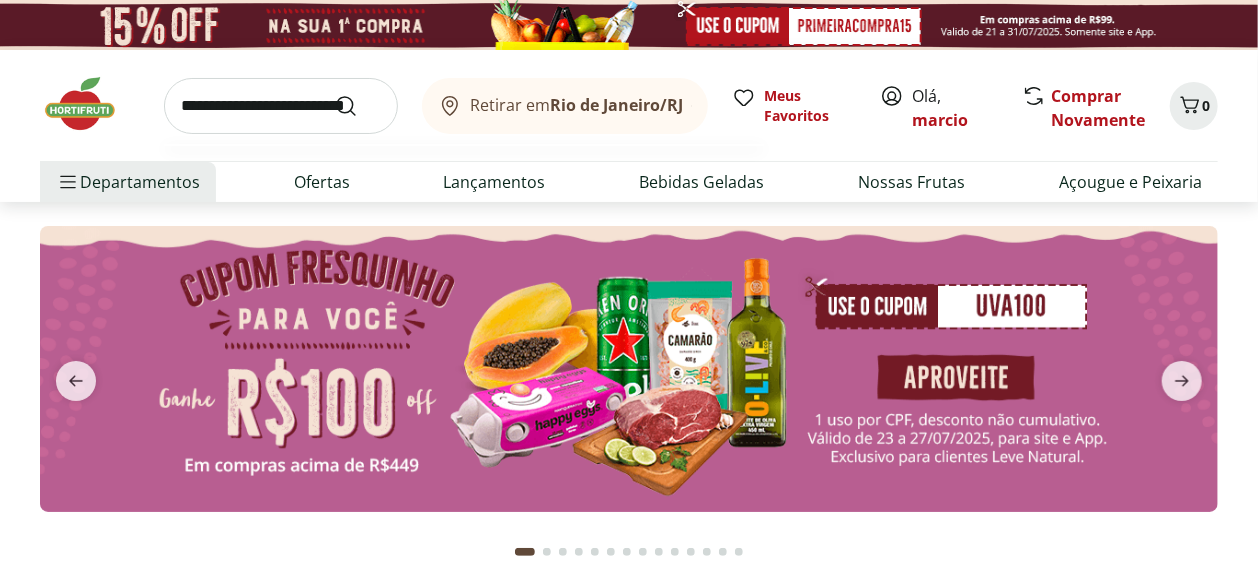 click at bounding box center (281, 106) 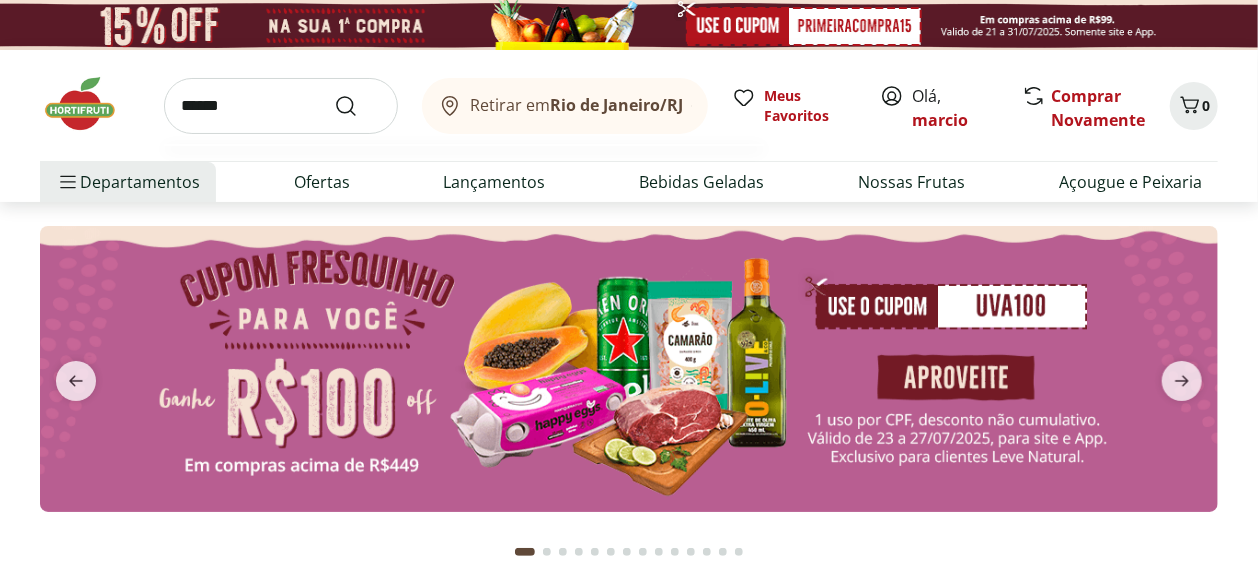 type on "******" 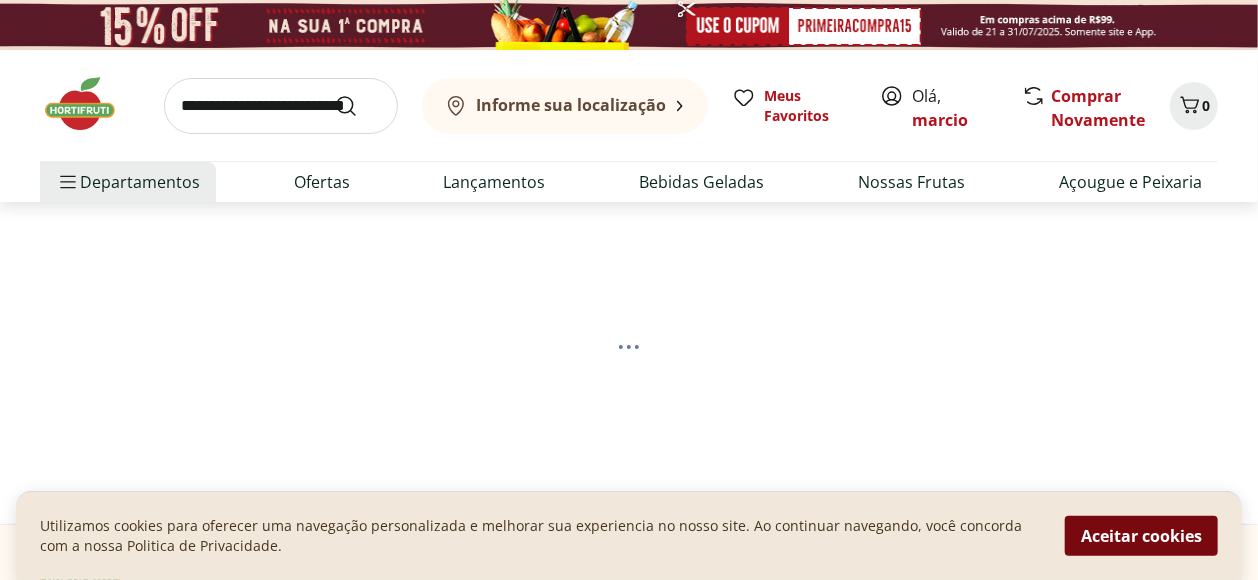 click on "Aceitar cookies" at bounding box center [1141, 536] 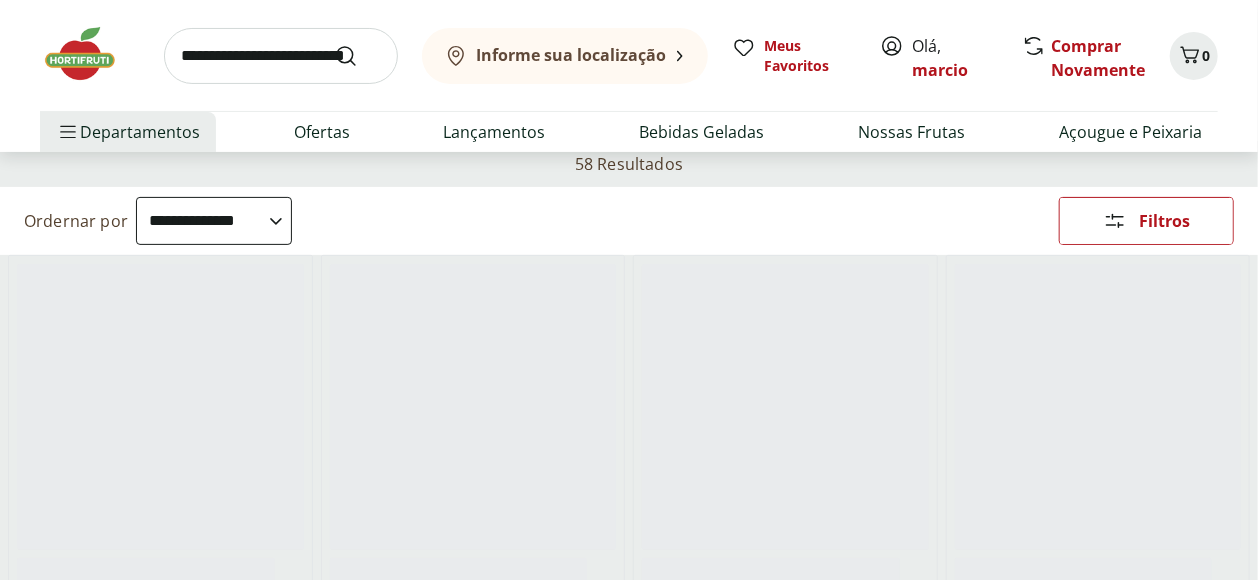 scroll, scrollTop: 111, scrollLeft: 0, axis: vertical 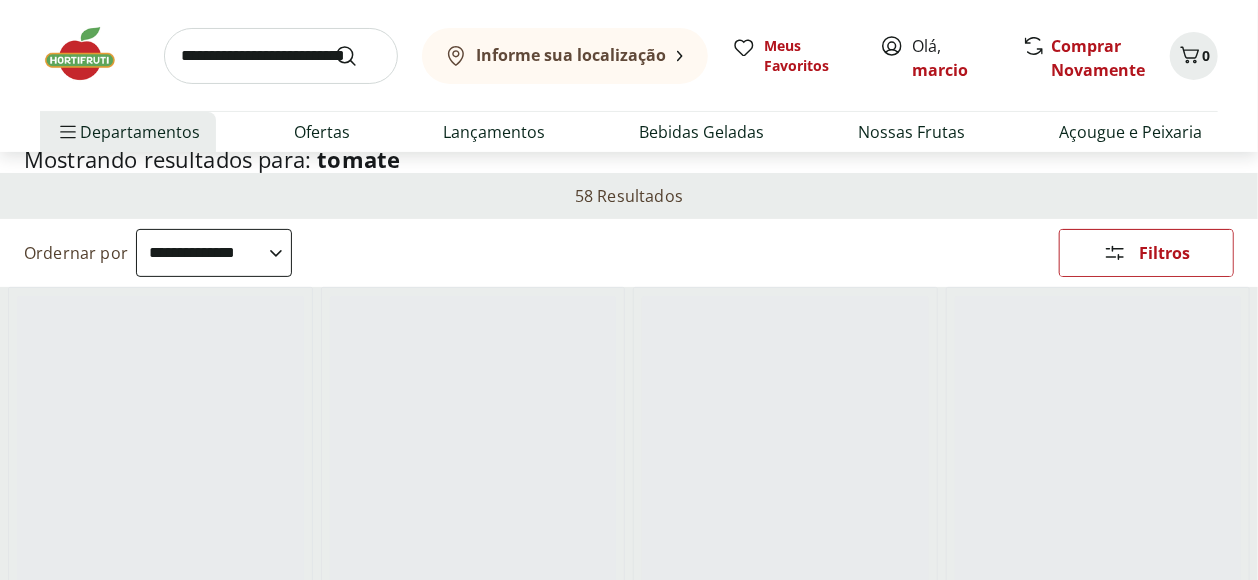 click on "**********" at bounding box center (214, 253) 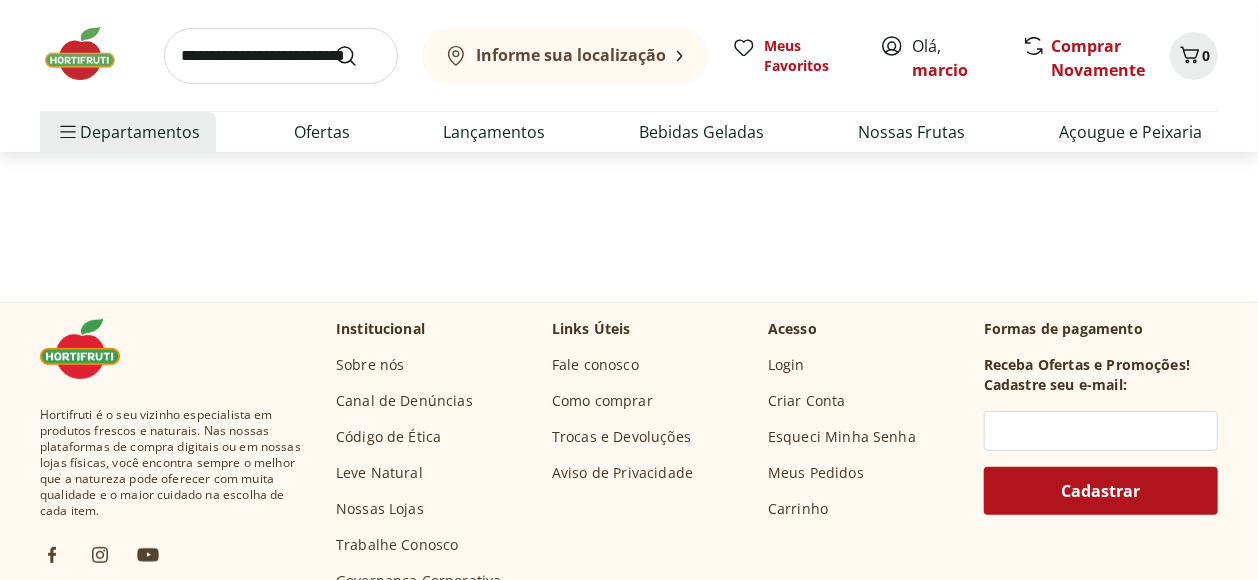 scroll, scrollTop: 0, scrollLeft: 0, axis: both 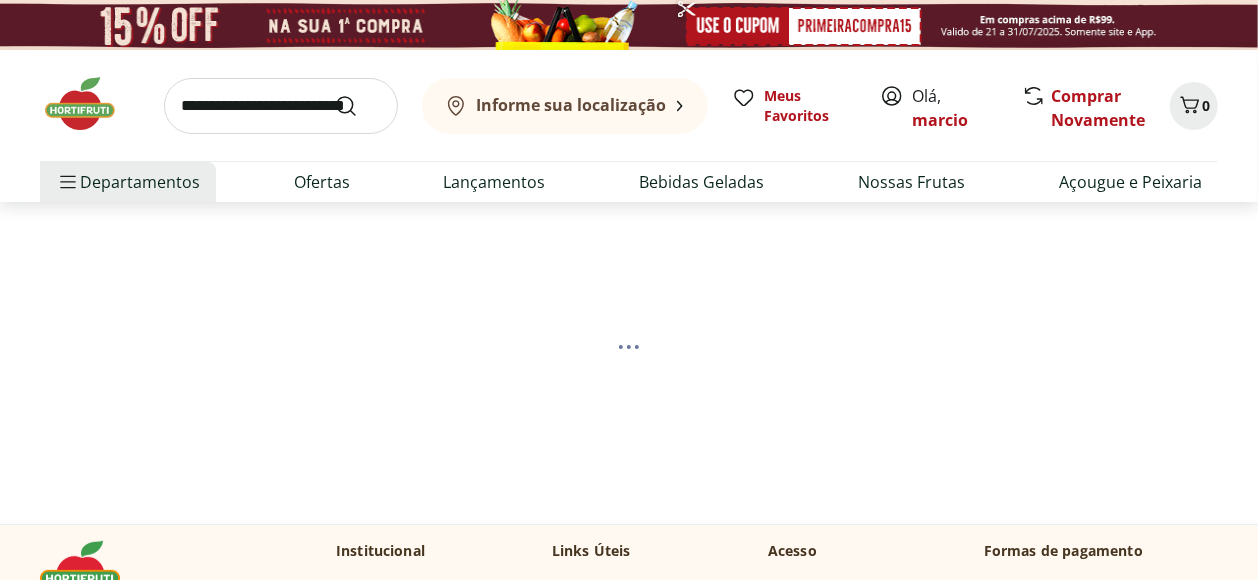 click at bounding box center (90, 104) 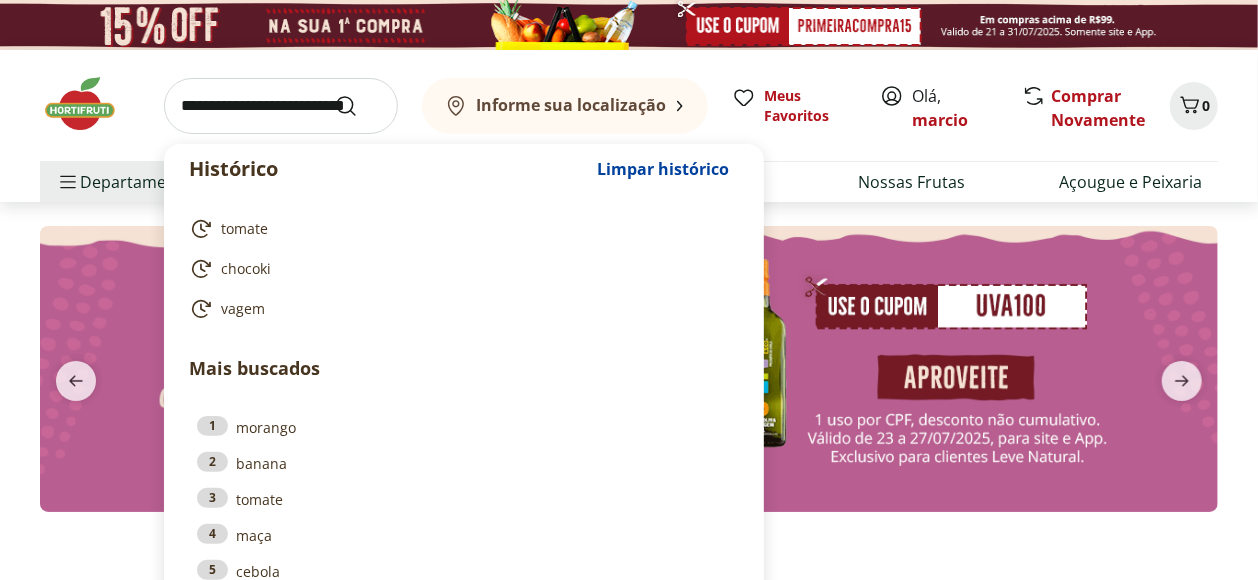 click at bounding box center [281, 106] 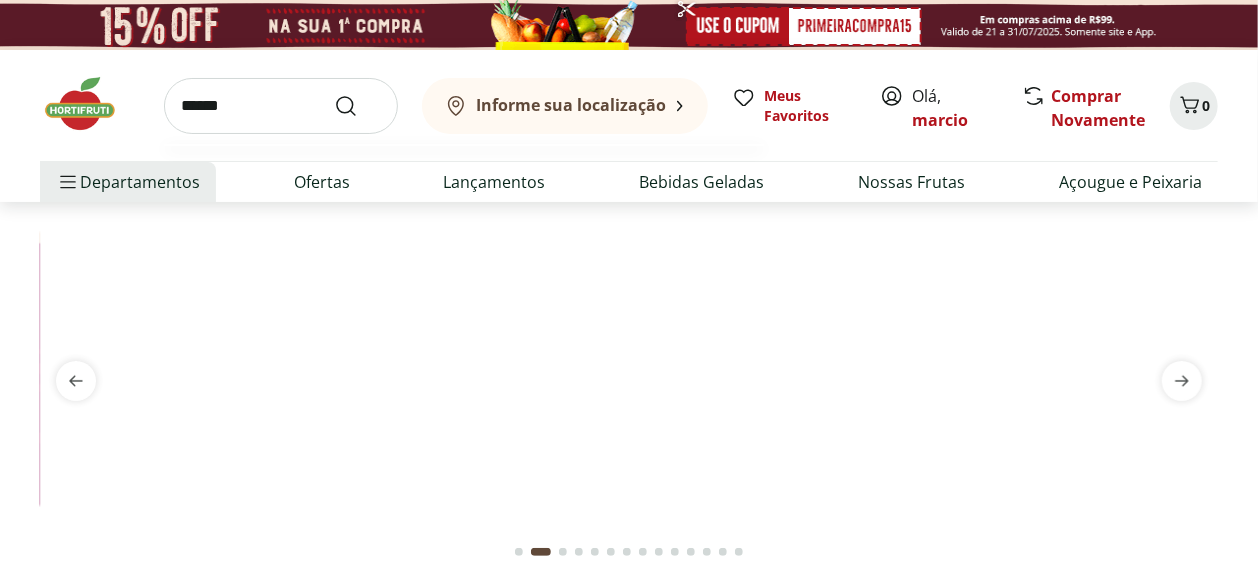 type on "******" 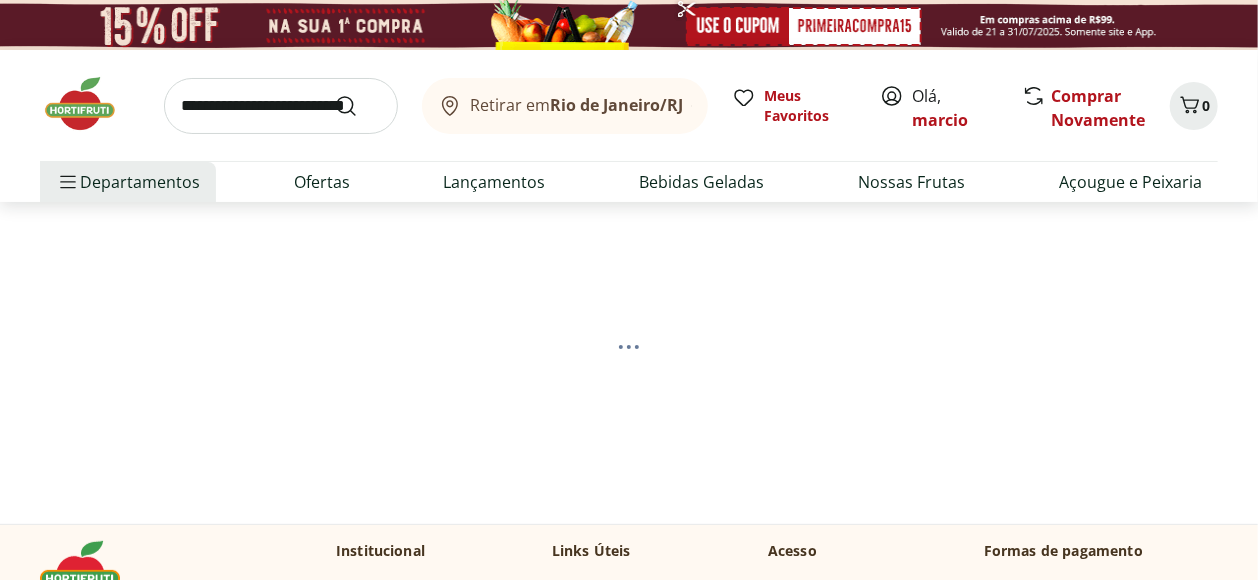 select on "**********" 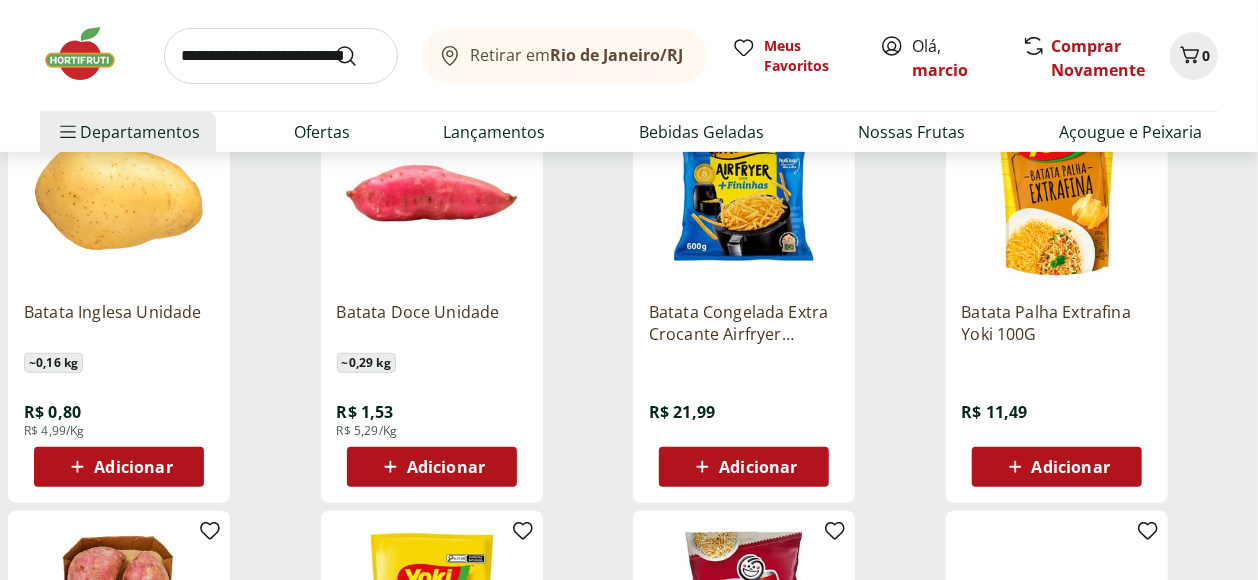 scroll, scrollTop: 333, scrollLeft: 0, axis: vertical 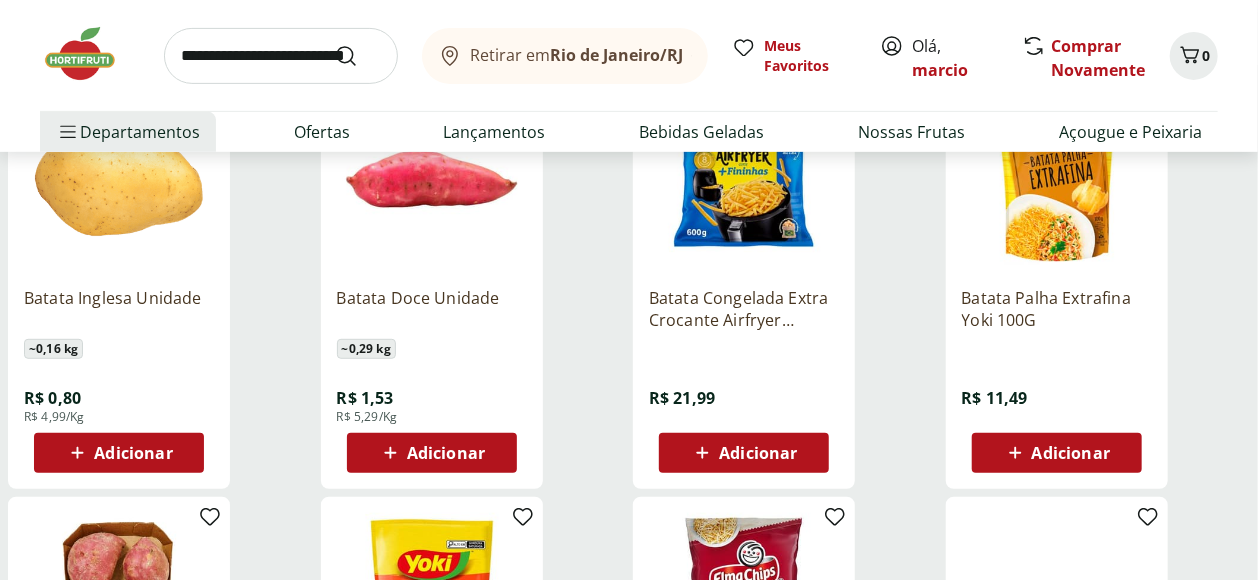 click on "Adicionar" at bounding box center [133, 453] 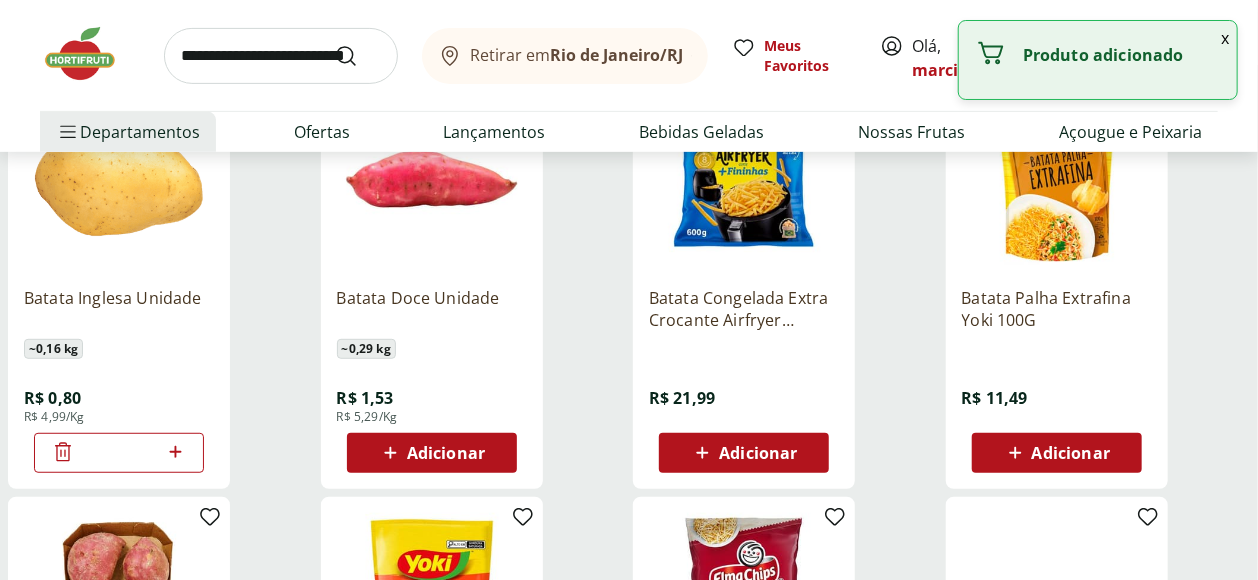 click 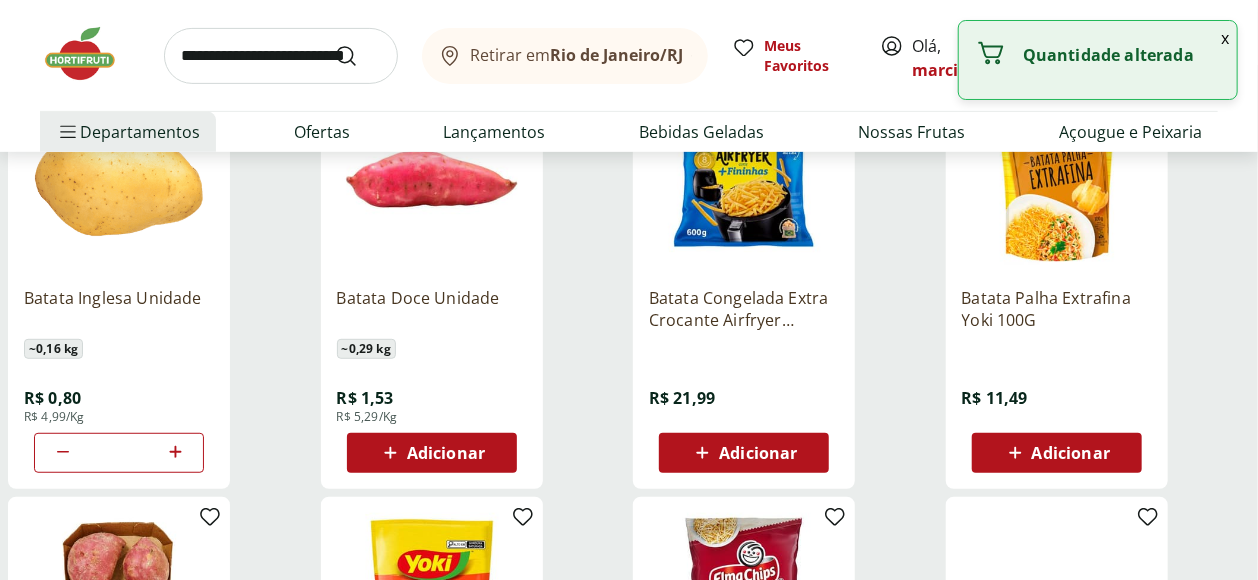 click 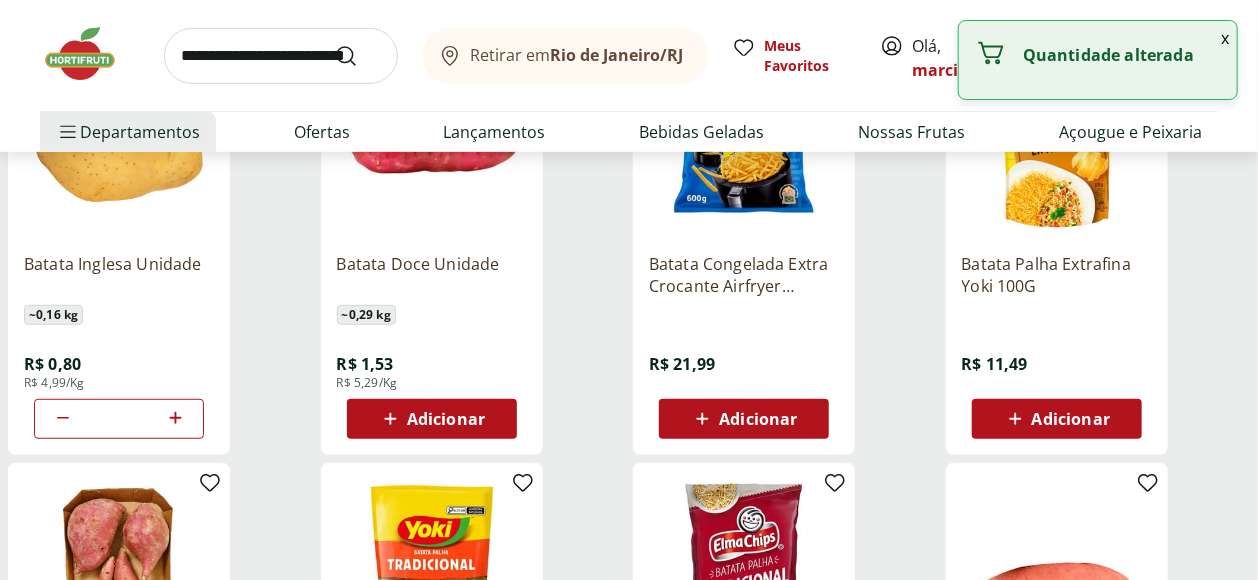 scroll, scrollTop: 333, scrollLeft: 0, axis: vertical 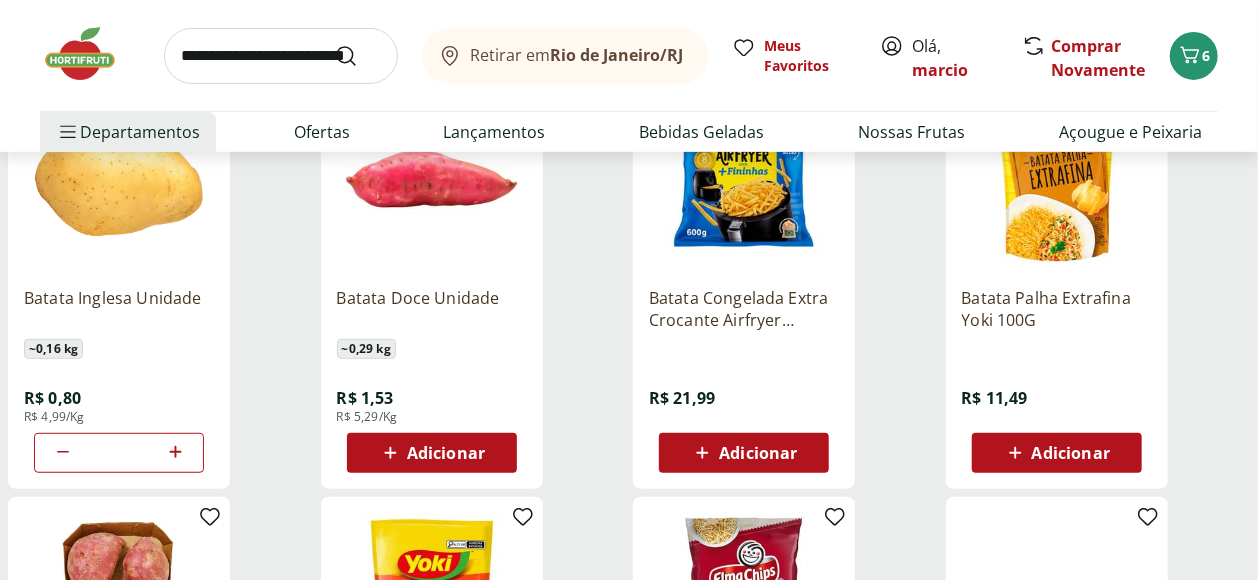 click on "Adicionar" at bounding box center (446, 453) 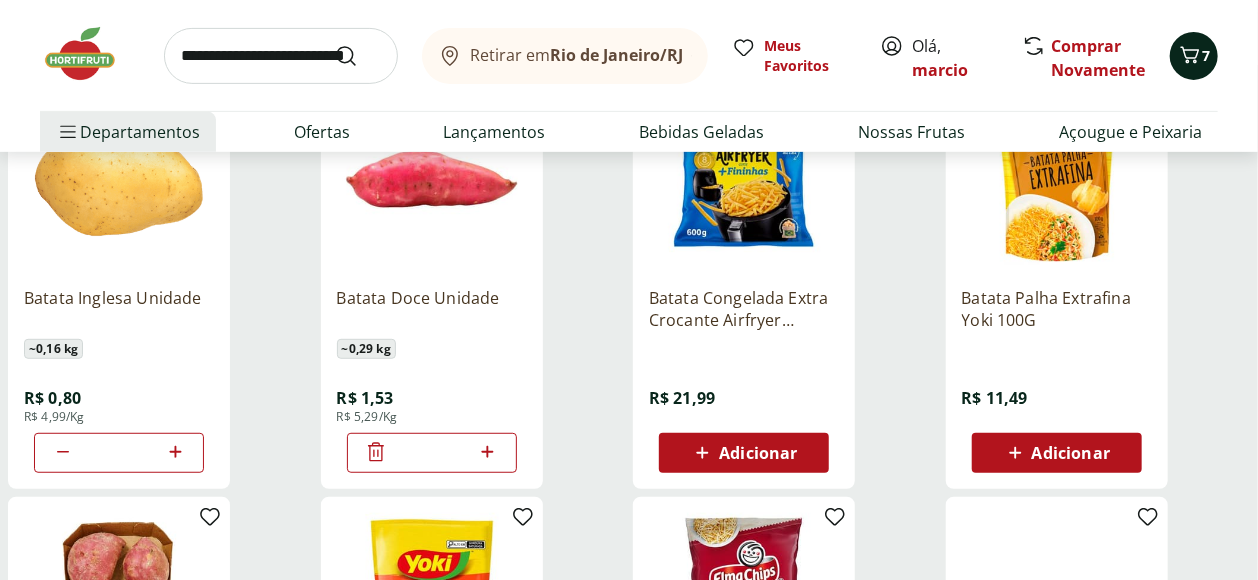 click 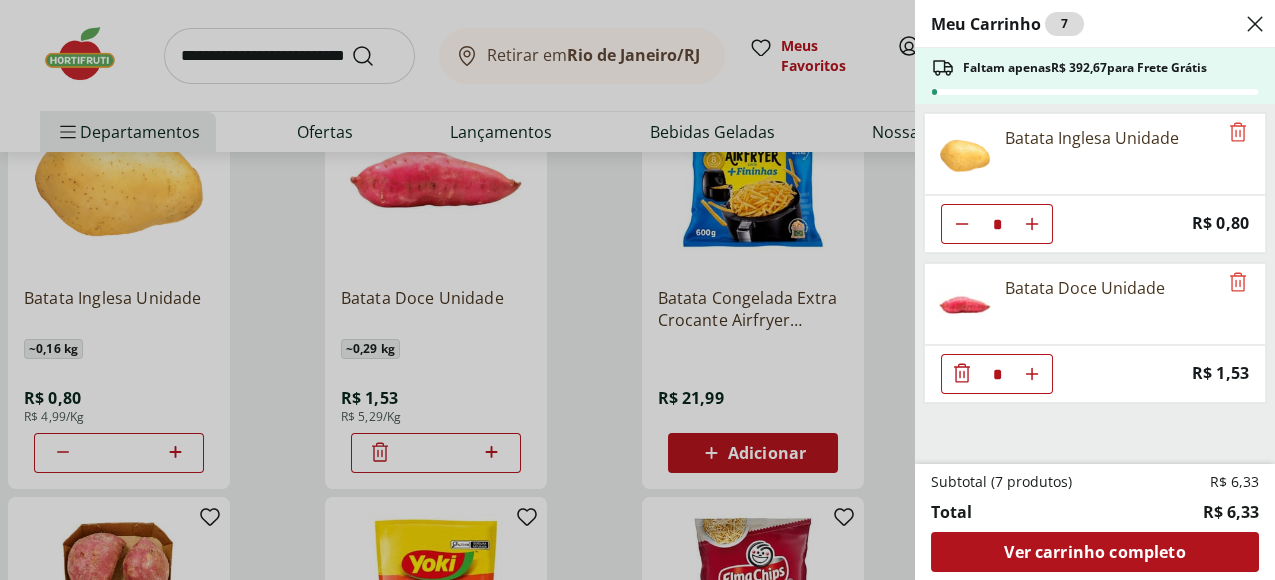click on "Meu Carrinho 7 Faltam apenas  R$ 392,67  para Frete Grátis Batata Inglesa Unidade * Price: R$ 0,80 Batata Doce Unidade * Price: R$ 1,53 Subtotal (7 produtos) R$ 6,33 Total R$ 6,33 Ver carrinho completo" at bounding box center [637, 290] 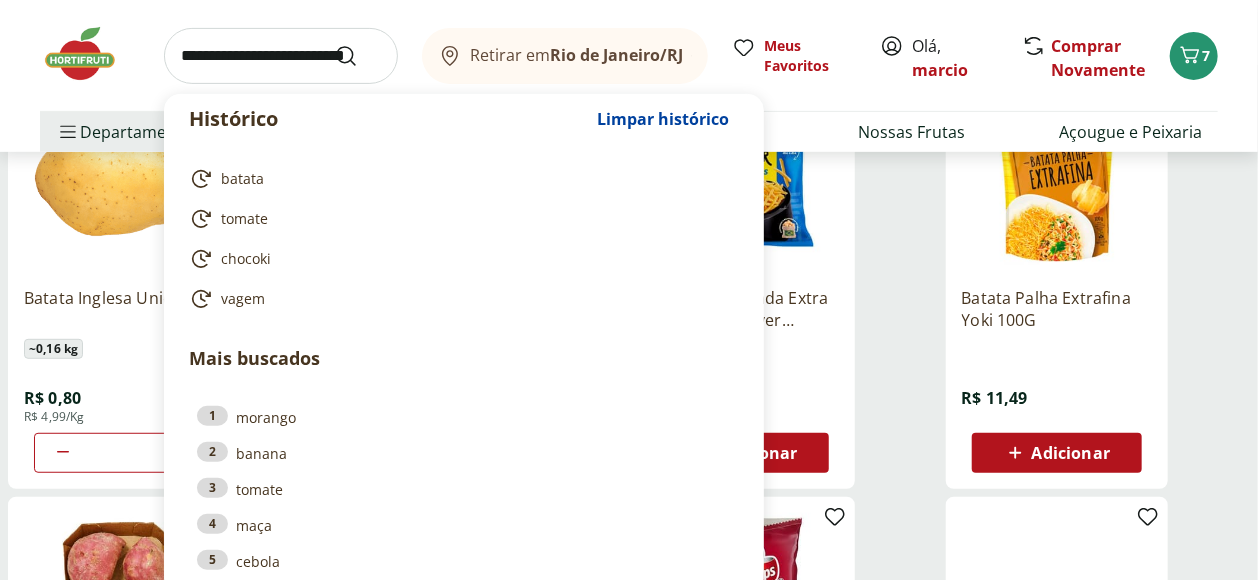 click at bounding box center [281, 56] 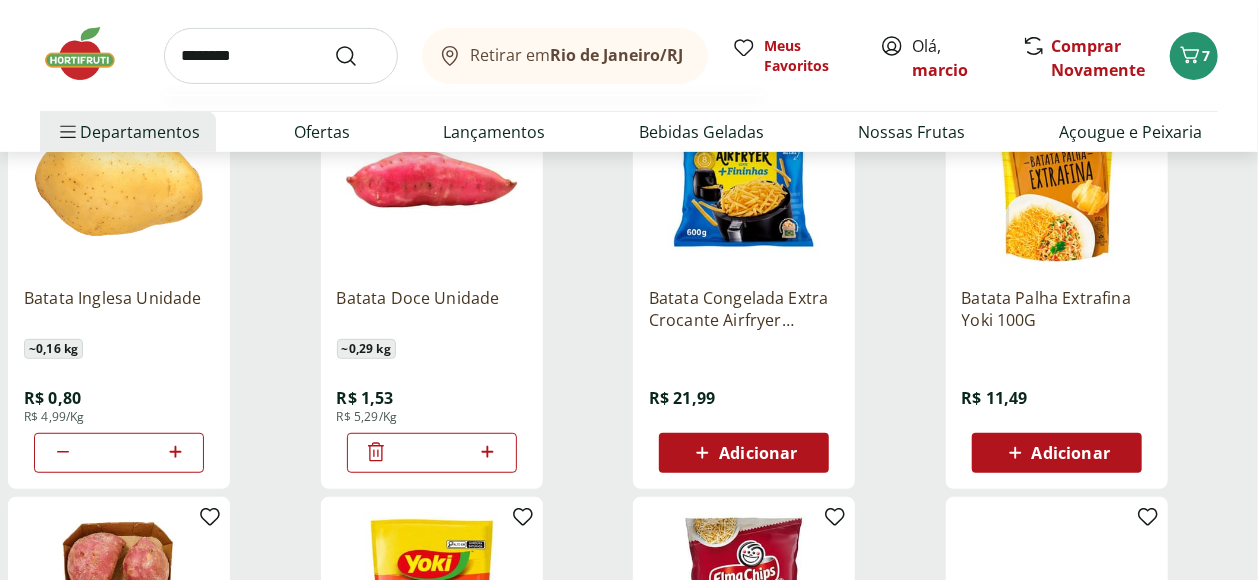 type on "********" 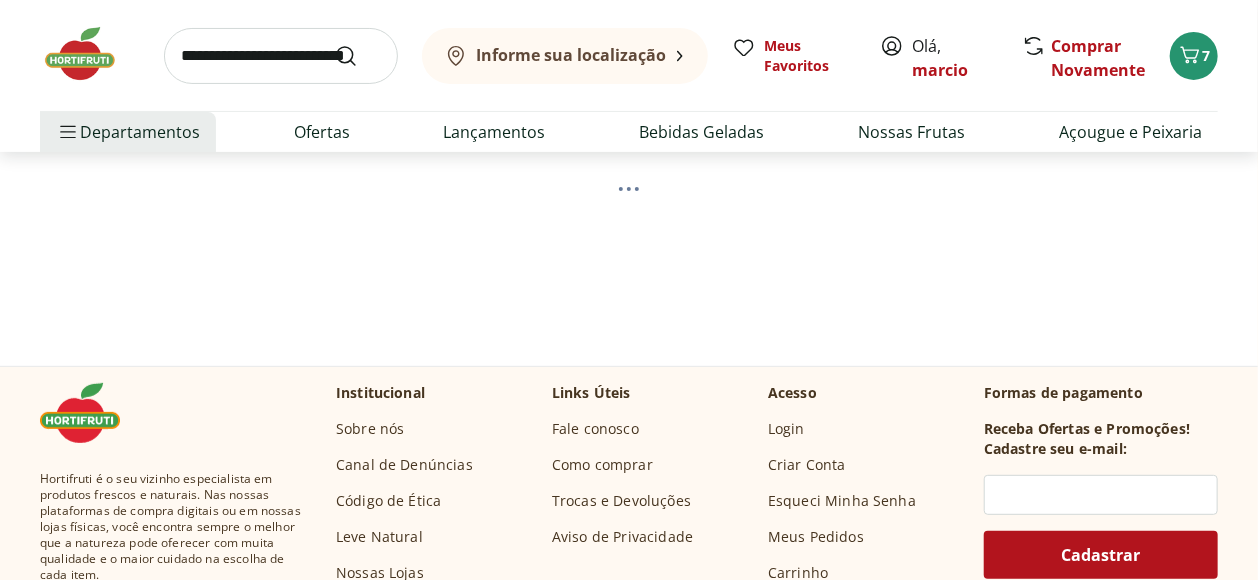 scroll, scrollTop: 0, scrollLeft: 0, axis: both 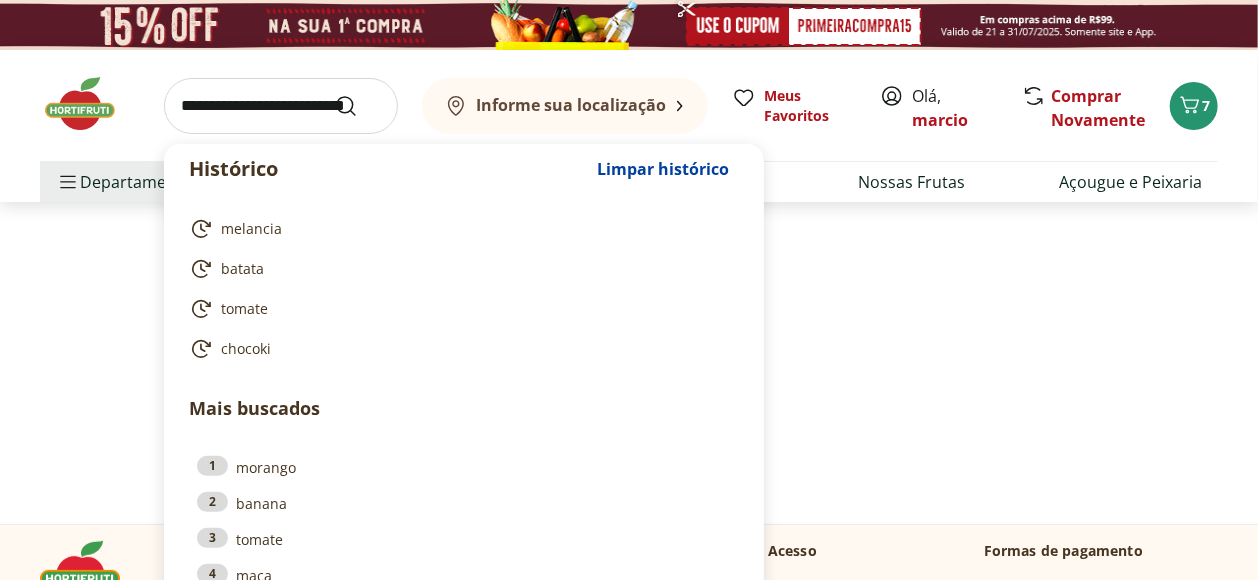 click at bounding box center [281, 106] 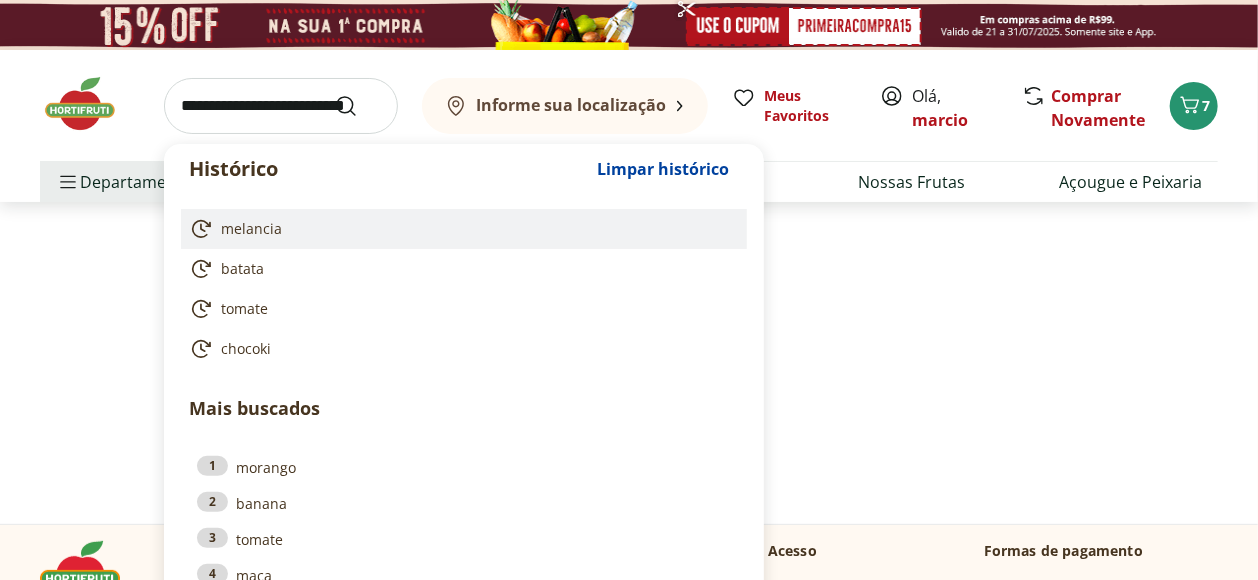click on "melancia" at bounding box center [251, 229] 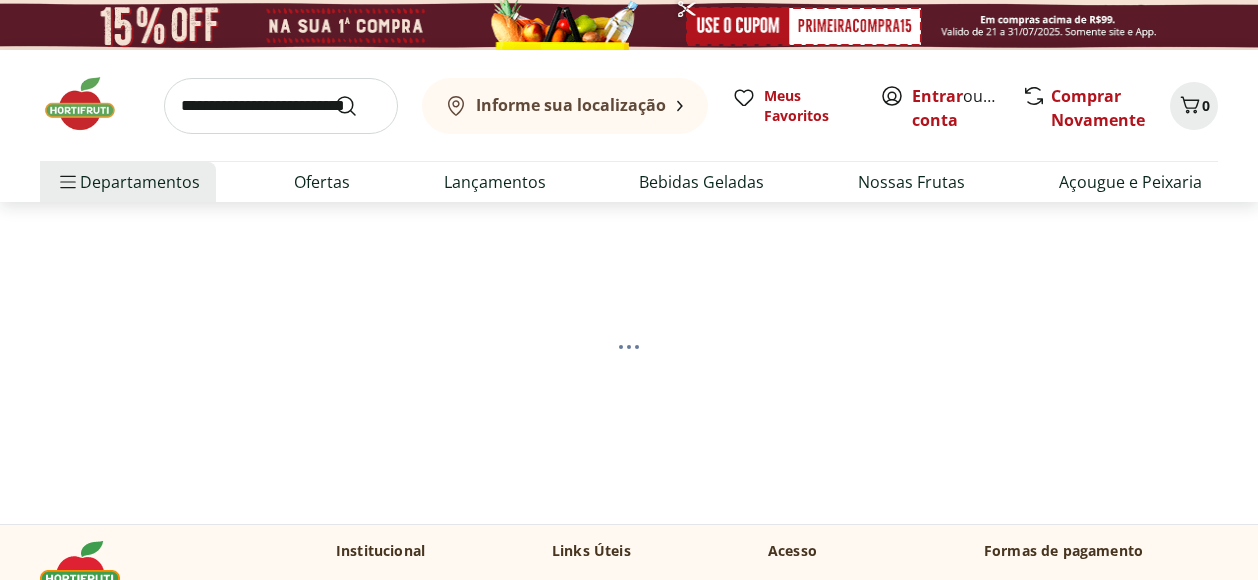 scroll, scrollTop: 0, scrollLeft: 0, axis: both 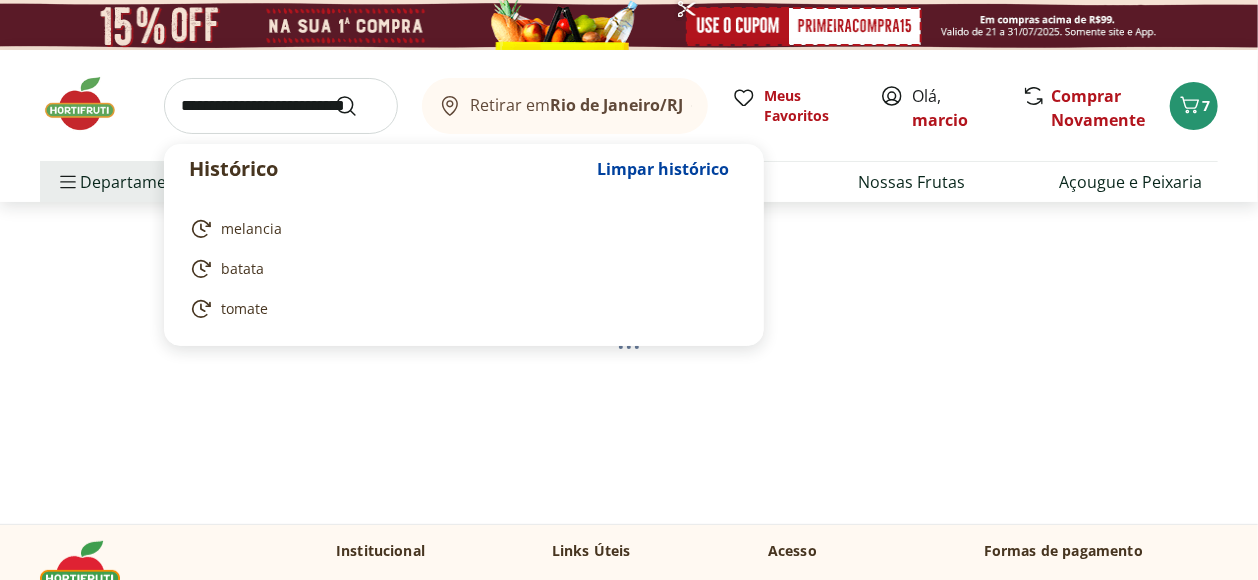 click at bounding box center (281, 106) 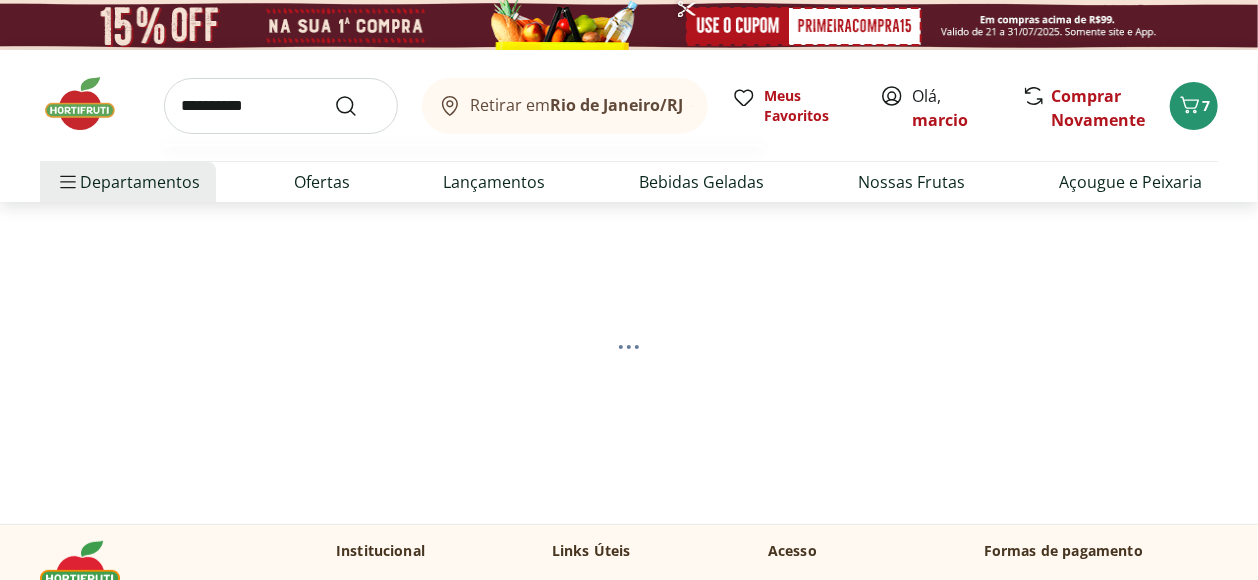 type on "**********" 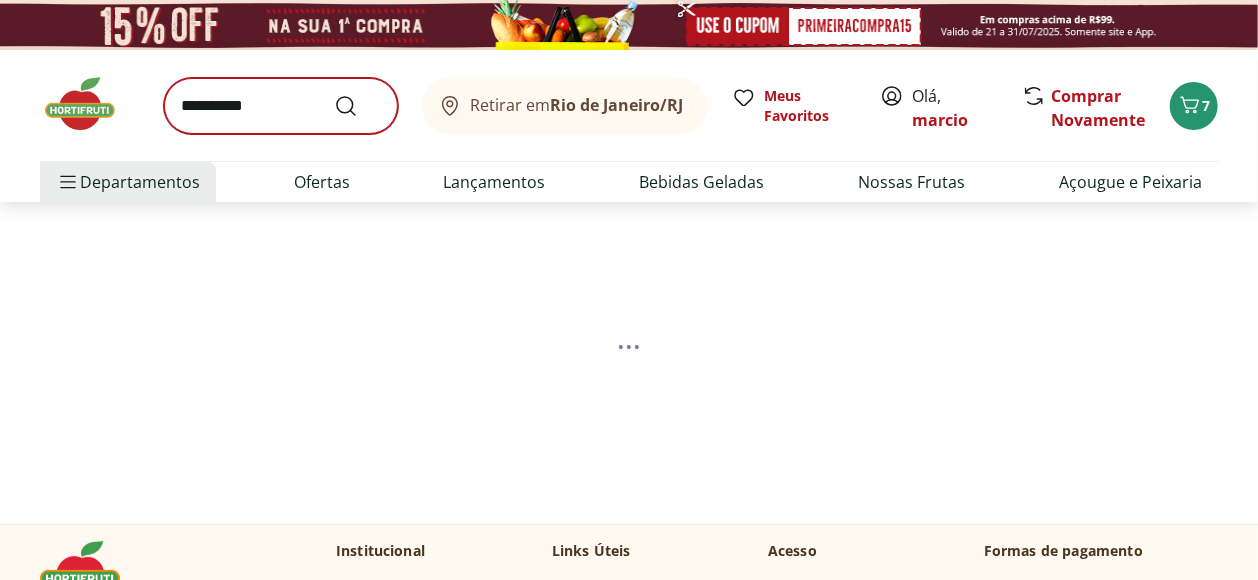 select on "**********" 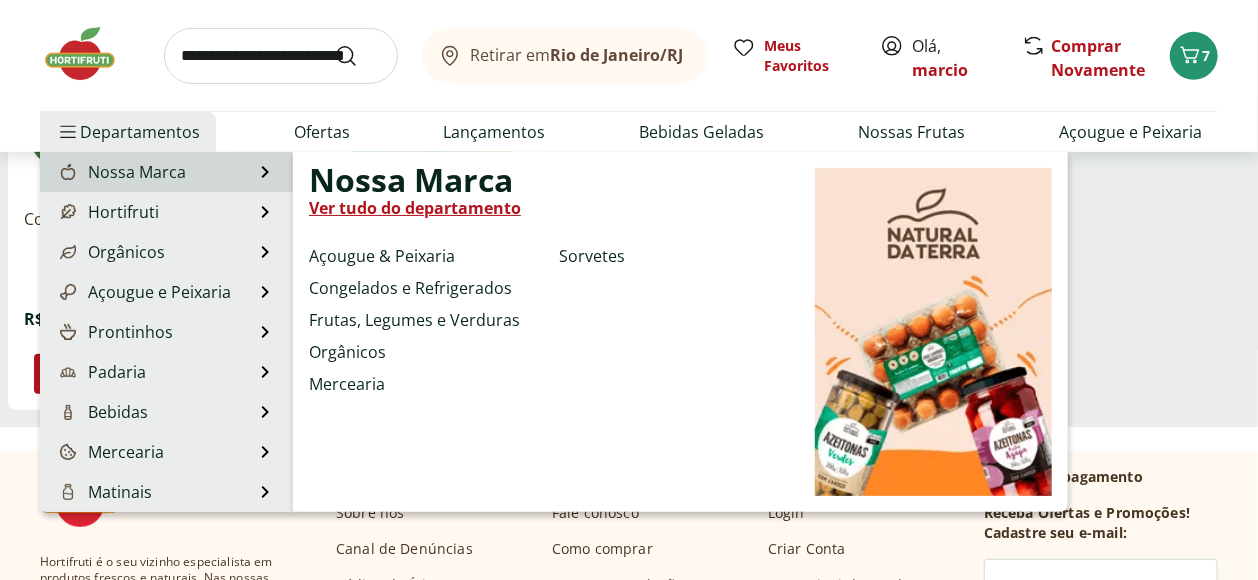 scroll, scrollTop: 444, scrollLeft: 0, axis: vertical 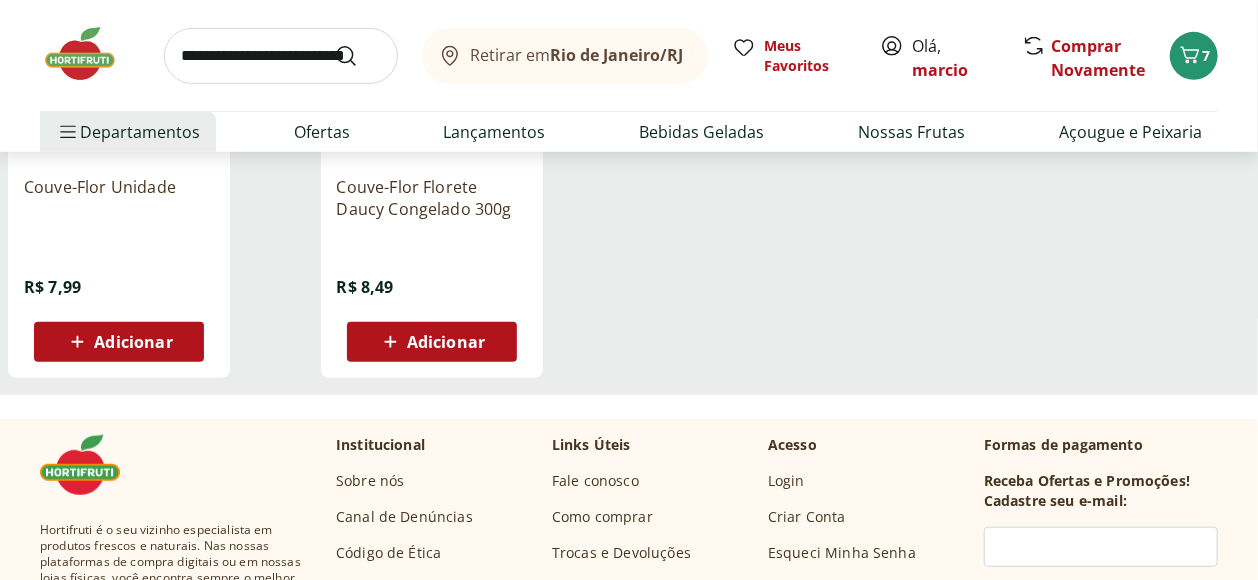 click on "Adicionar" at bounding box center (133, 342) 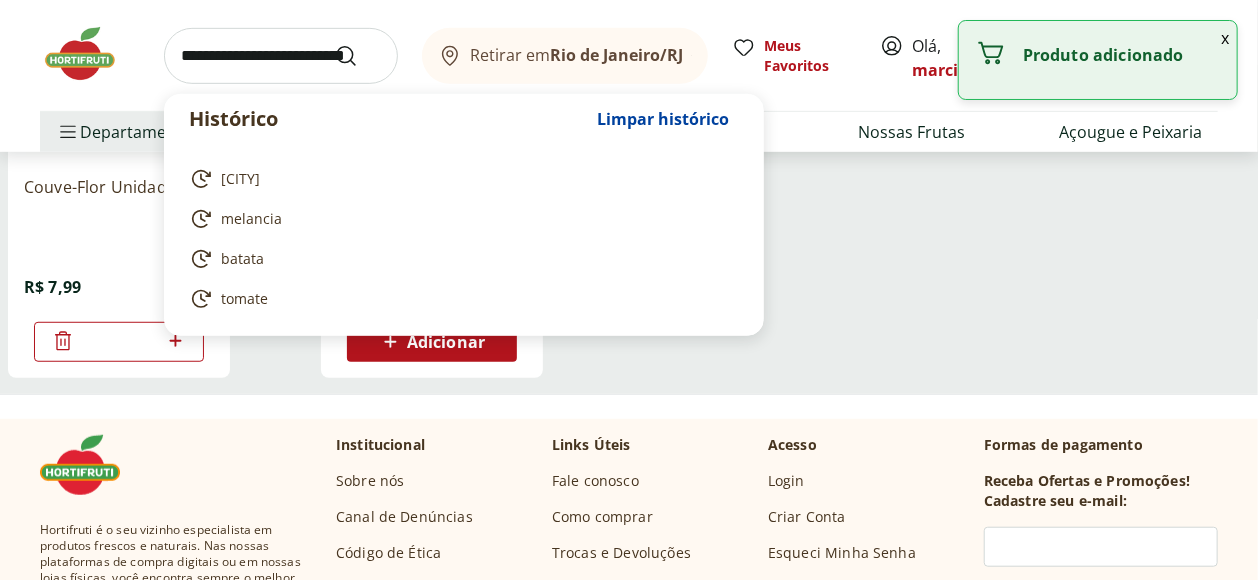click at bounding box center [281, 56] 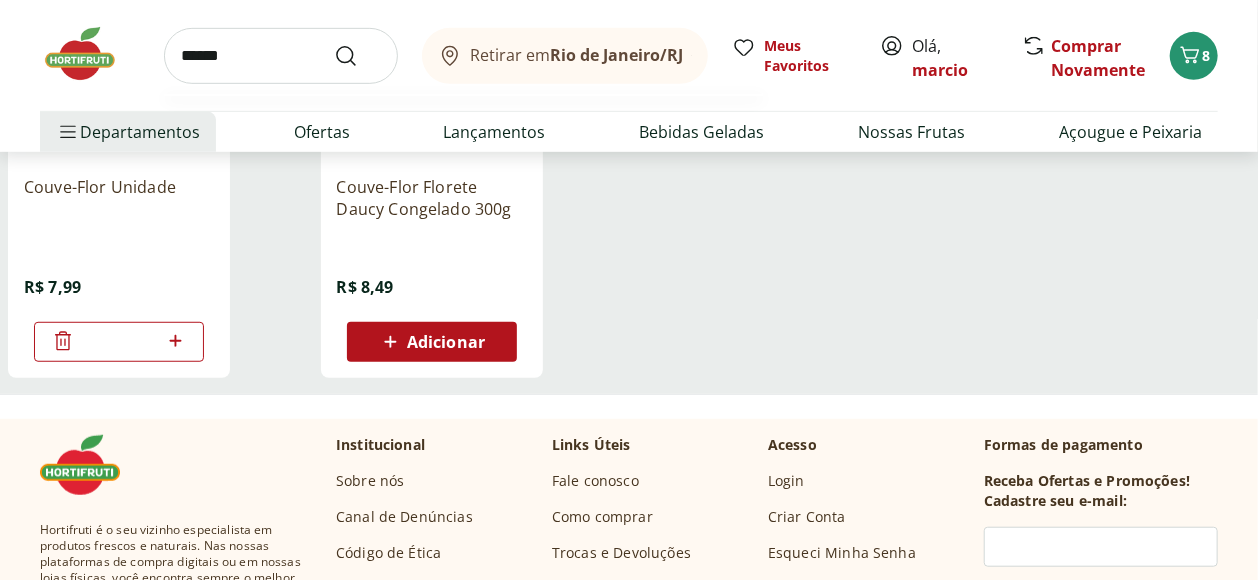 type on "******" 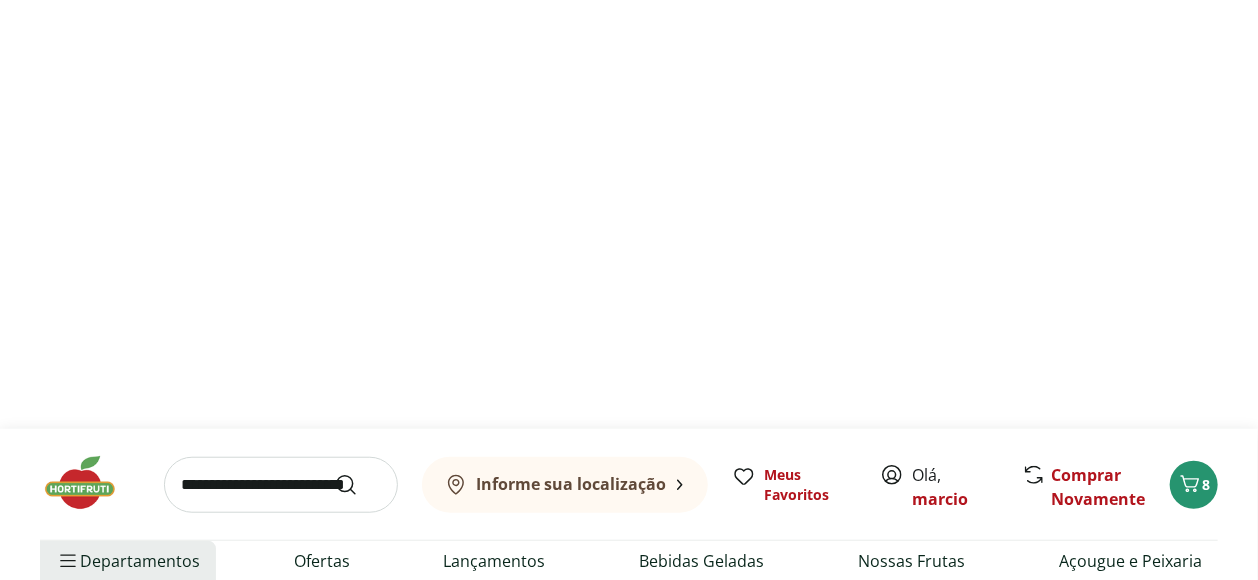 scroll, scrollTop: 0, scrollLeft: 0, axis: both 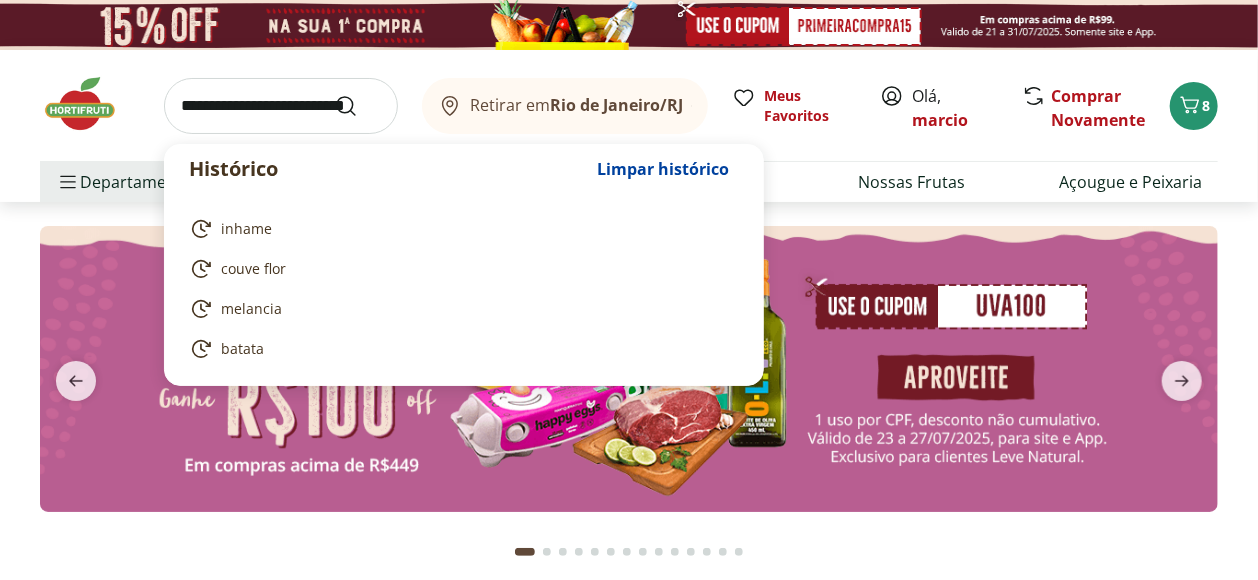click at bounding box center [281, 106] 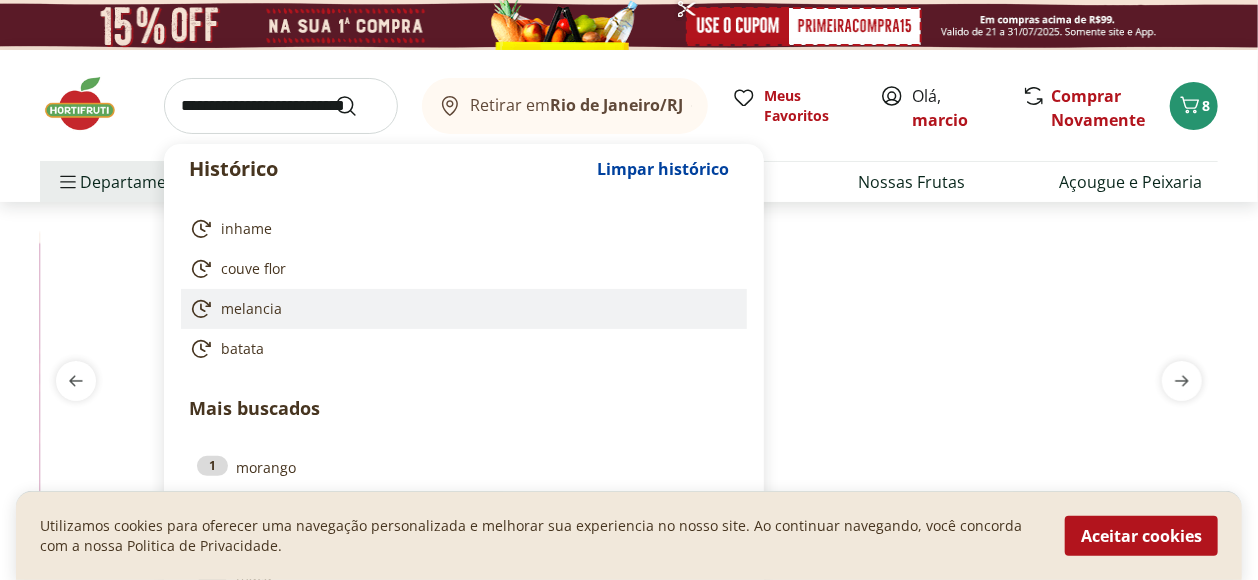 click on "melancia" at bounding box center (460, 309) 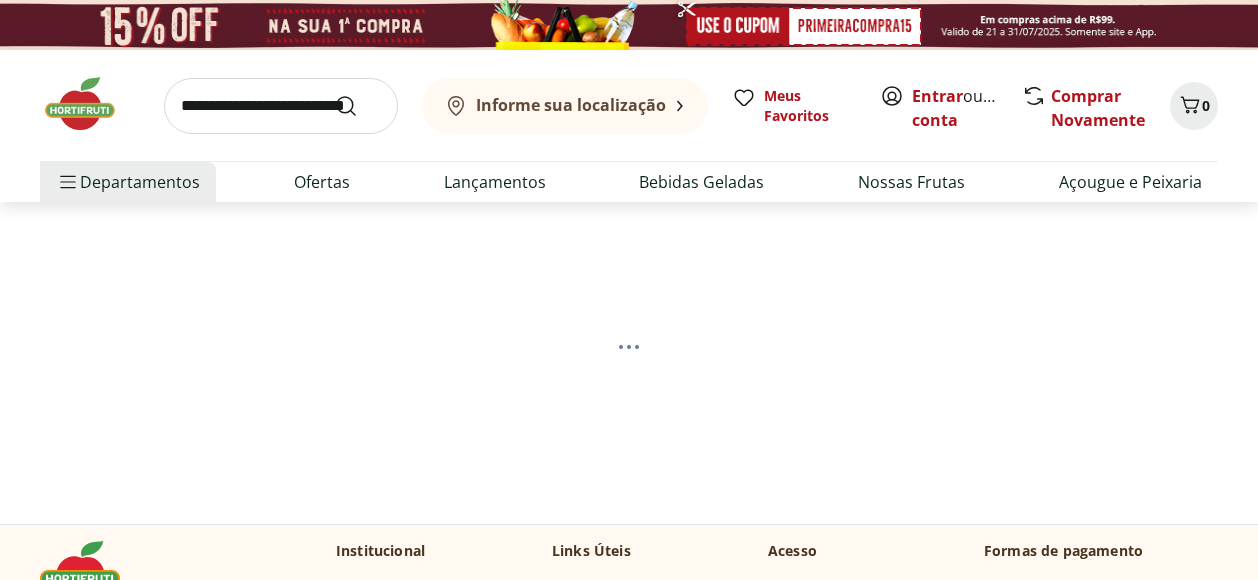scroll, scrollTop: 0, scrollLeft: 0, axis: both 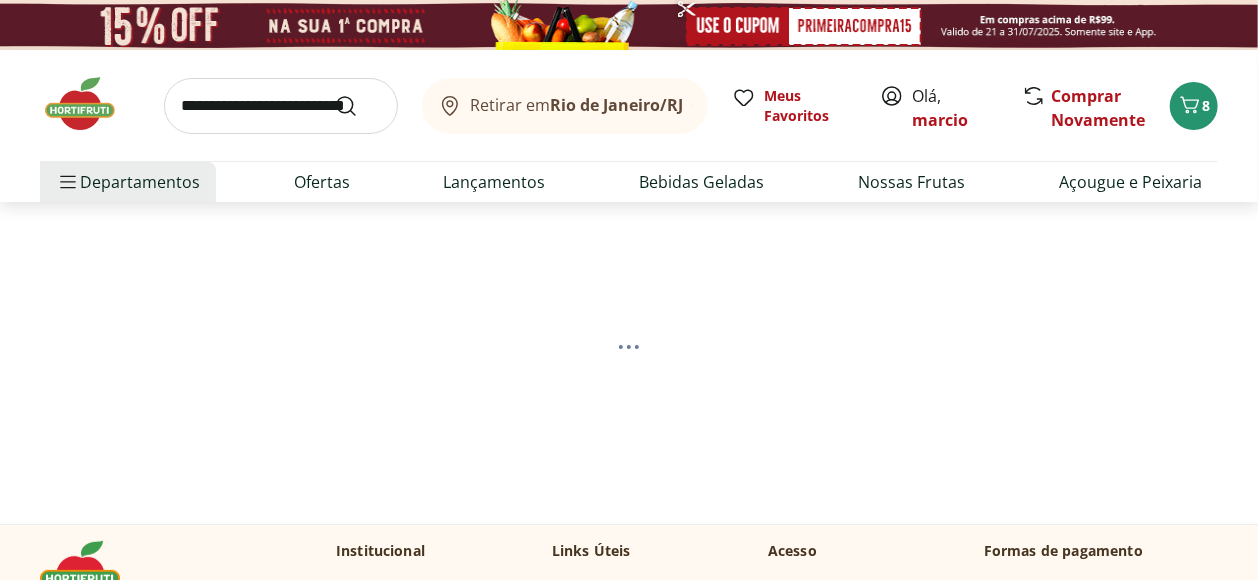 select on "**********" 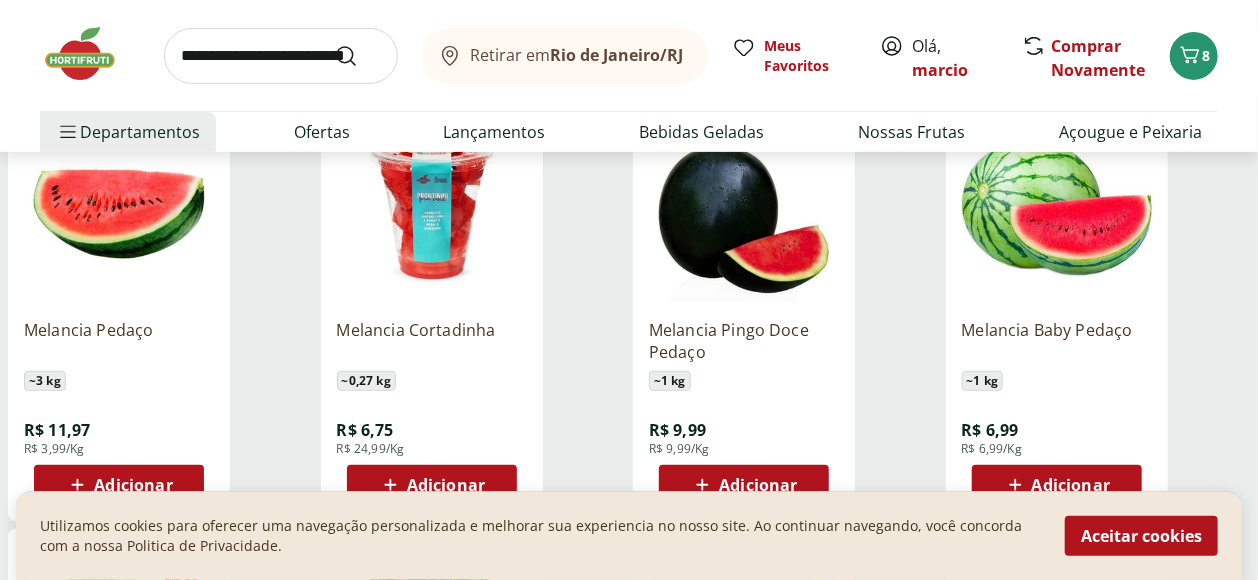scroll, scrollTop: 333, scrollLeft: 0, axis: vertical 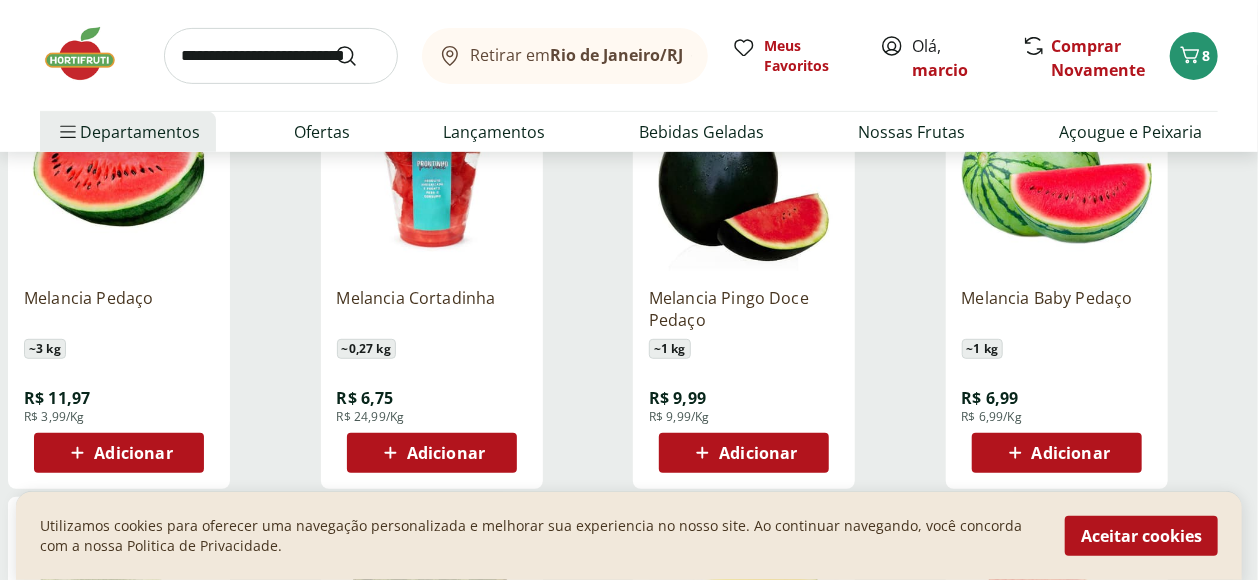 click on "Adicionar" at bounding box center (133, 453) 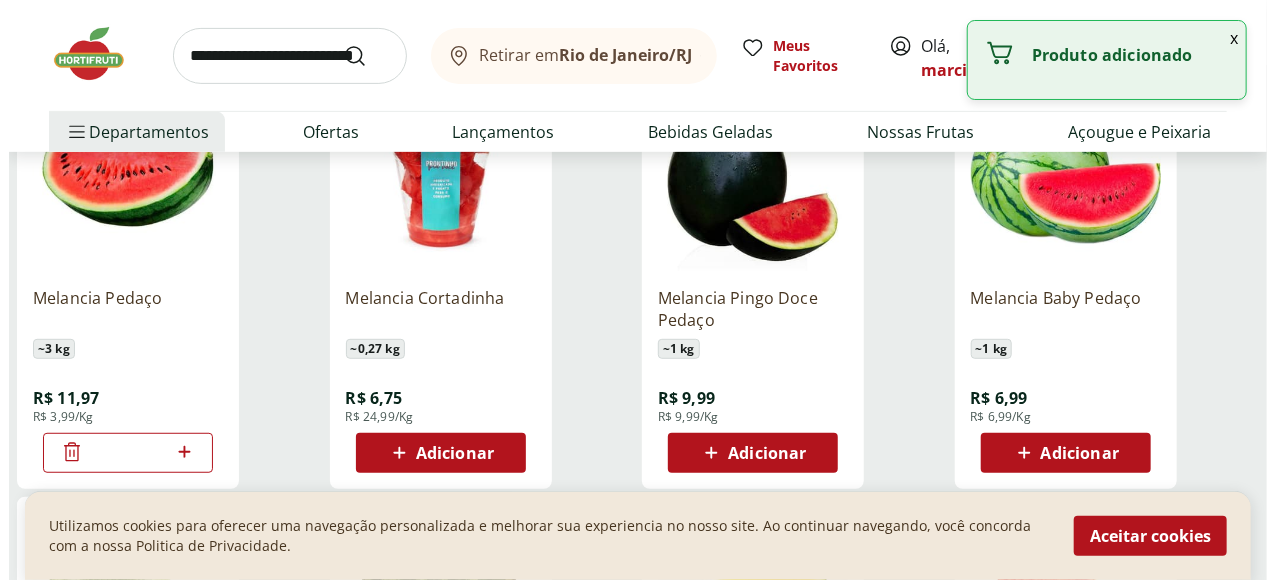 scroll, scrollTop: 0, scrollLeft: 0, axis: both 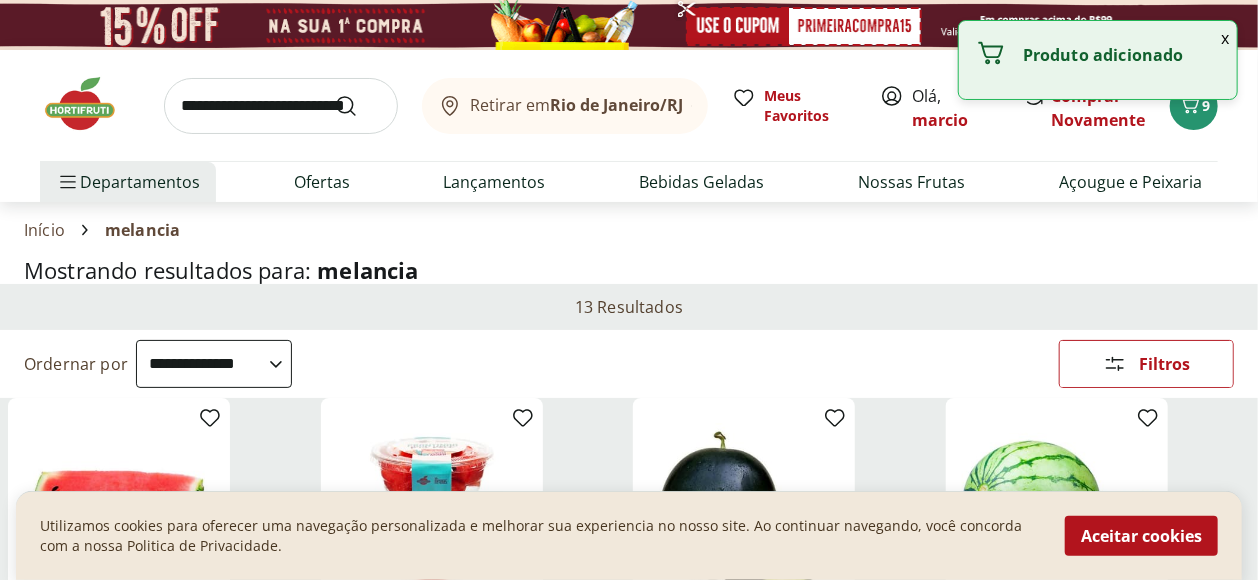 click at bounding box center [281, 106] 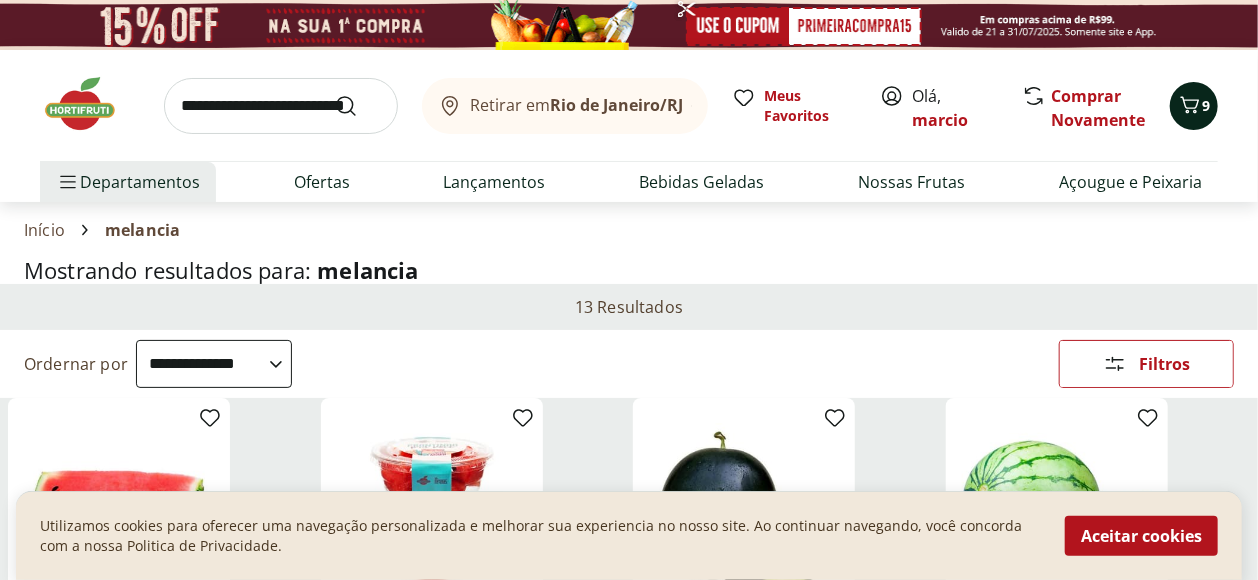 click 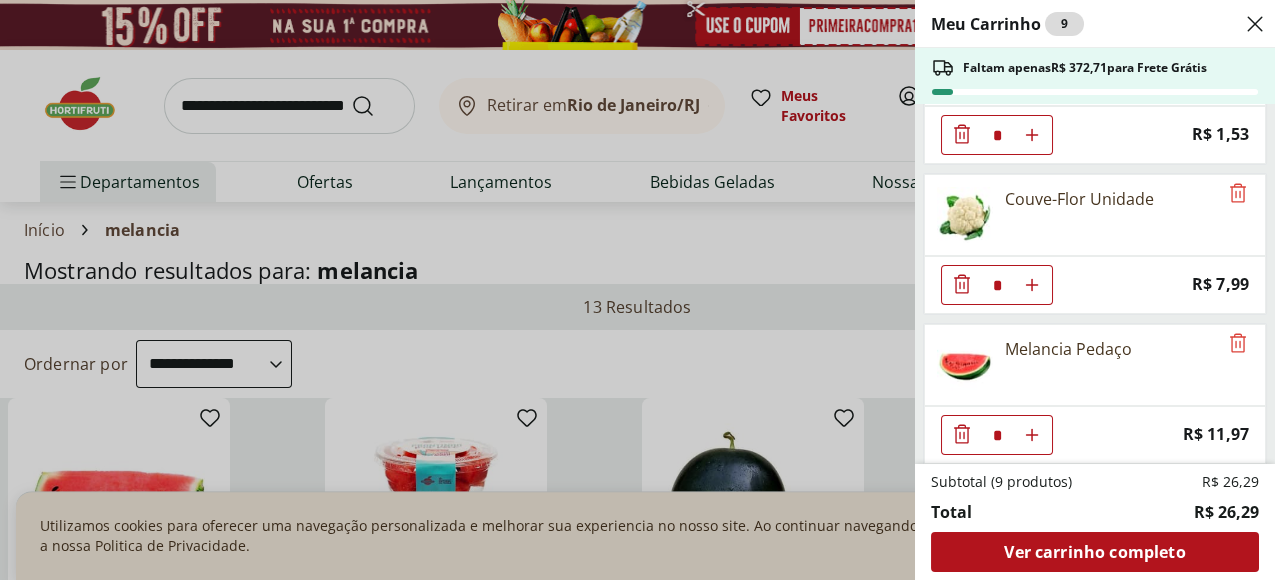 click on "Meu Carrinho 9 Faltam apenas  R$ 372,71  para Frete Grátis Batata Inglesa Unidade * Price: R$ 0,80 Batata Doce Unidade * Price: R$ 1,53 Couve-Flor Unidade * Price: R$ 7,99 Melancia Pedaço * Price: R$ 11,97 Subtotal (9 produtos) R$ 26,29 Total R$ 26,29 Ver carrinho completo" at bounding box center (637, 290) 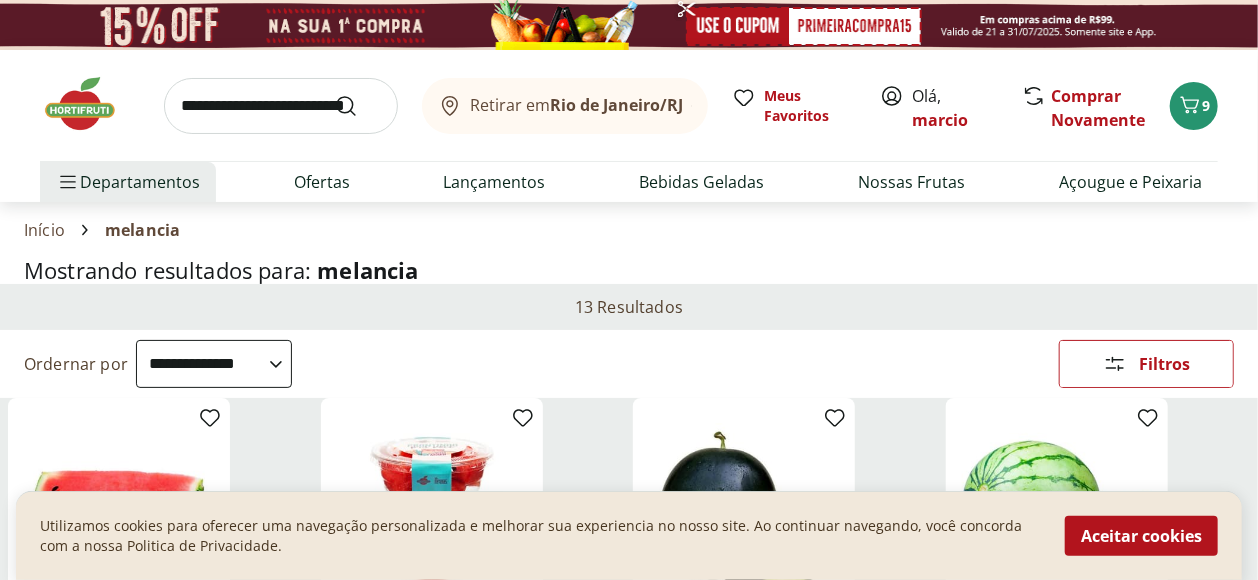 click at bounding box center (281, 106) 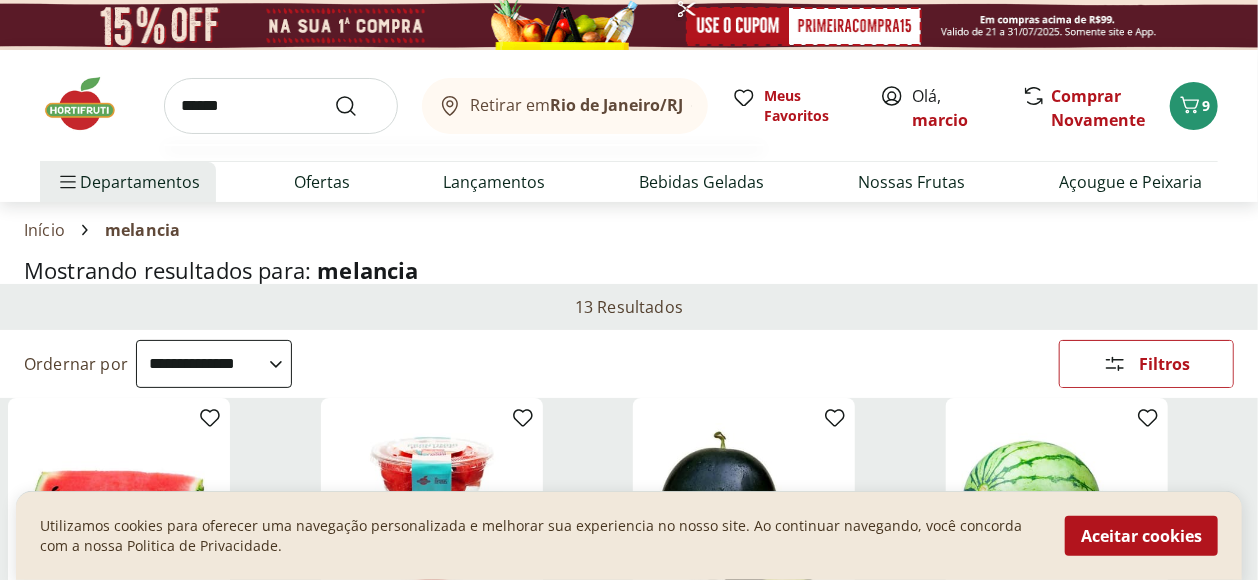 type on "******" 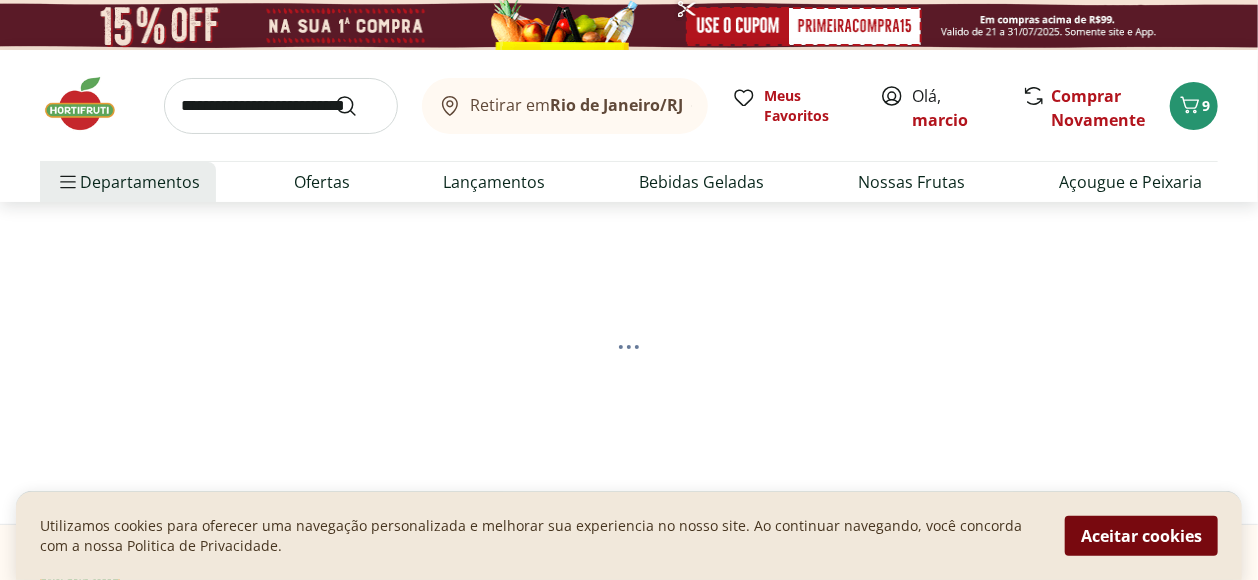 click on "Aceitar cookies" at bounding box center (1141, 536) 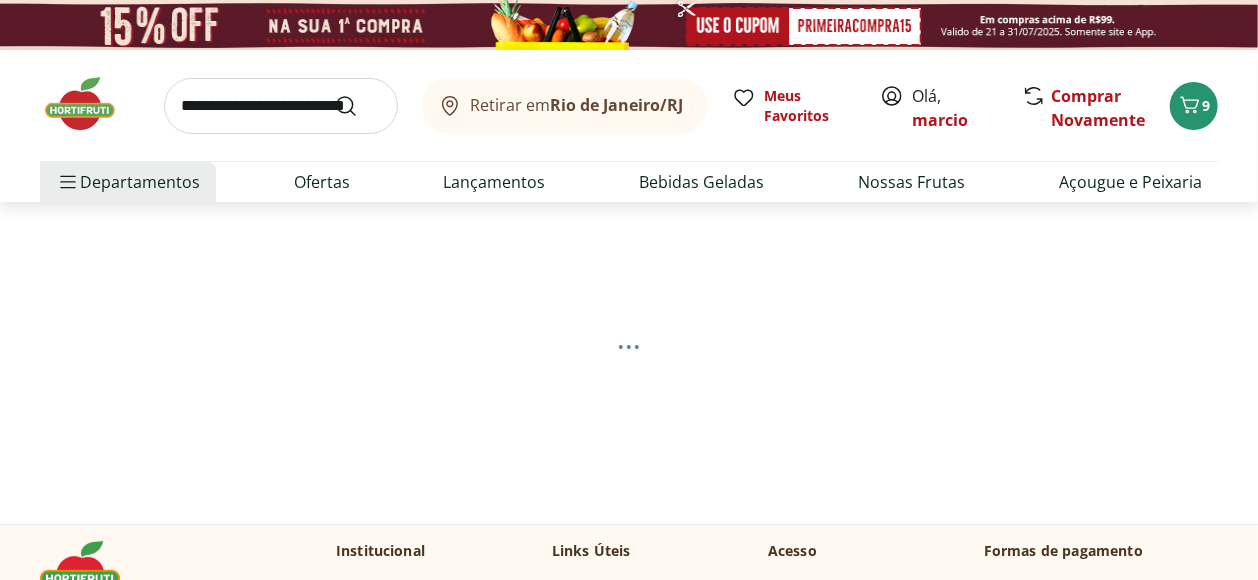 select on "**********" 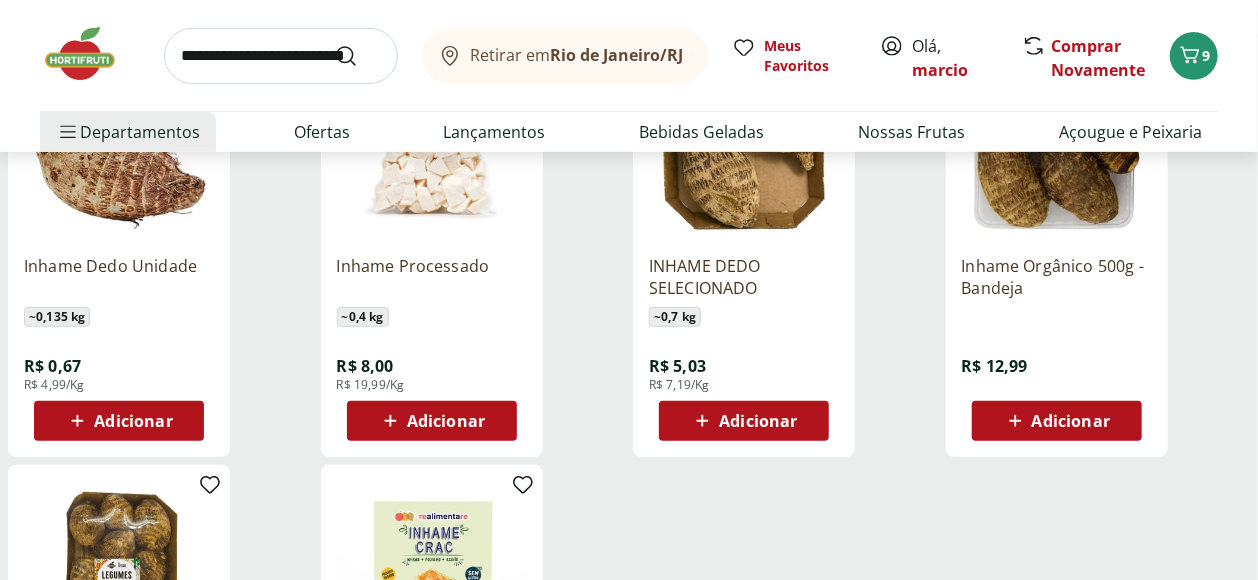 scroll, scrollTop: 333, scrollLeft: 0, axis: vertical 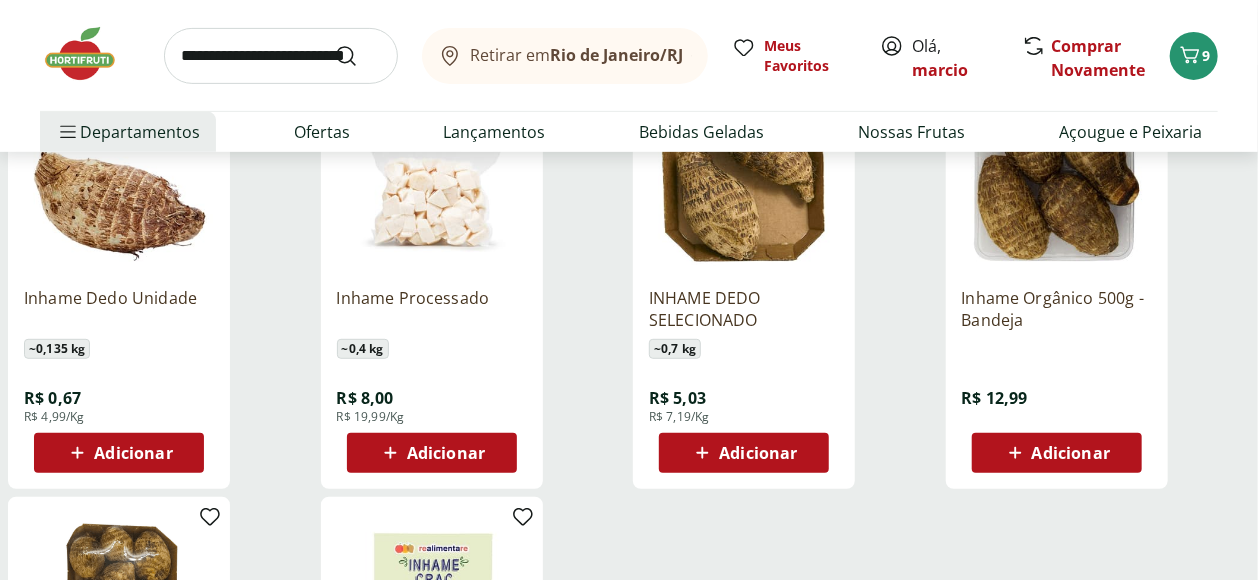 click on "Adicionar" at bounding box center (133, 453) 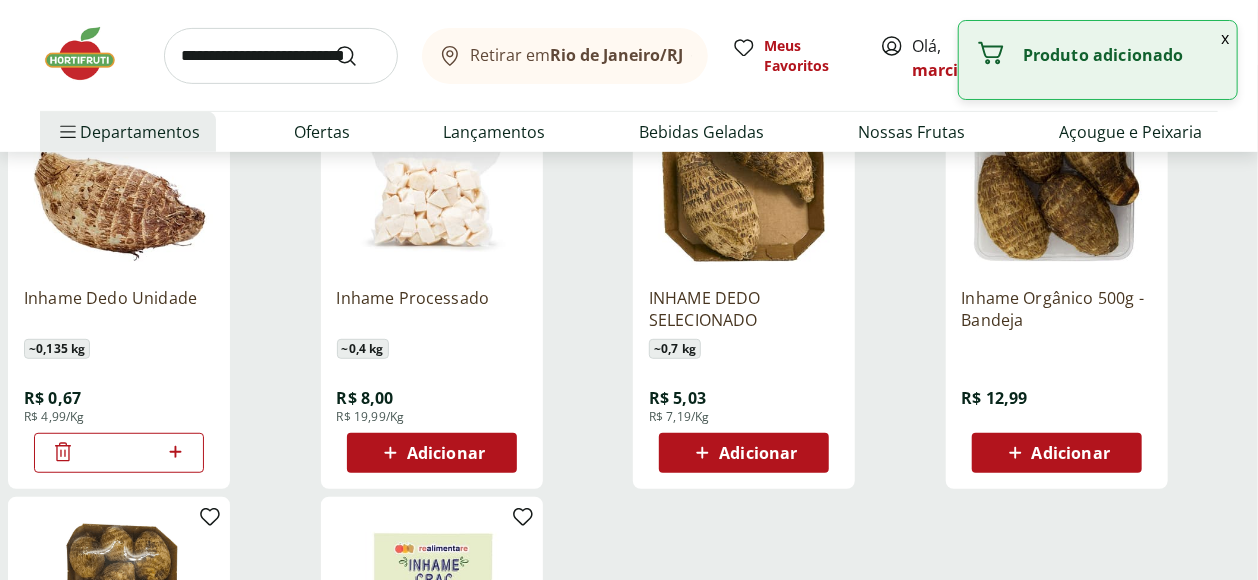 click 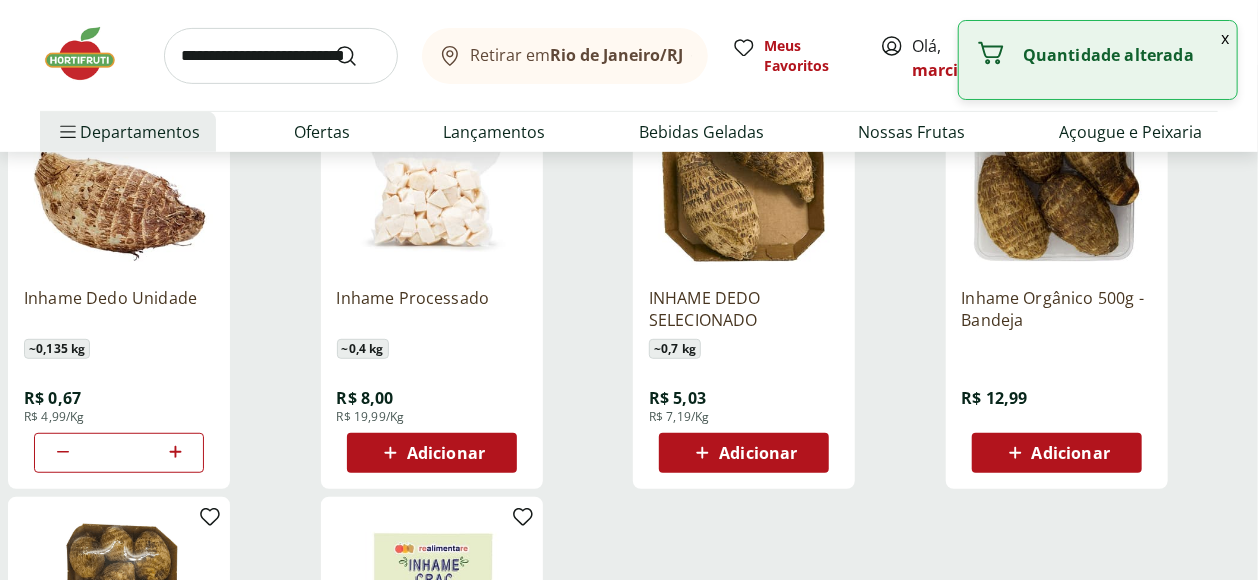 click 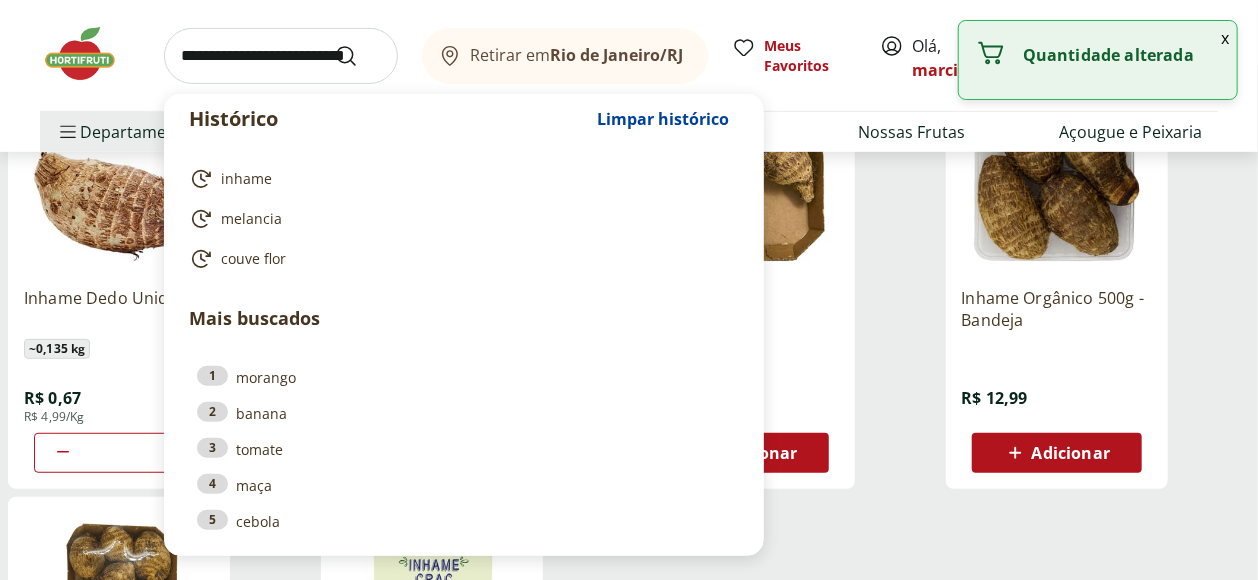 click at bounding box center [281, 56] 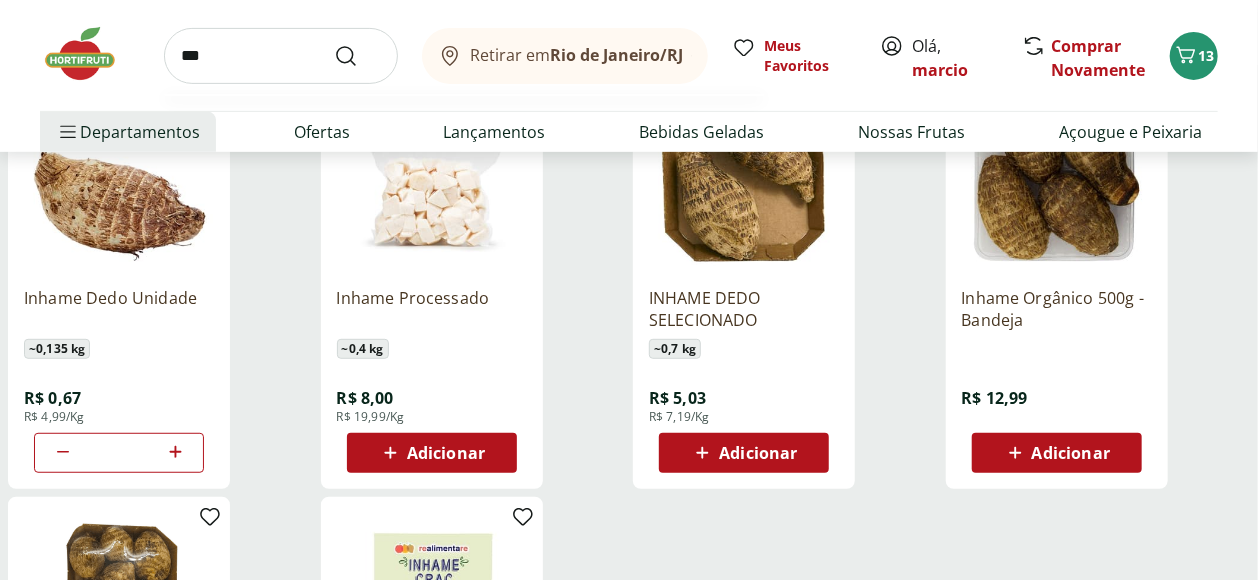 type on "***" 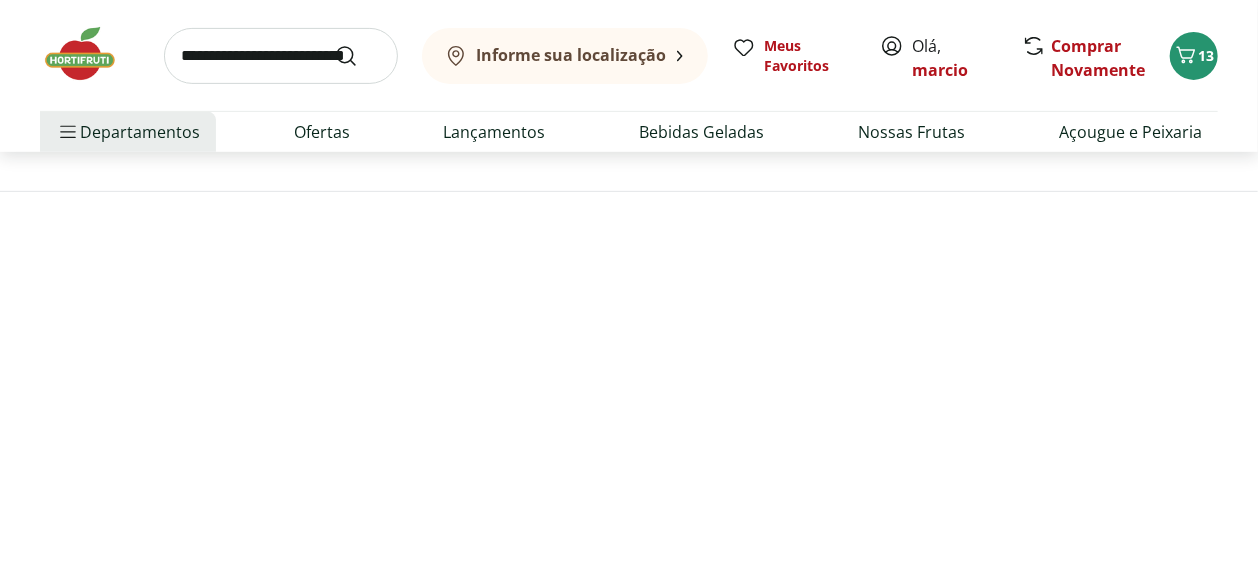 scroll, scrollTop: 0, scrollLeft: 0, axis: both 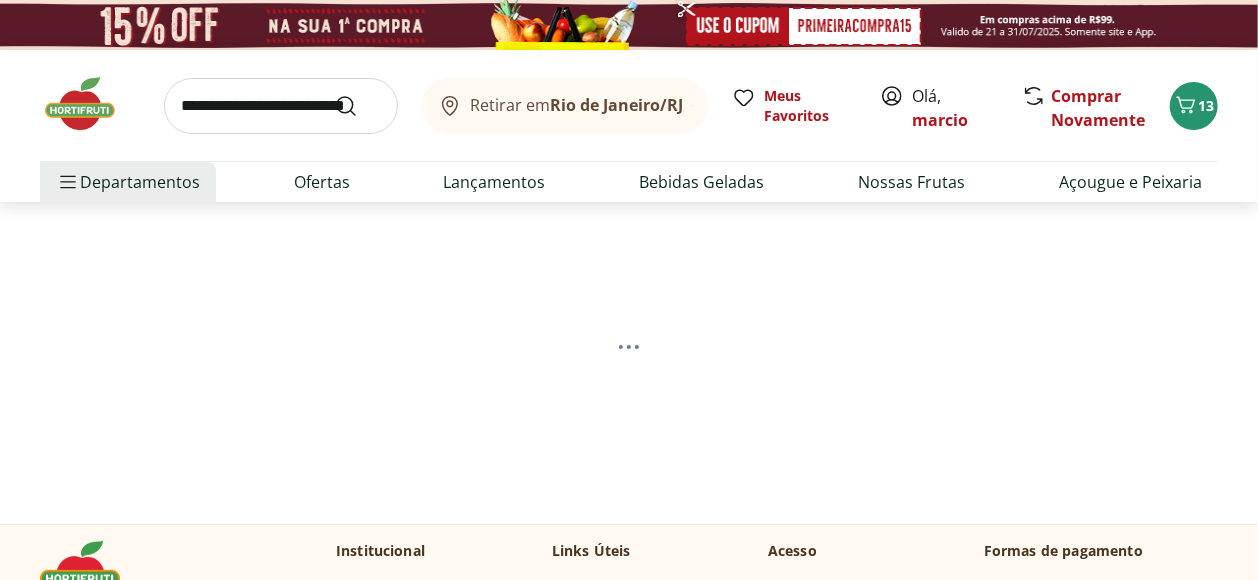 select on "**********" 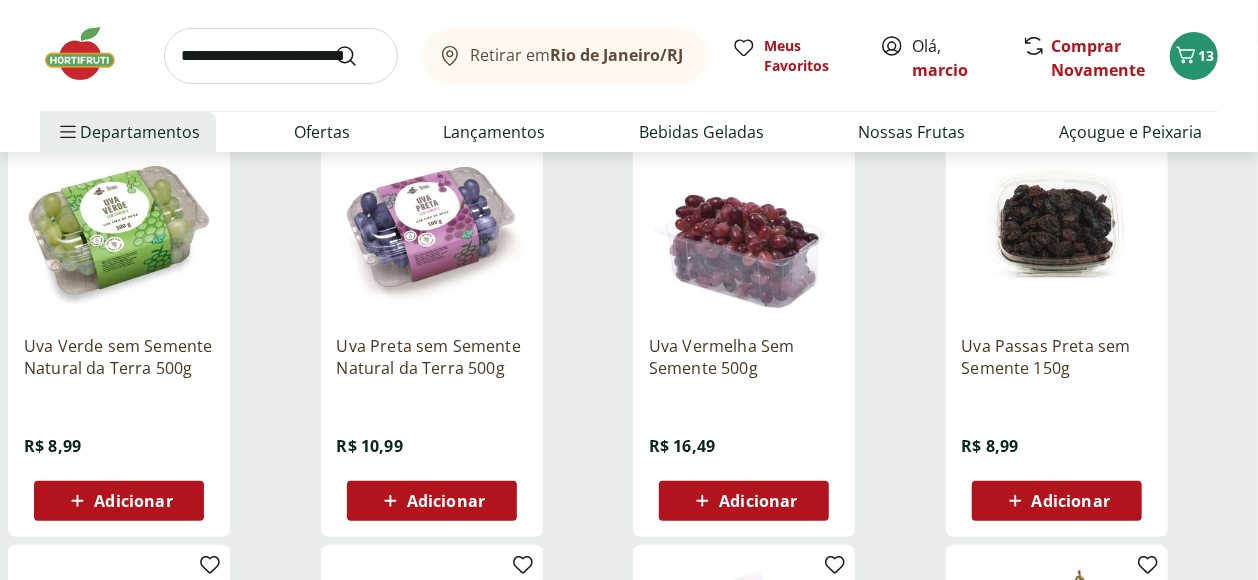 scroll, scrollTop: 333, scrollLeft: 0, axis: vertical 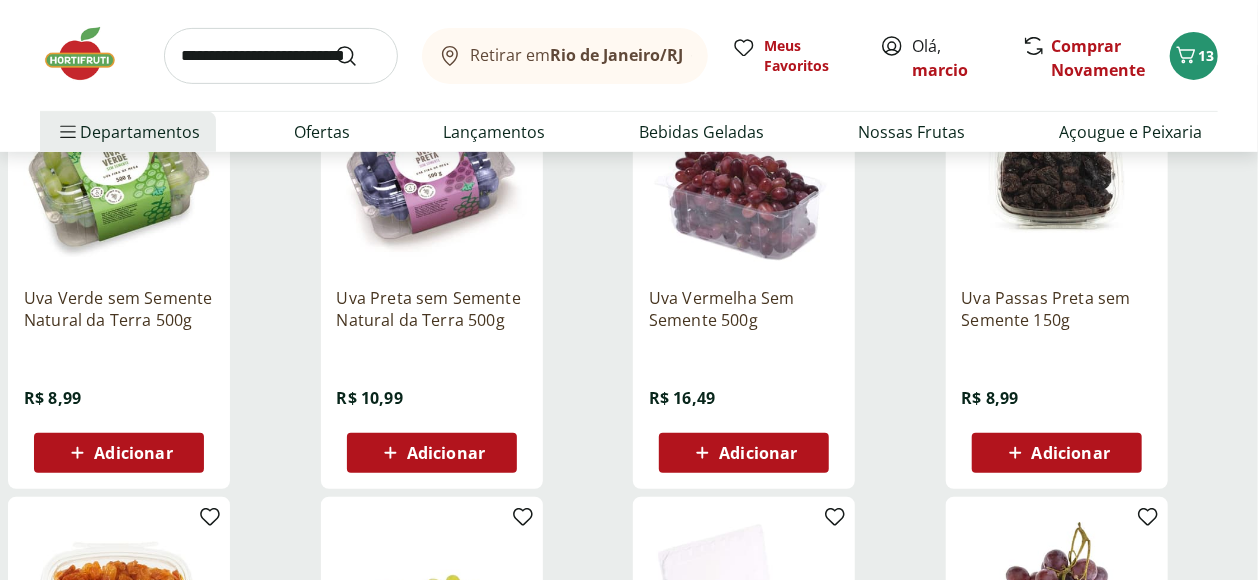 click on "Adicionar" at bounding box center (446, 453) 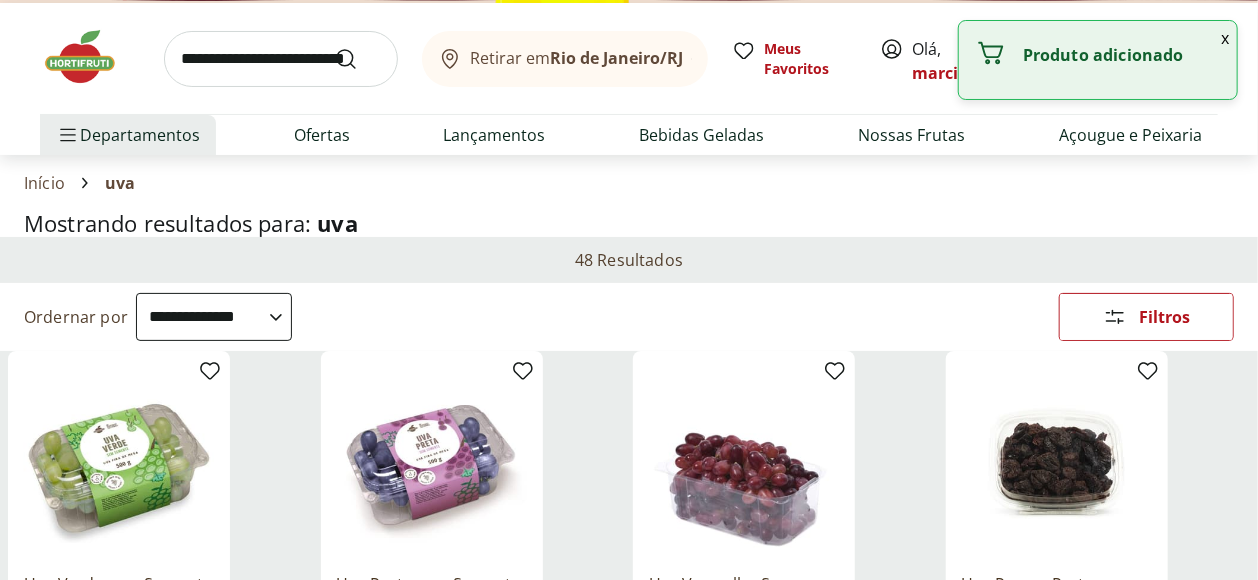 scroll, scrollTop: 0, scrollLeft: 0, axis: both 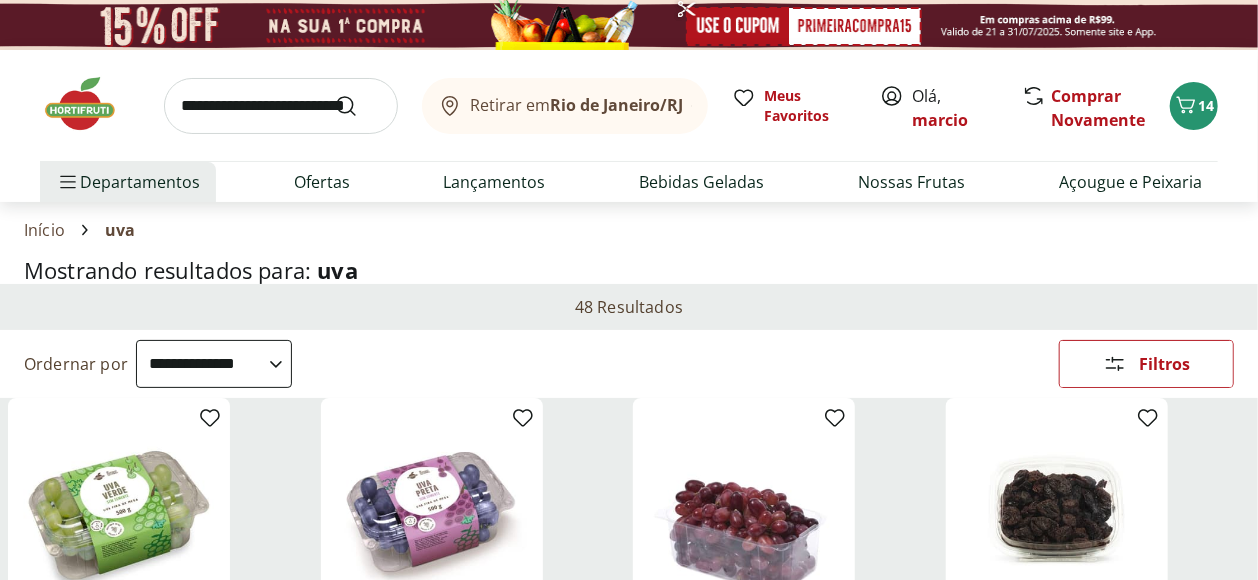 click at bounding box center (281, 106) 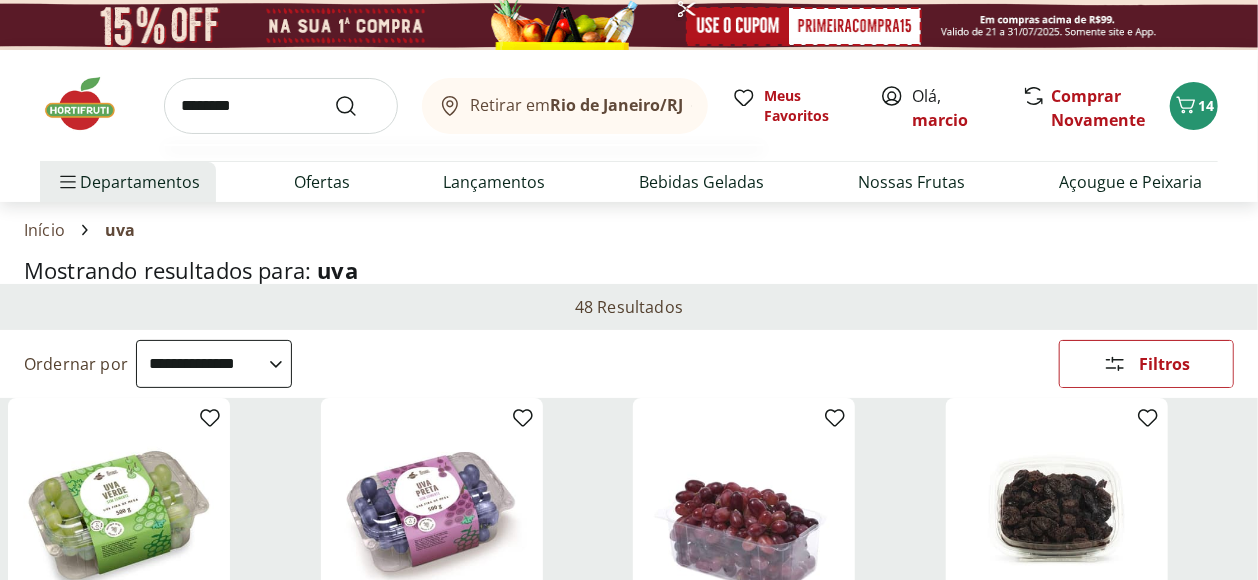 type on "********" 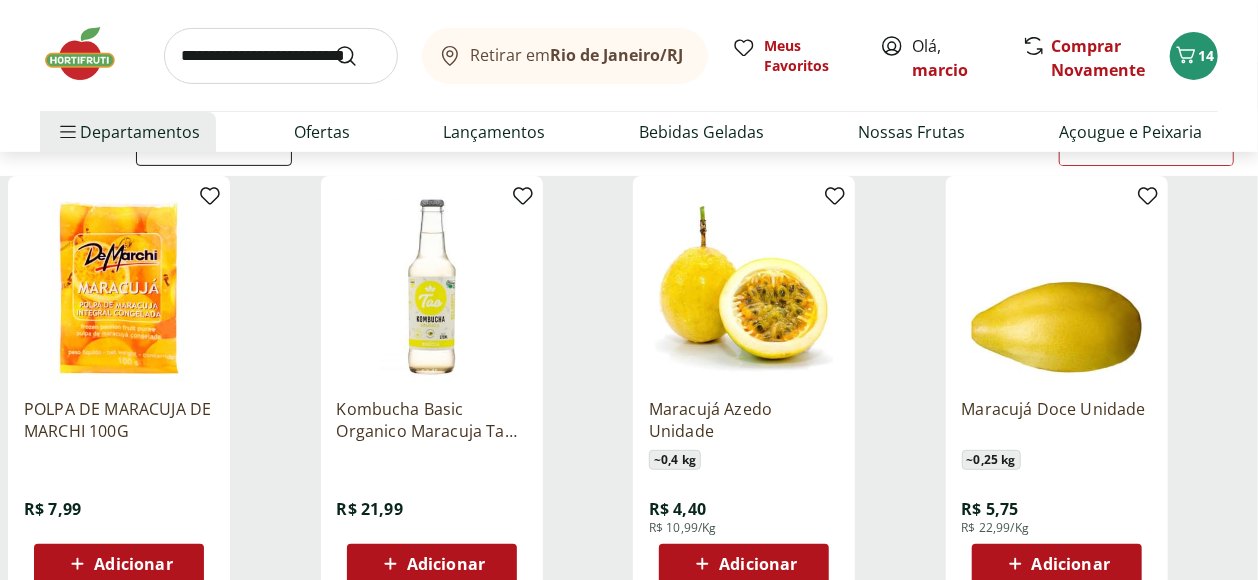 scroll, scrollTop: 111, scrollLeft: 0, axis: vertical 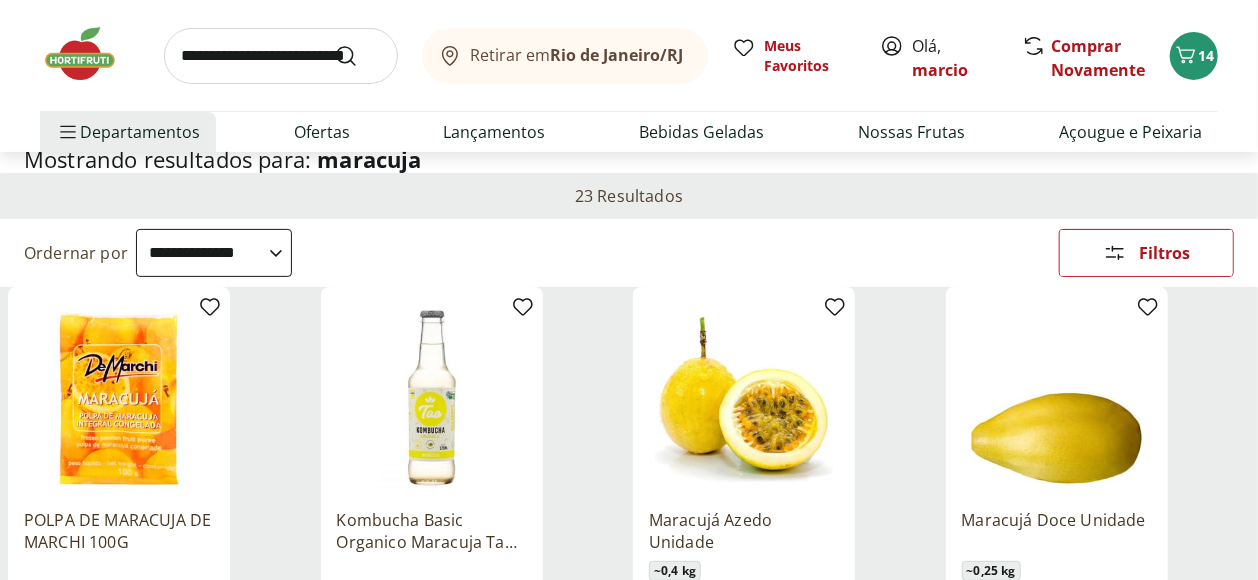 click on "**********" at bounding box center [214, 253] 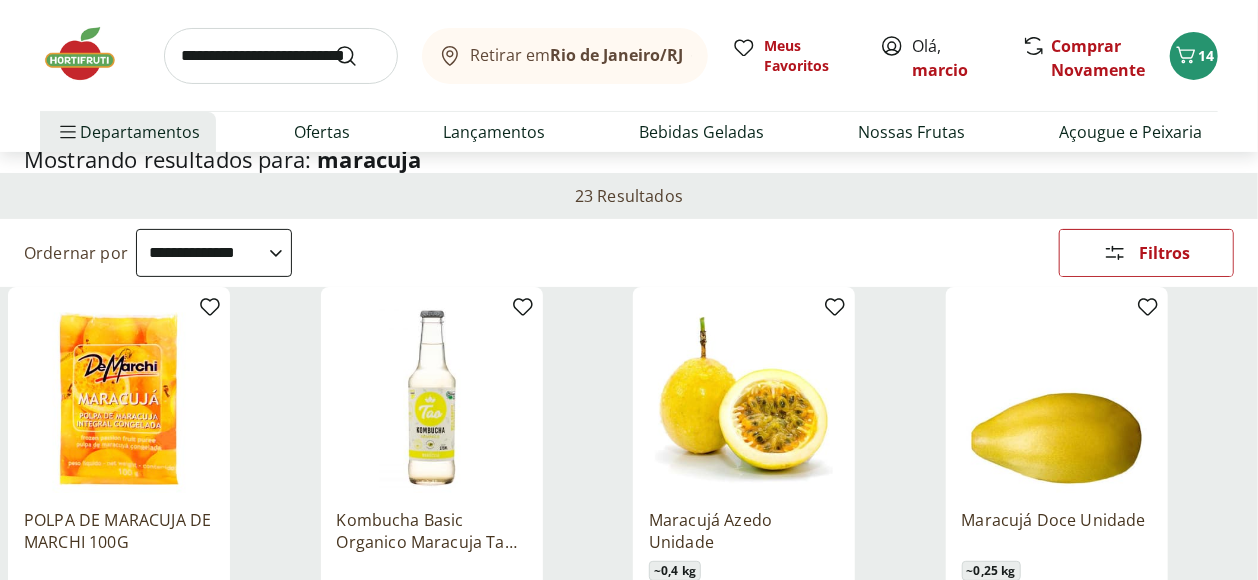 click on "**********" at bounding box center (214, 253) 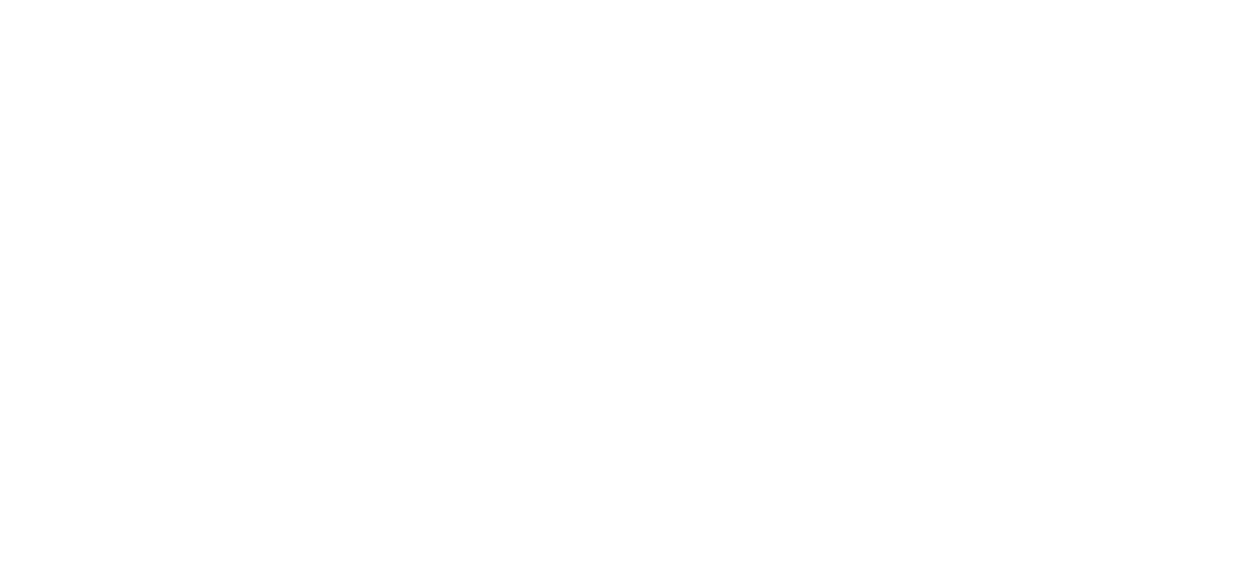 scroll, scrollTop: 0, scrollLeft: 0, axis: both 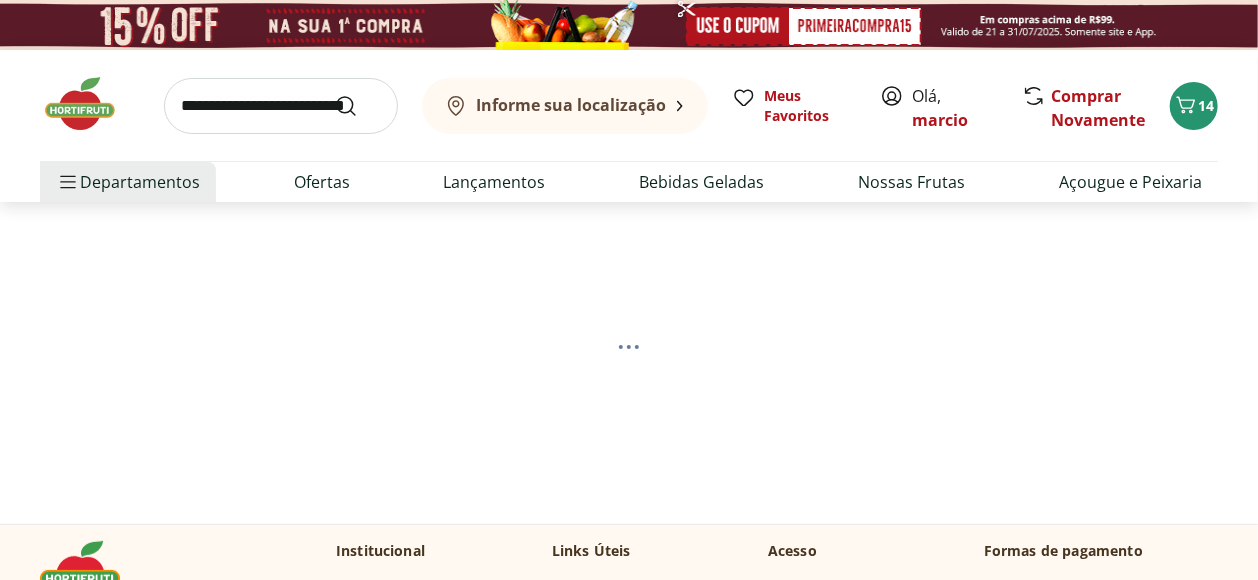 select on "*********" 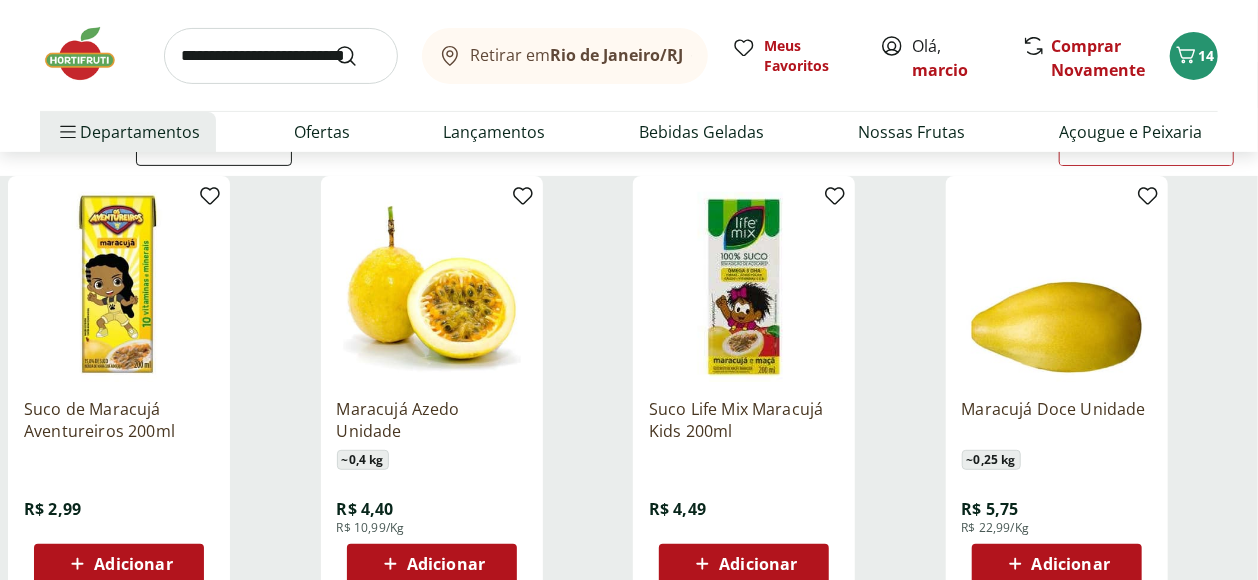 scroll, scrollTop: 333, scrollLeft: 0, axis: vertical 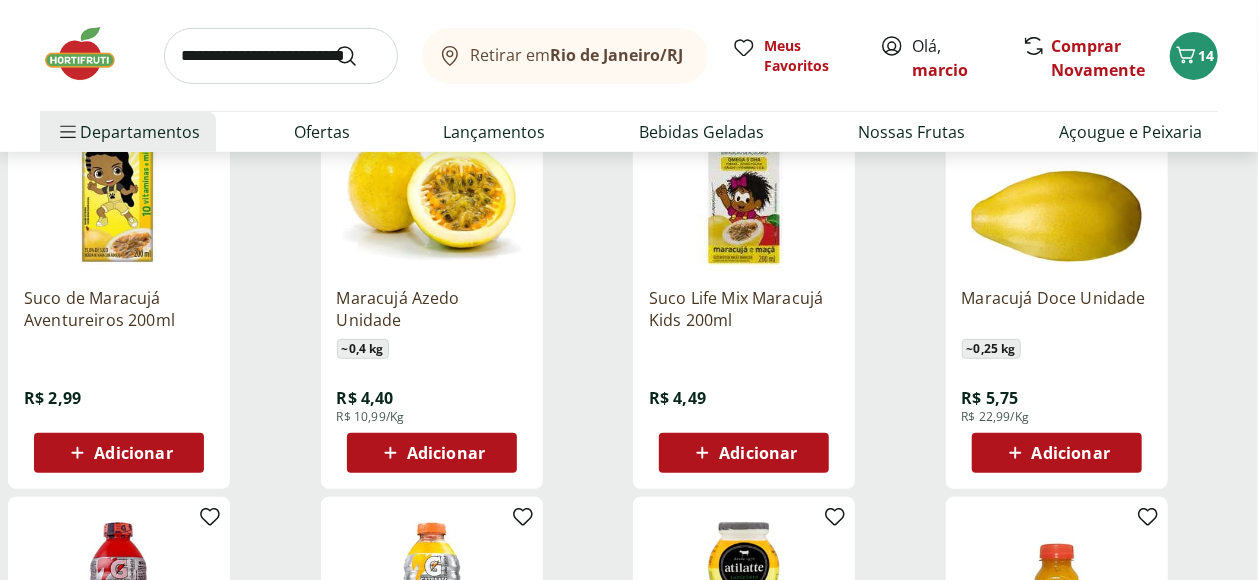 click on "Adicionar" at bounding box center (446, 453) 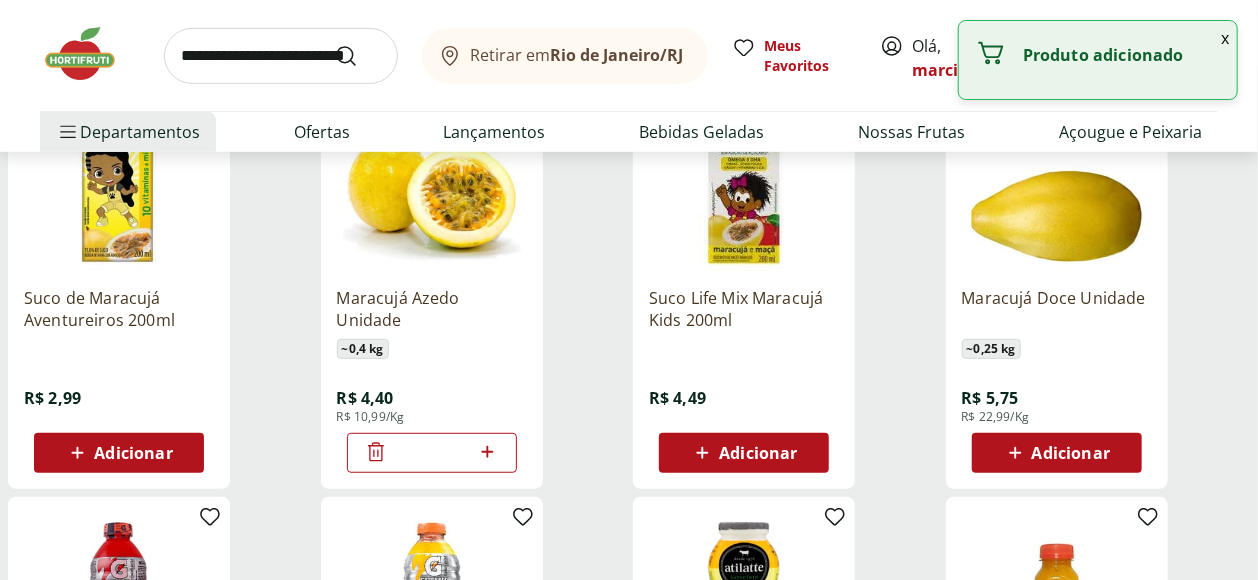 click 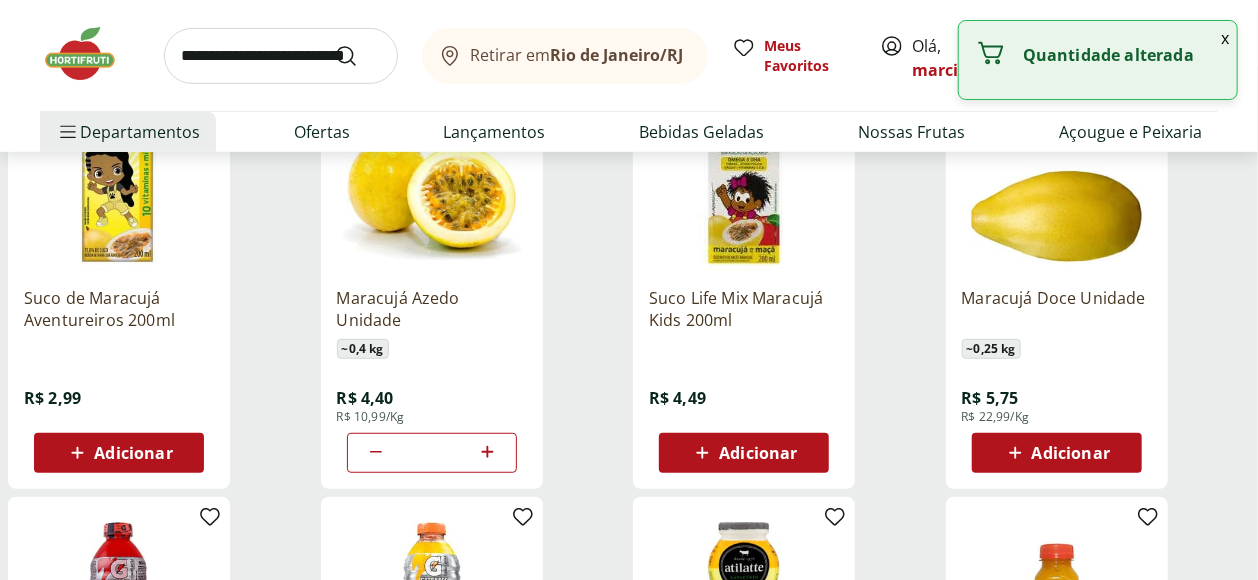 click at bounding box center [281, 56] 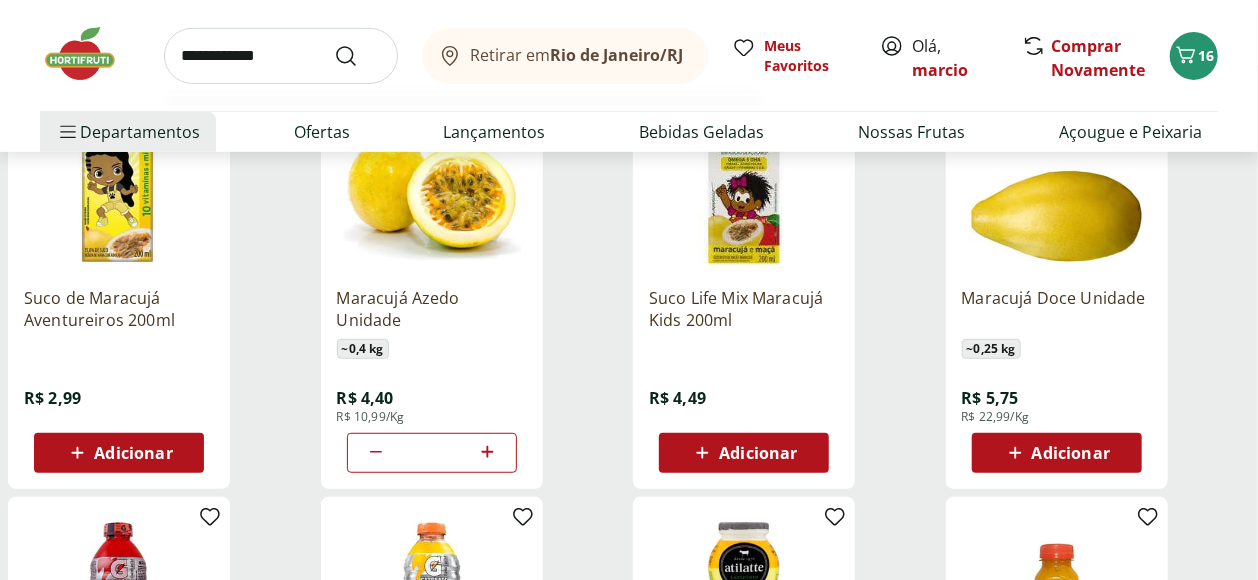 type on "**********" 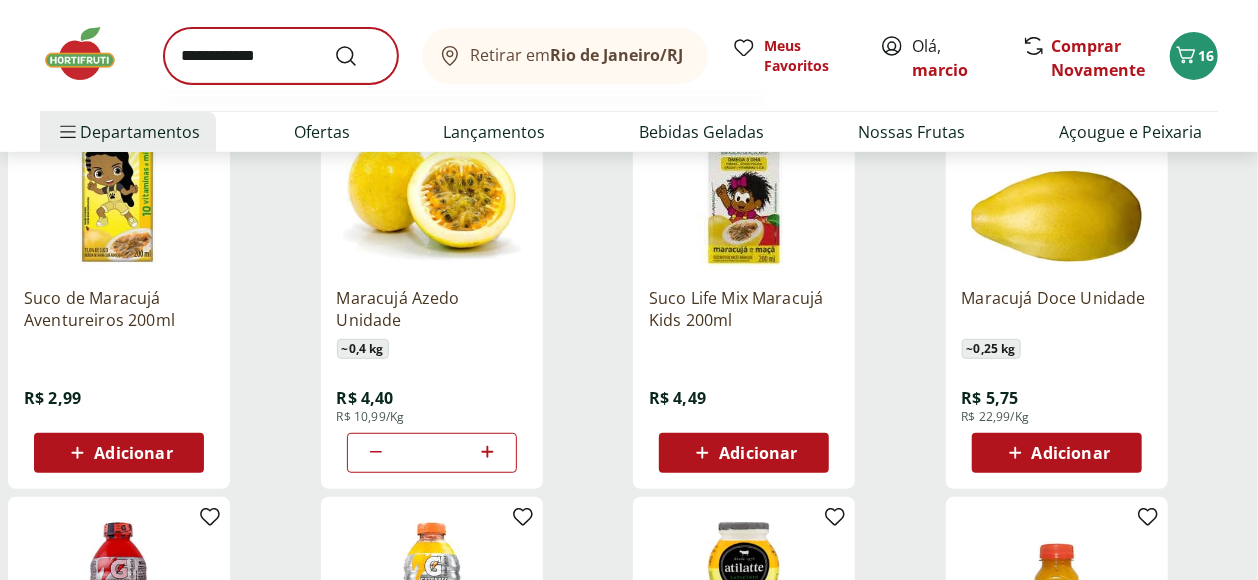 scroll, scrollTop: 0, scrollLeft: 0, axis: both 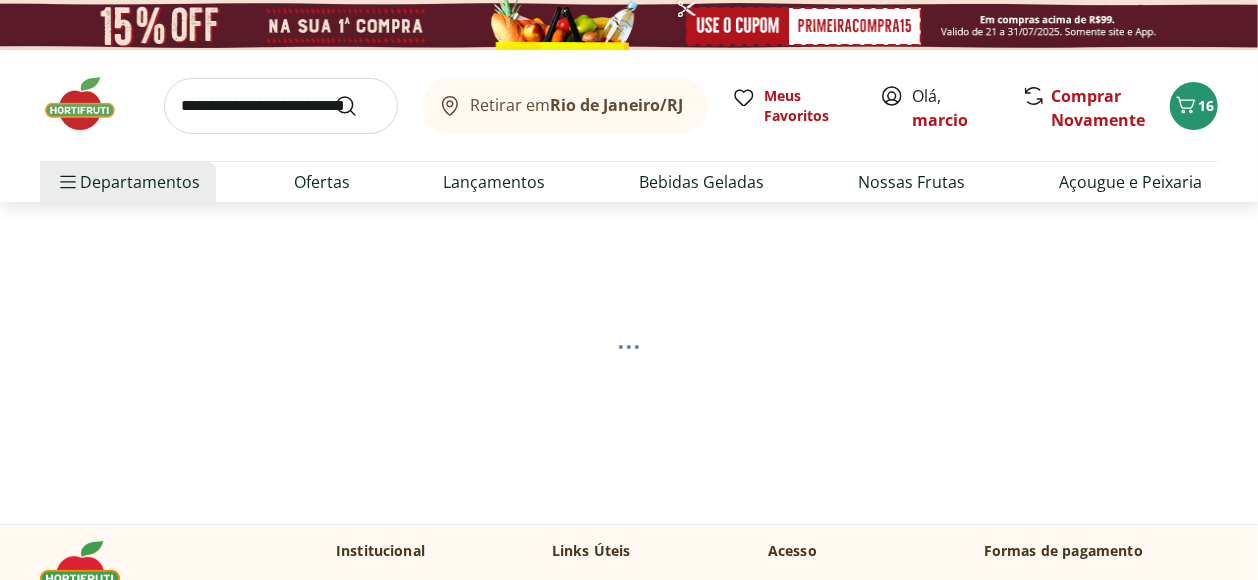 select on "**********" 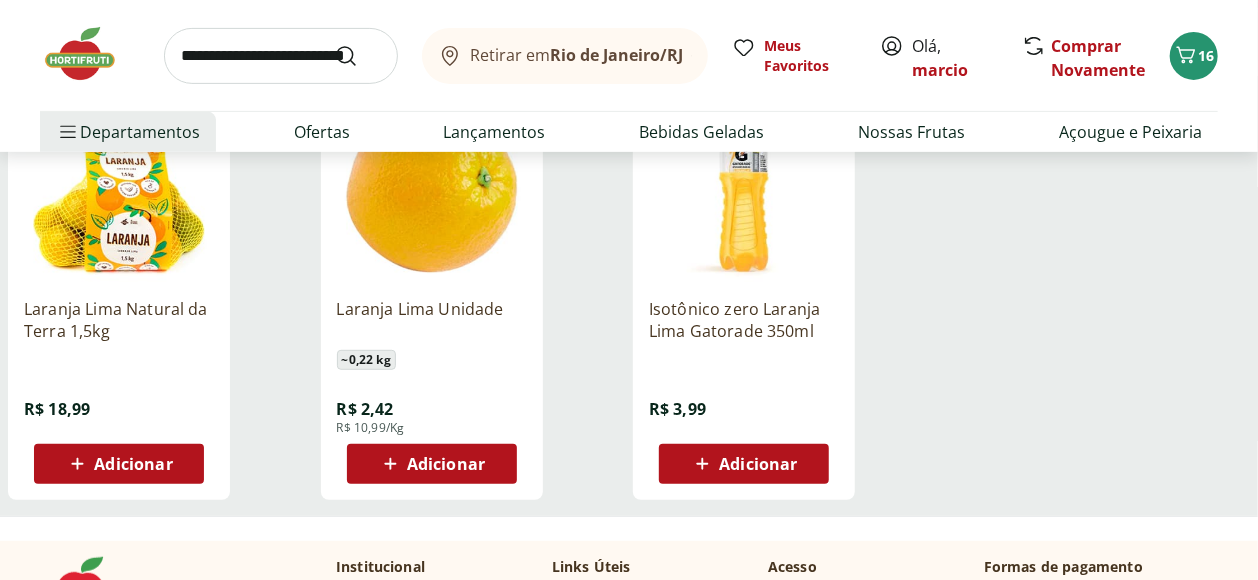 scroll, scrollTop: 333, scrollLeft: 0, axis: vertical 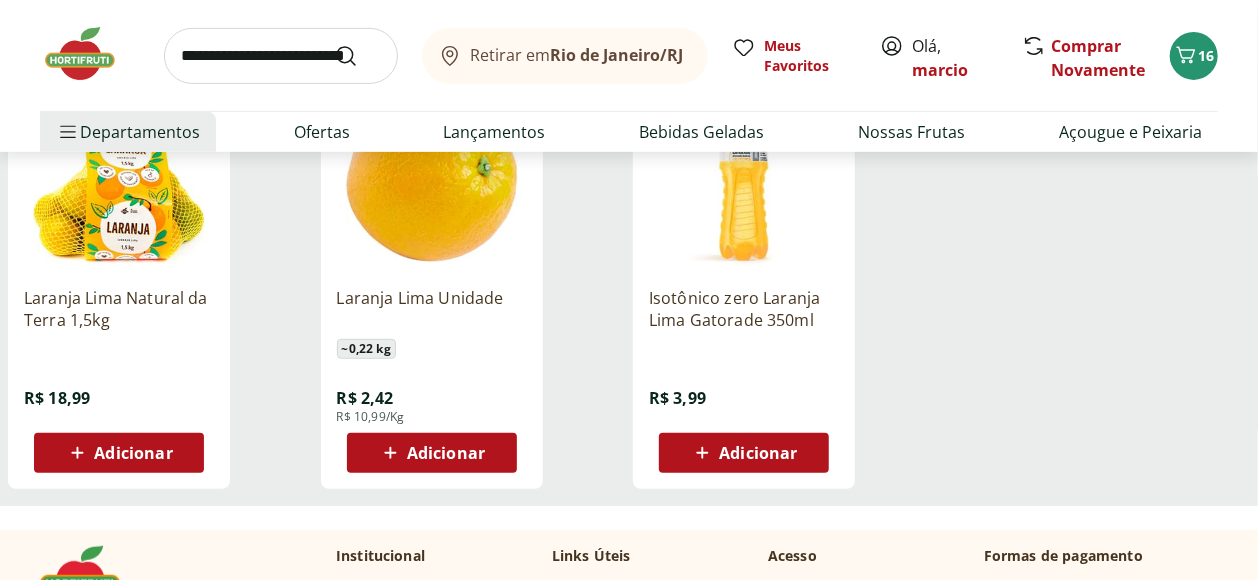 click on "Adicionar" at bounding box center (133, 453) 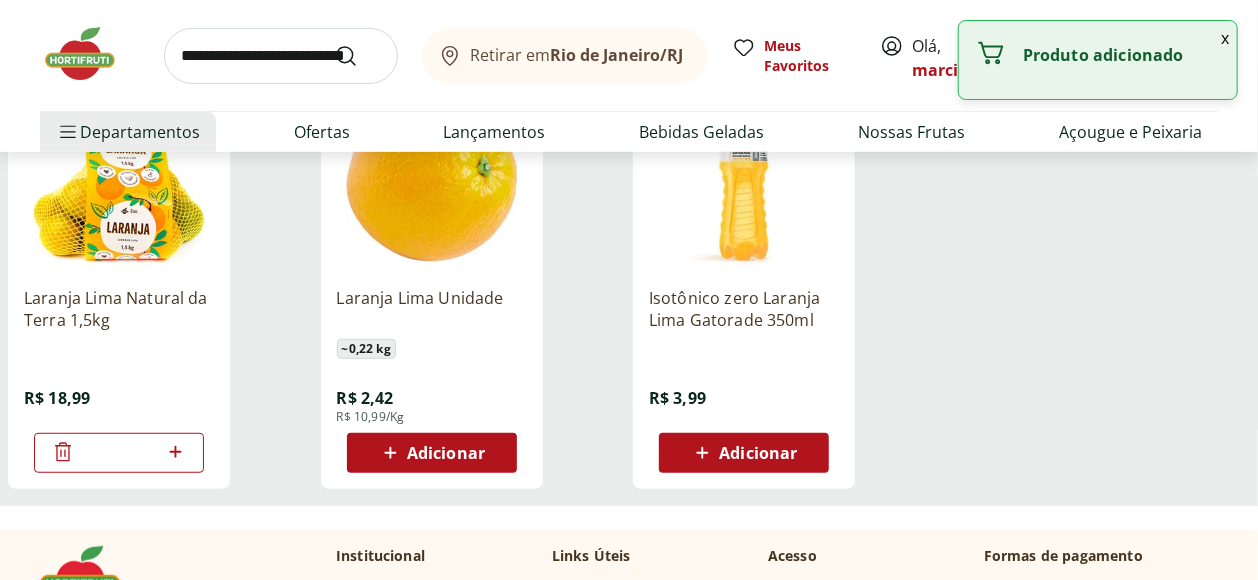 click 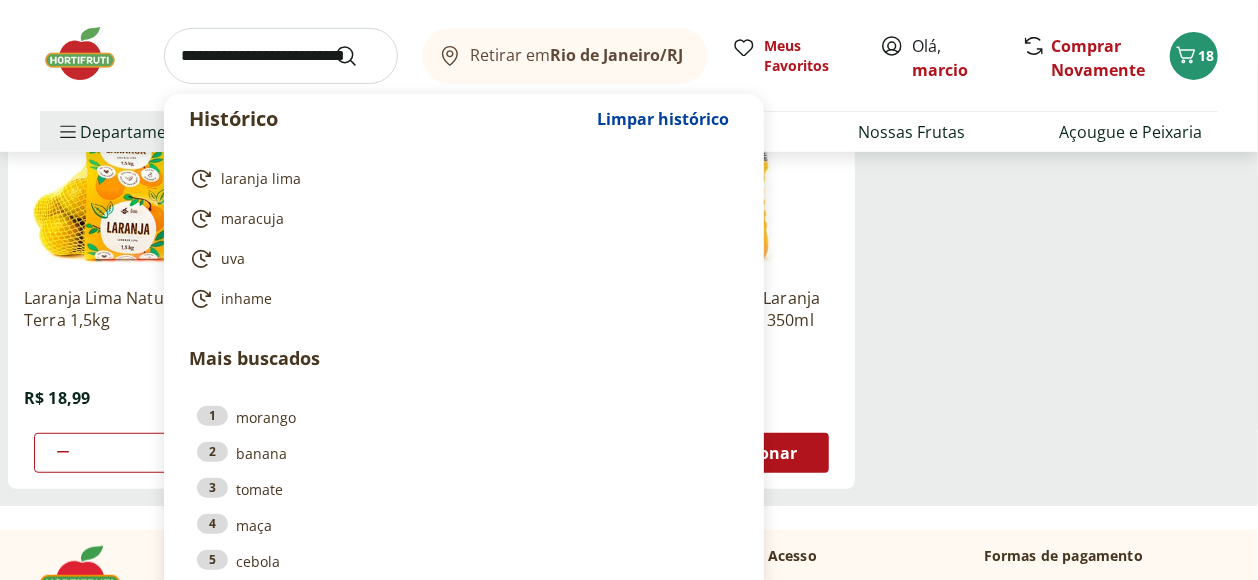 click at bounding box center (281, 56) 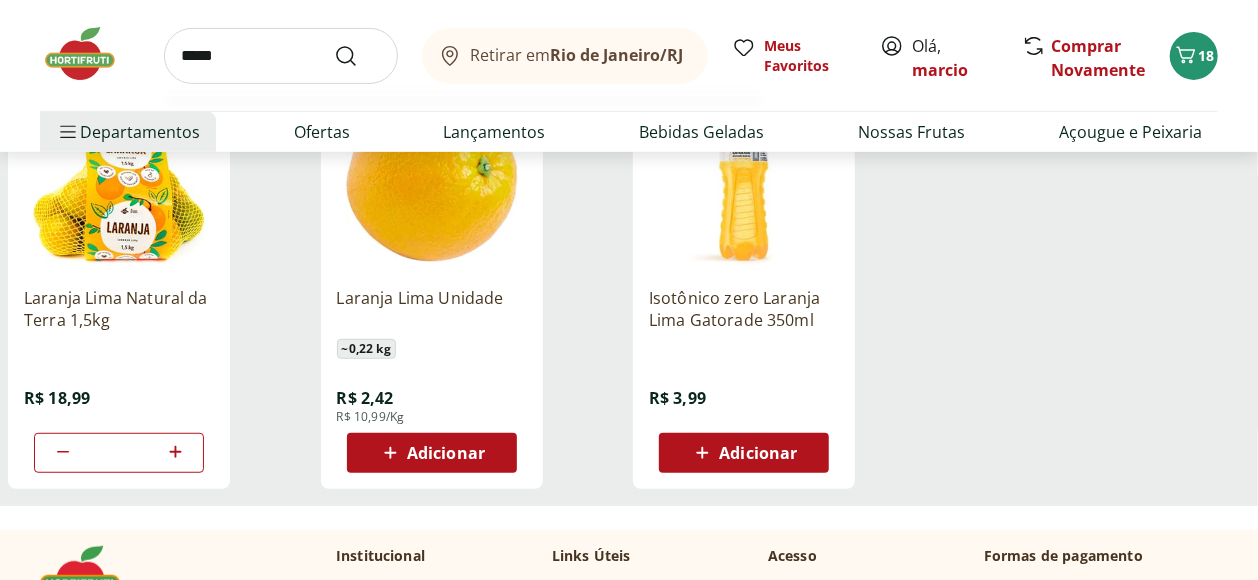 type on "*****" 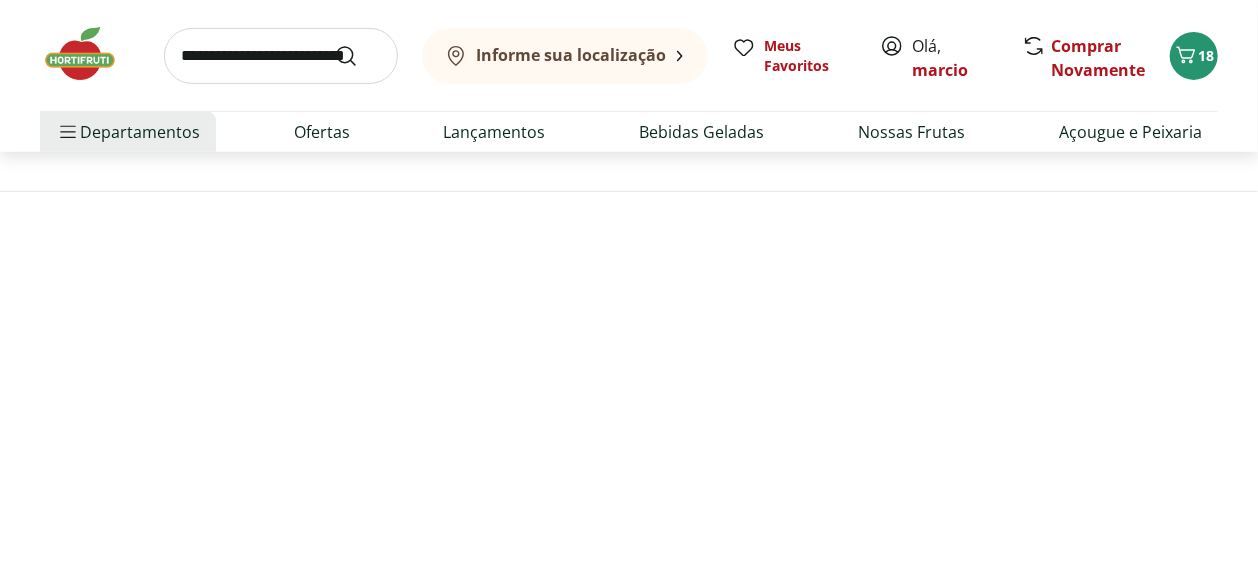 scroll, scrollTop: 0, scrollLeft: 0, axis: both 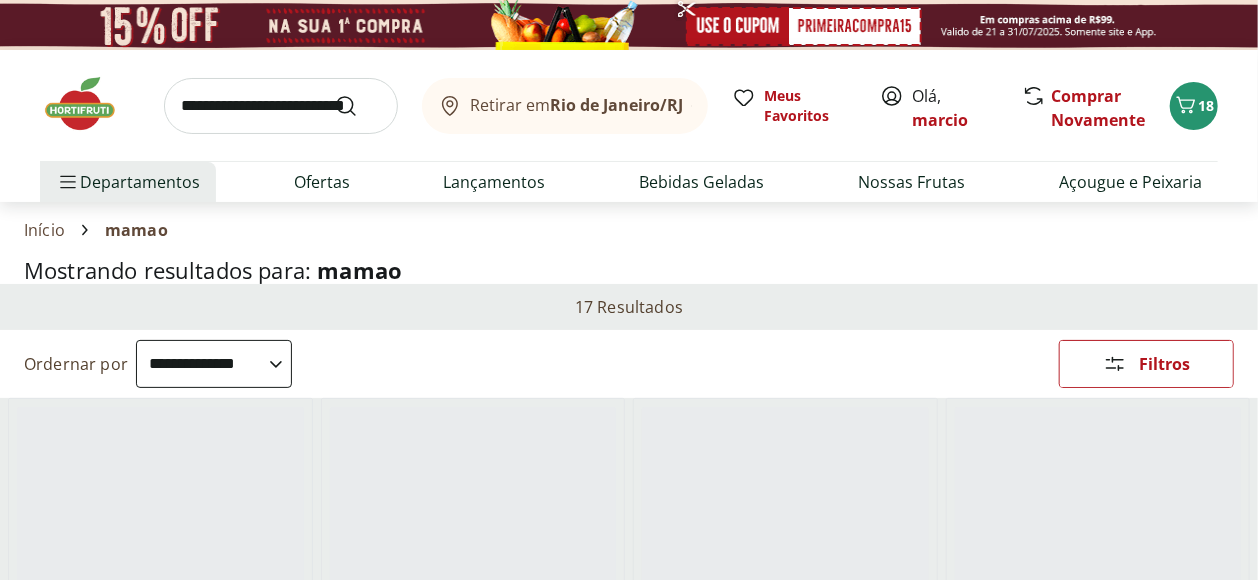 click on "**********" at bounding box center (214, 364) 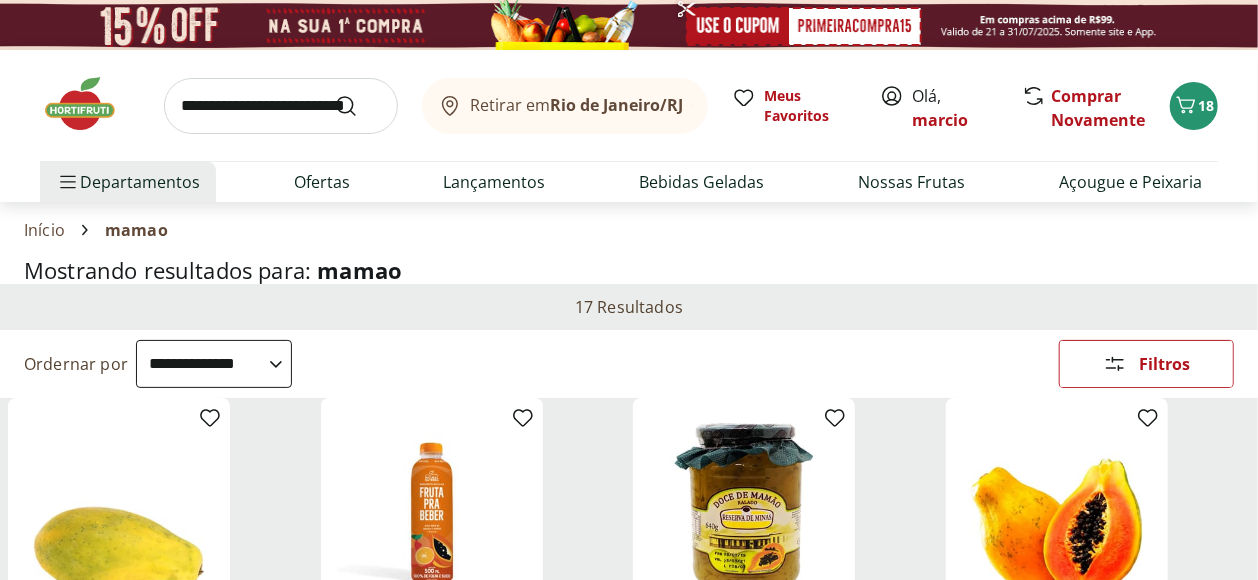 click on "**********" at bounding box center (214, 364) 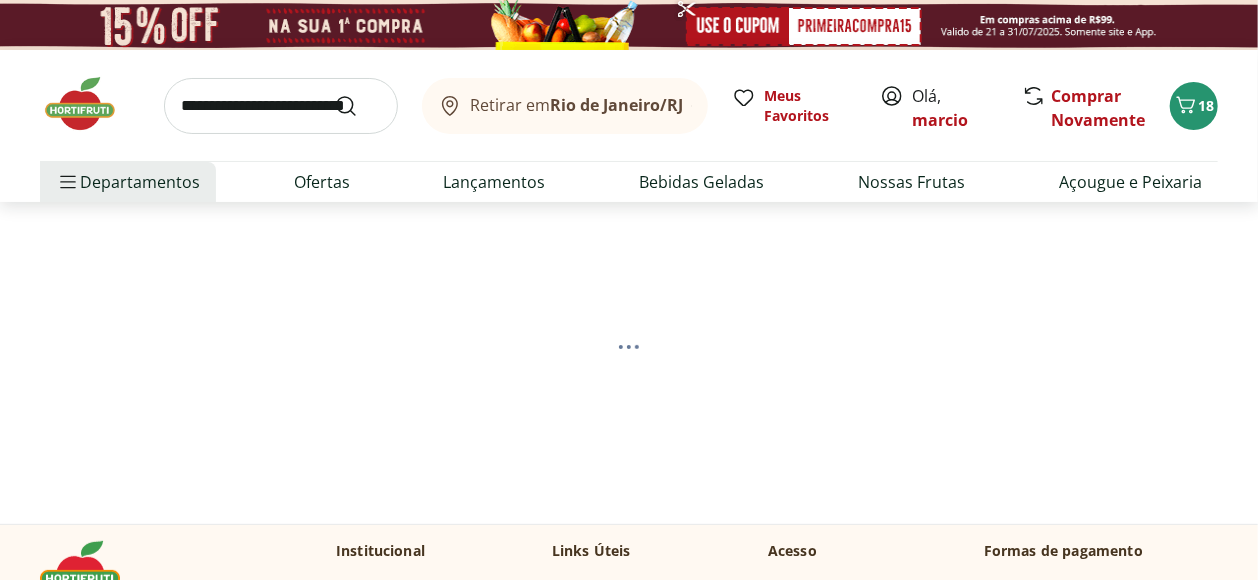 select on "*********" 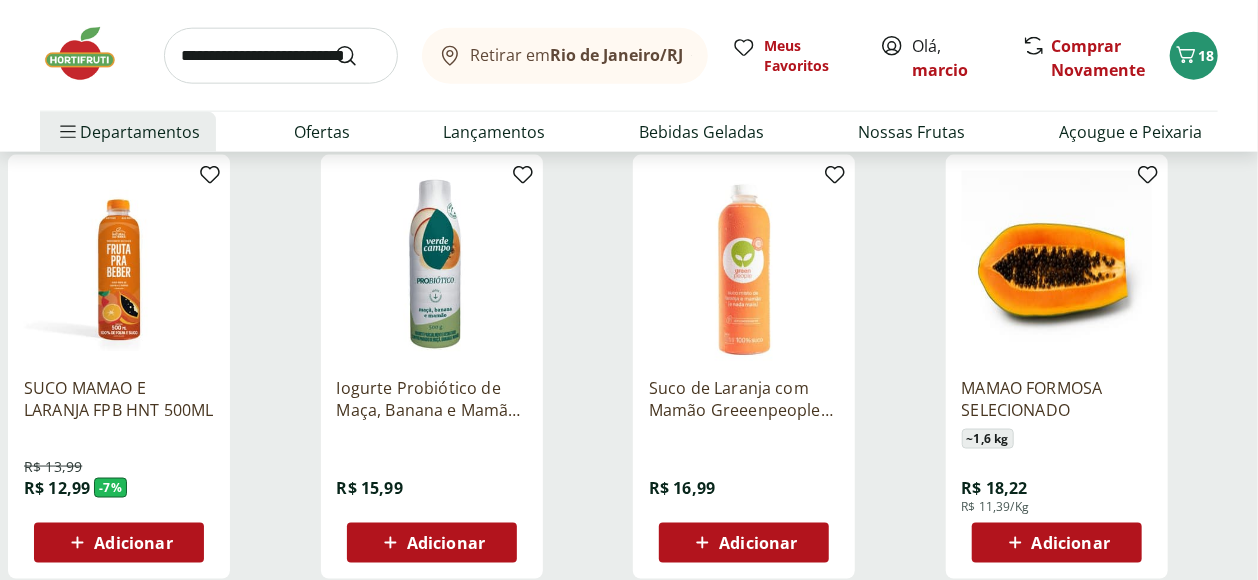 scroll, scrollTop: 1222, scrollLeft: 0, axis: vertical 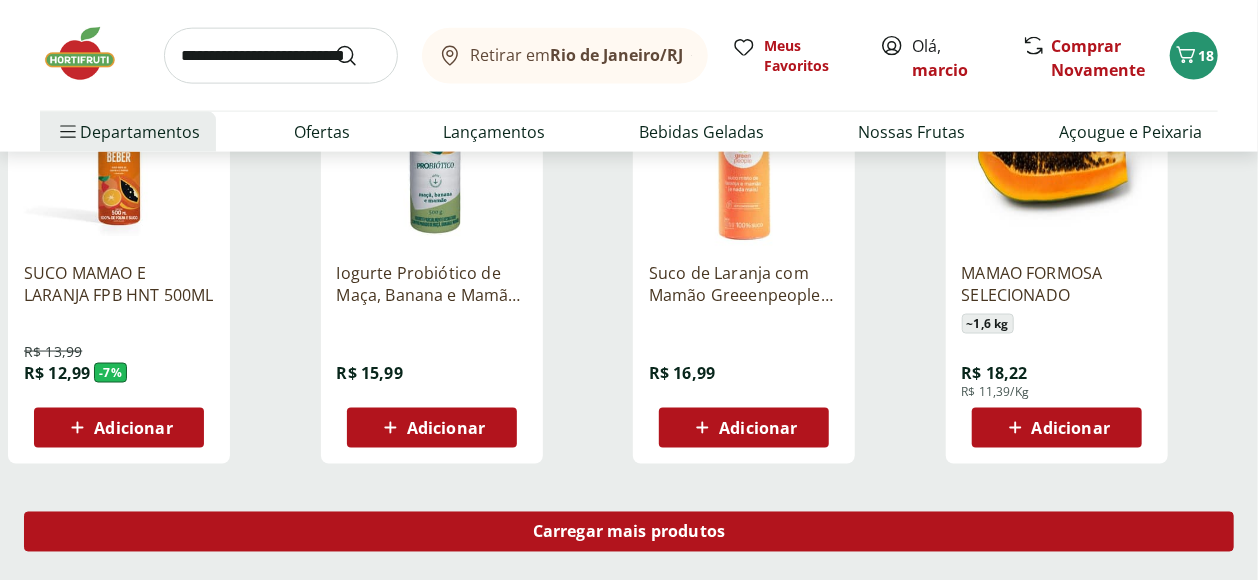 click on "Carregar mais produtos" at bounding box center (629, 532) 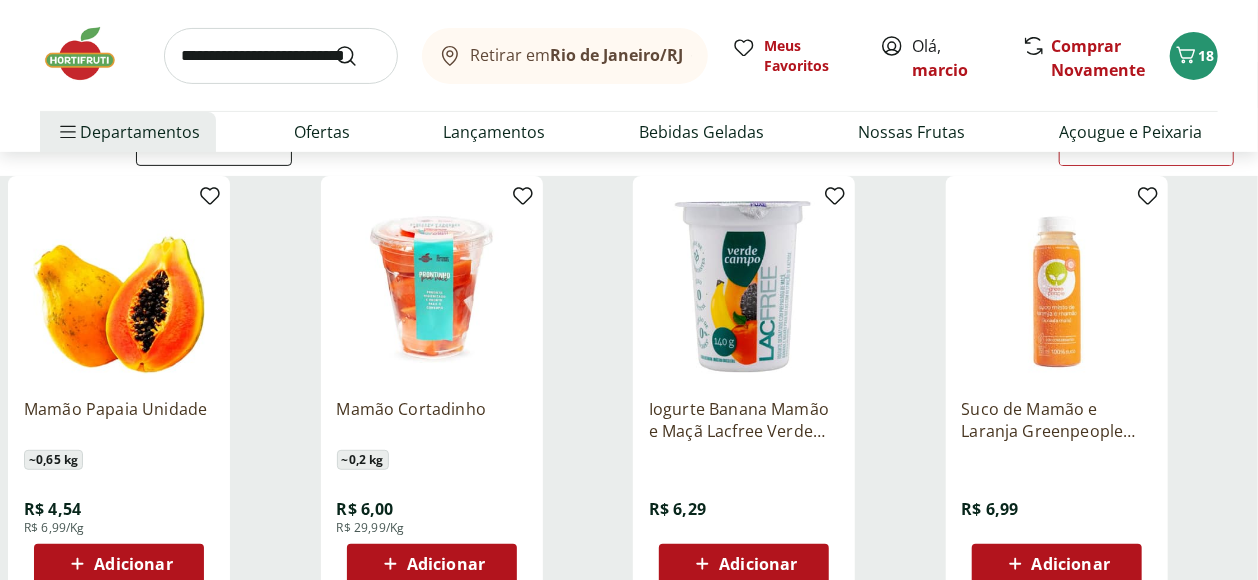 scroll, scrollTop: 333, scrollLeft: 0, axis: vertical 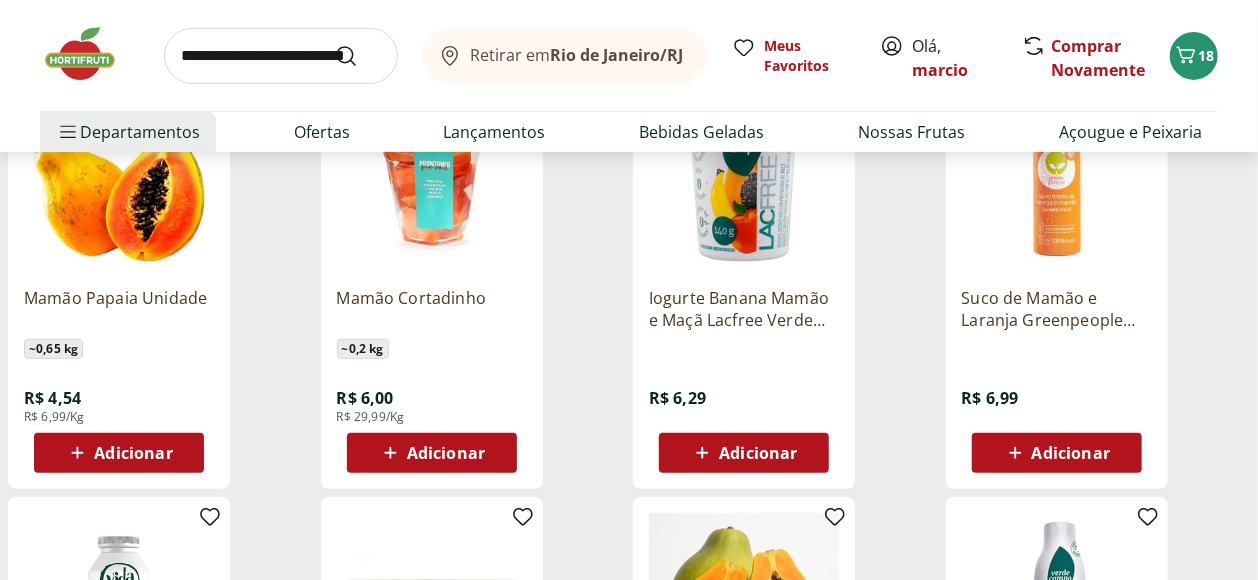 click on "Adicionar" at bounding box center [133, 453] 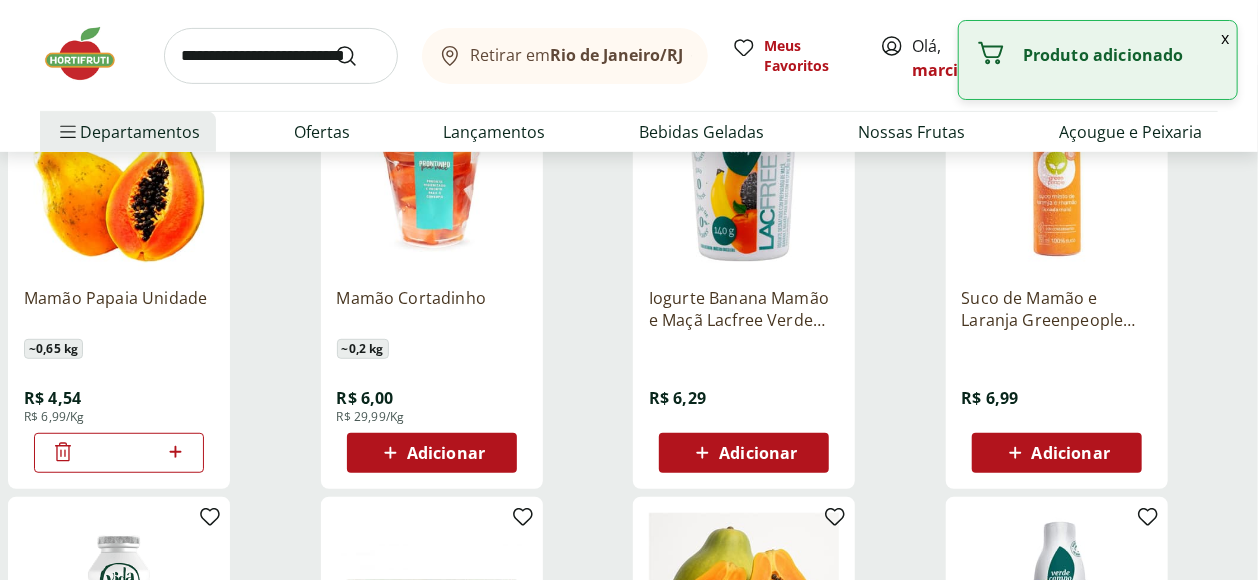 click 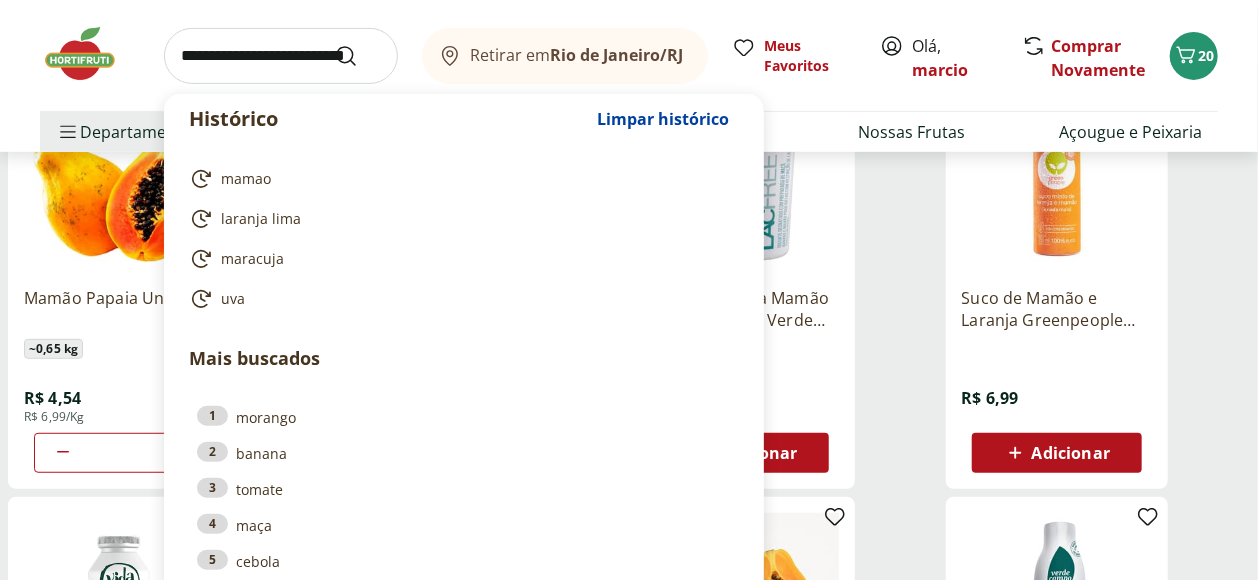click at bounding box center [281, 56] 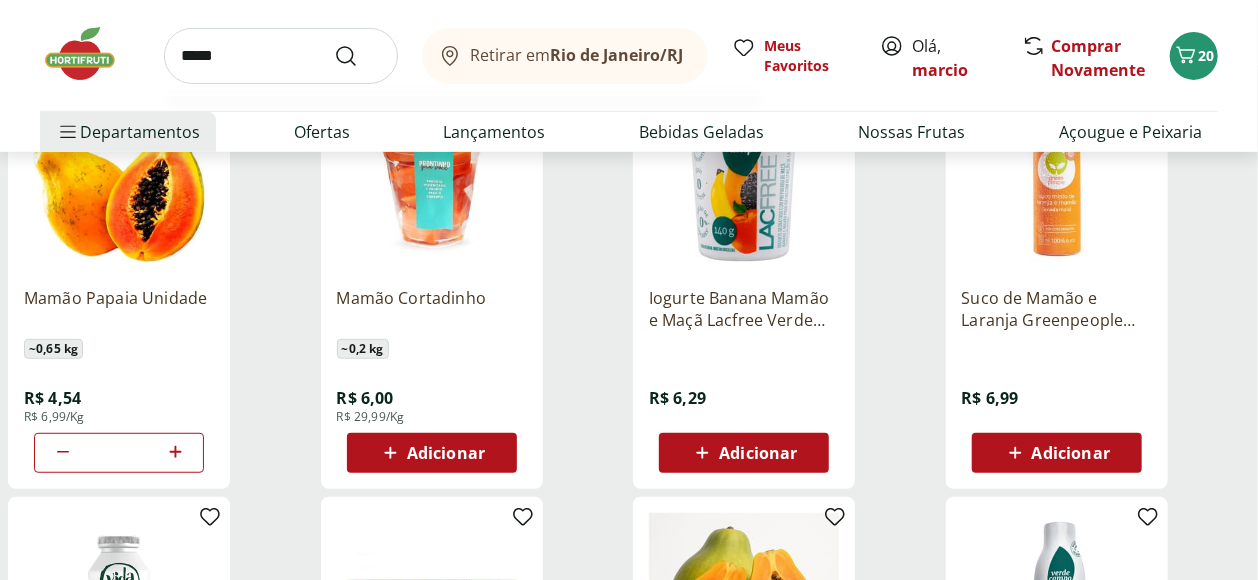 type on "*****" 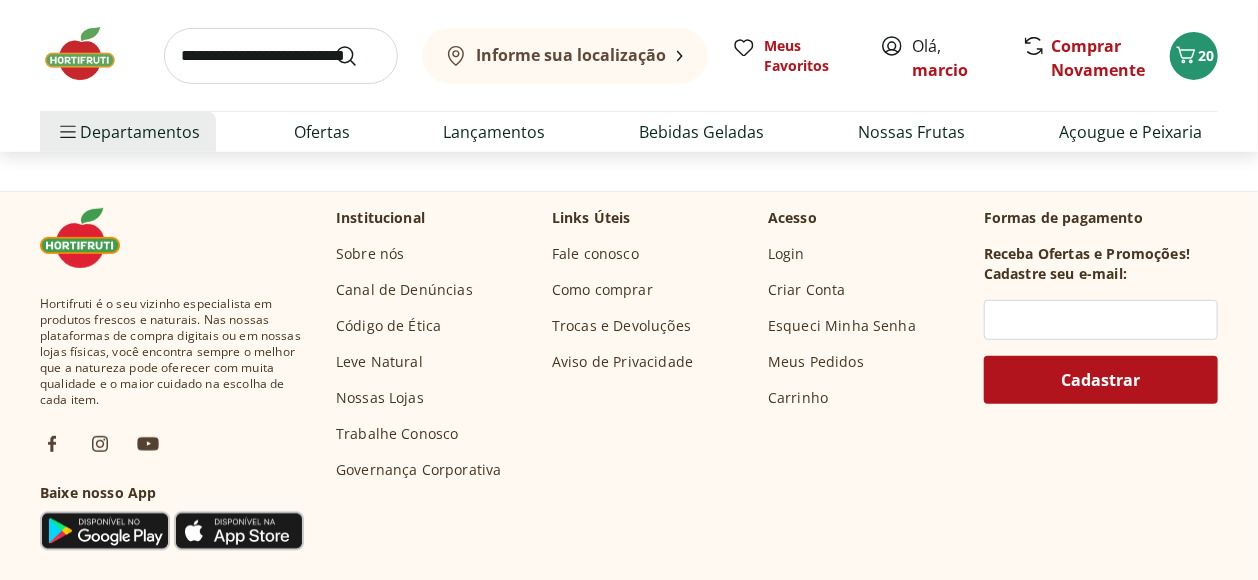 scroll, scrollTop: 0, scrollLeft: 0, axis: both 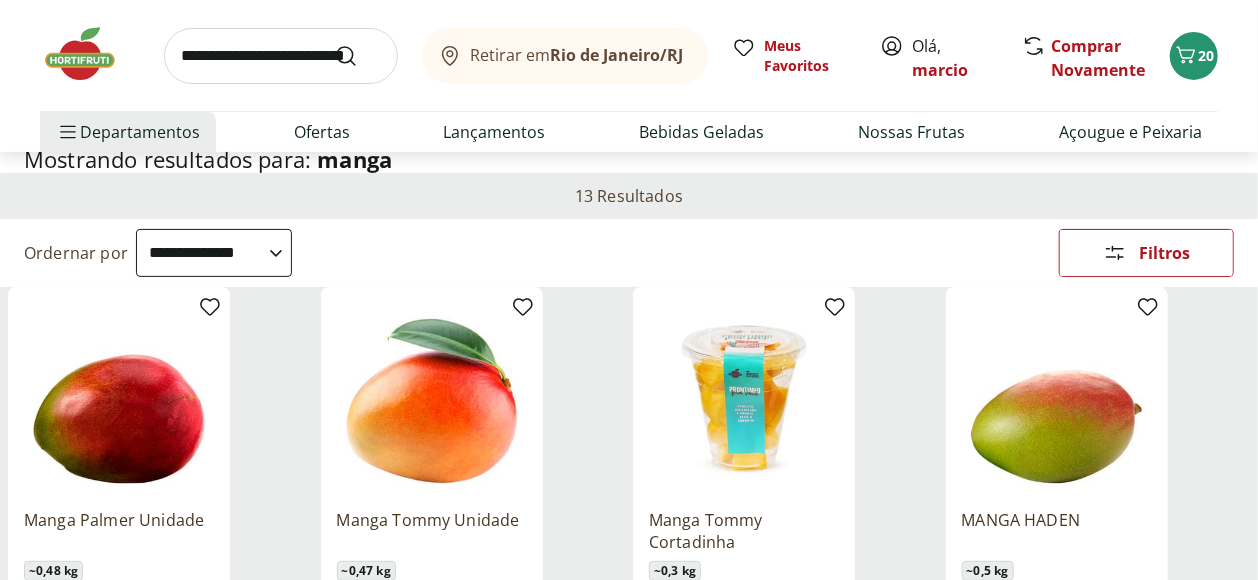 click on "**********" at bounding box center [214, 253] 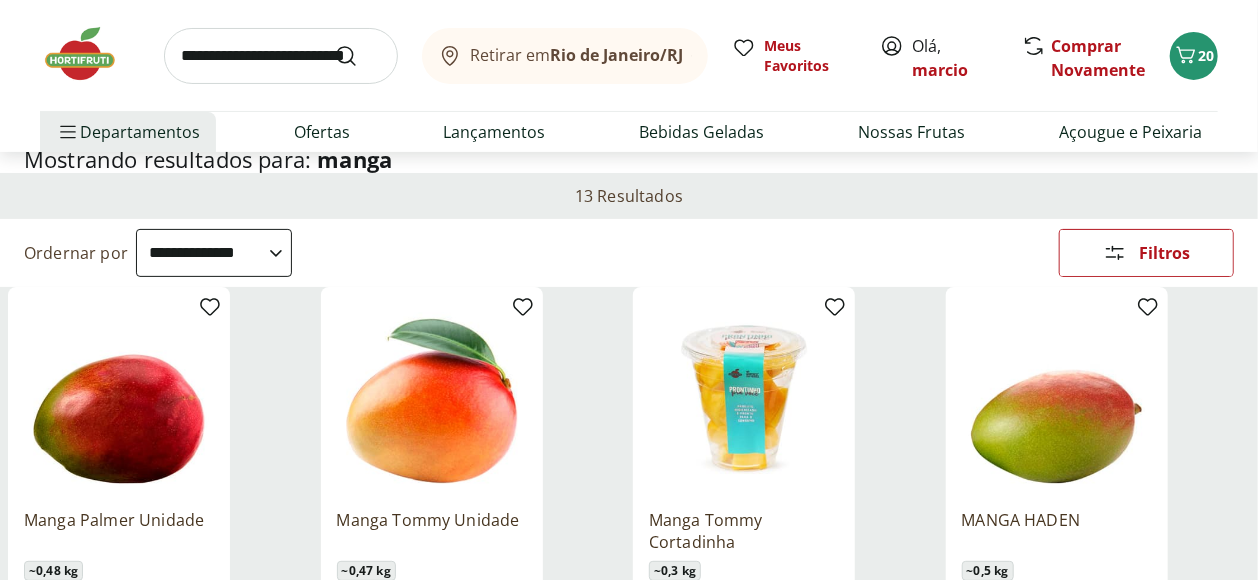 click on "**********" at bounding box center (214, 253) 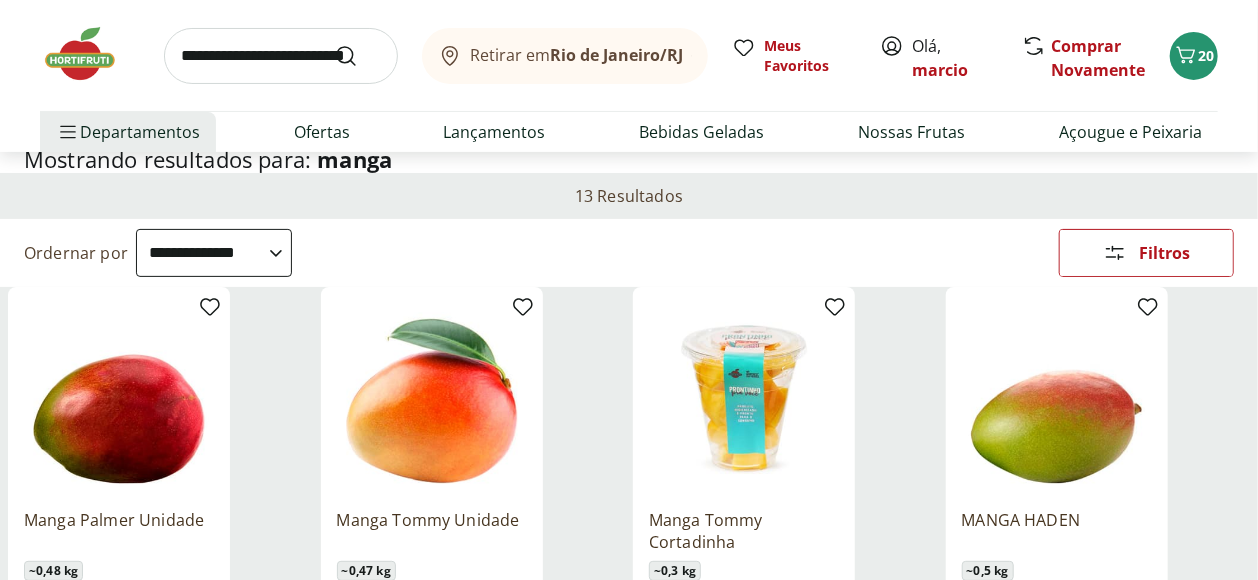 scroll, scrollTop: 0, scrollLeft: 0, axis: both 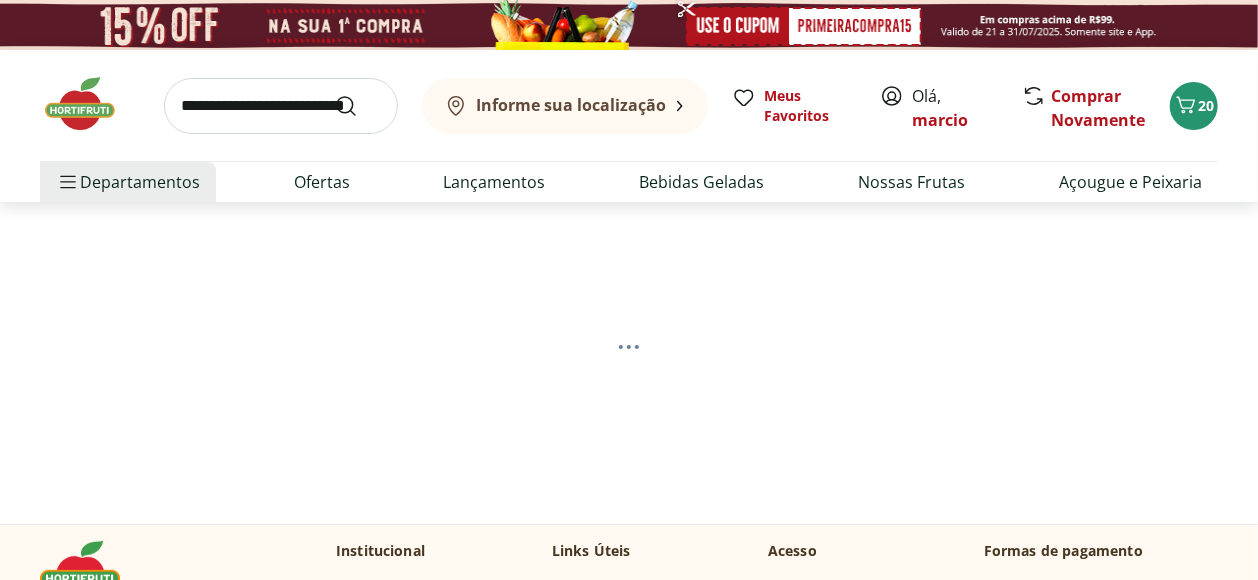 select on "*********" 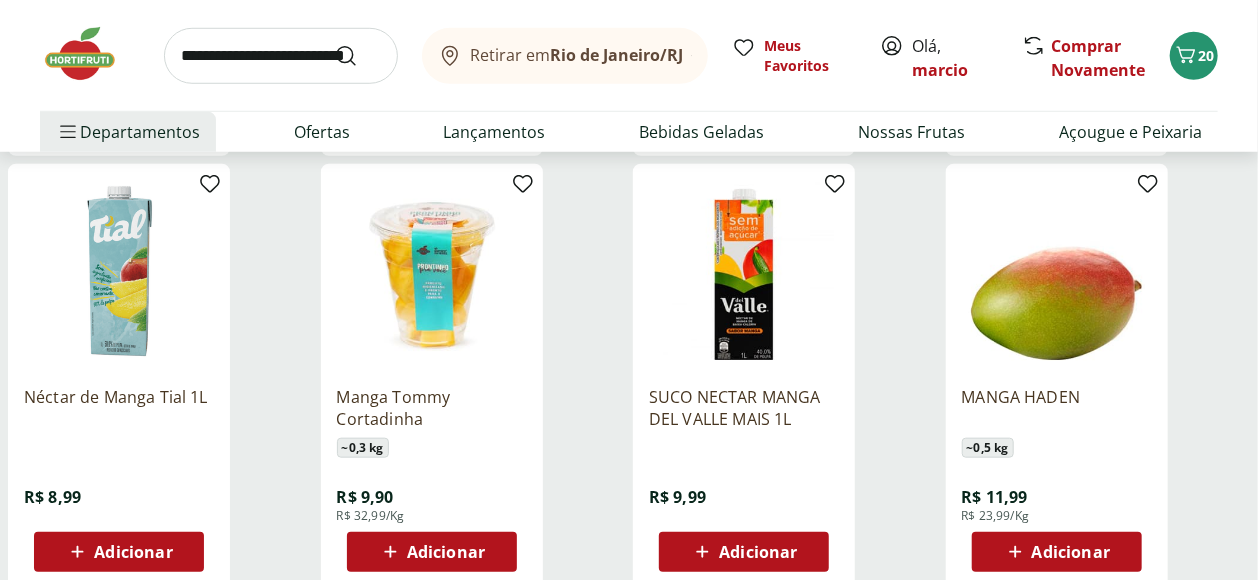 scroll, scrollTop: 778, scrollLeft: 0, axis: vertical 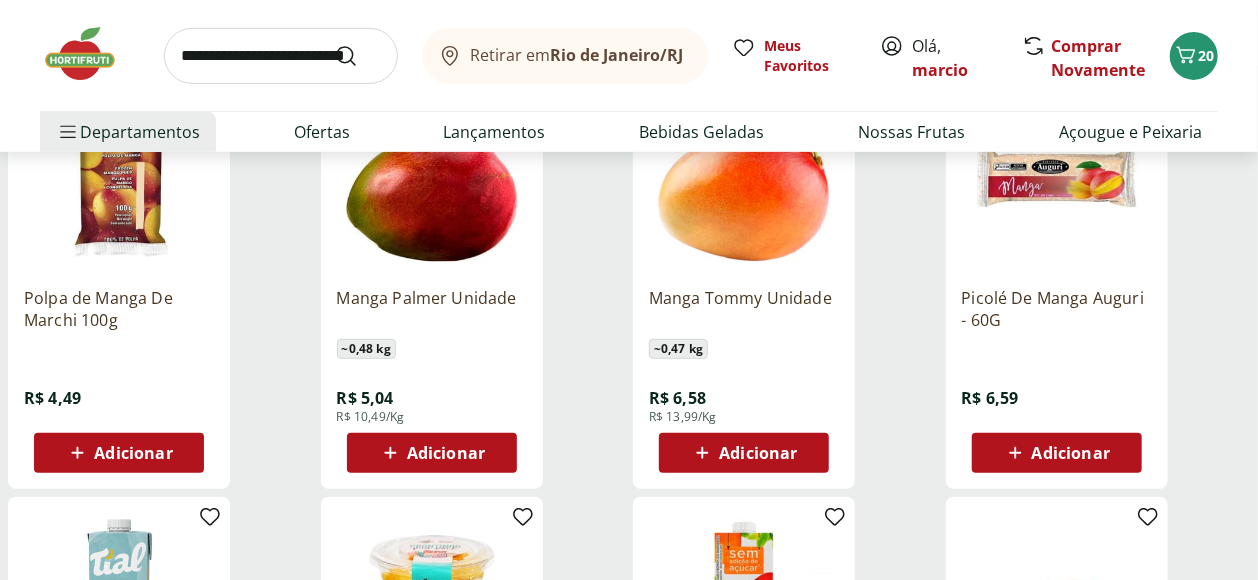 click on "Adicionar" at bounding box center (446, 453) 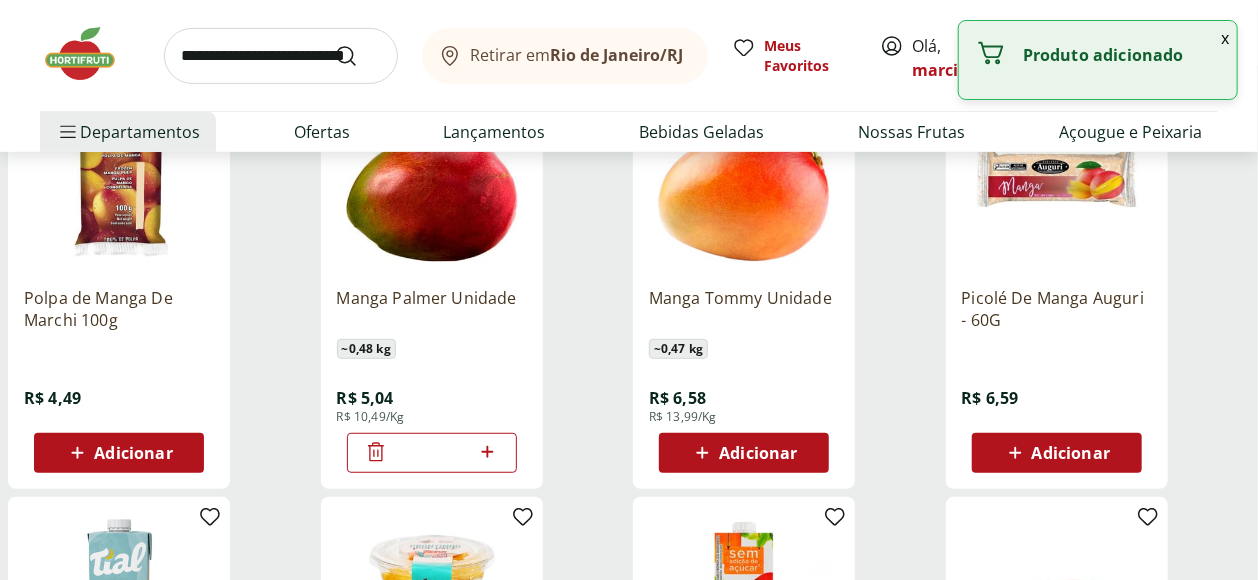 click 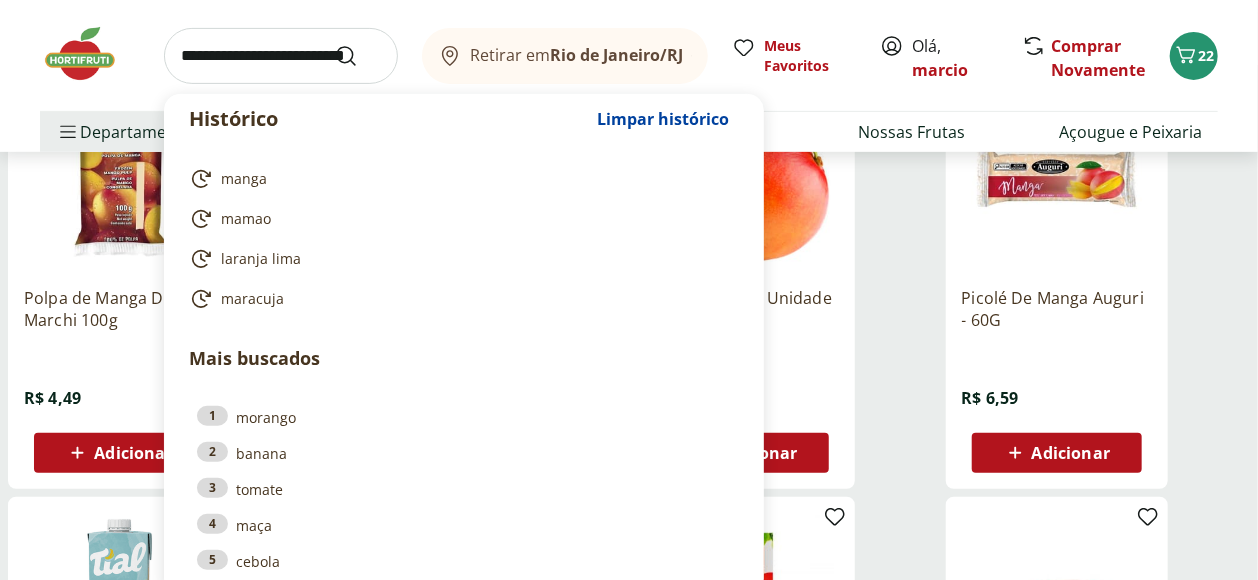 click at bounding box center [281, 56] 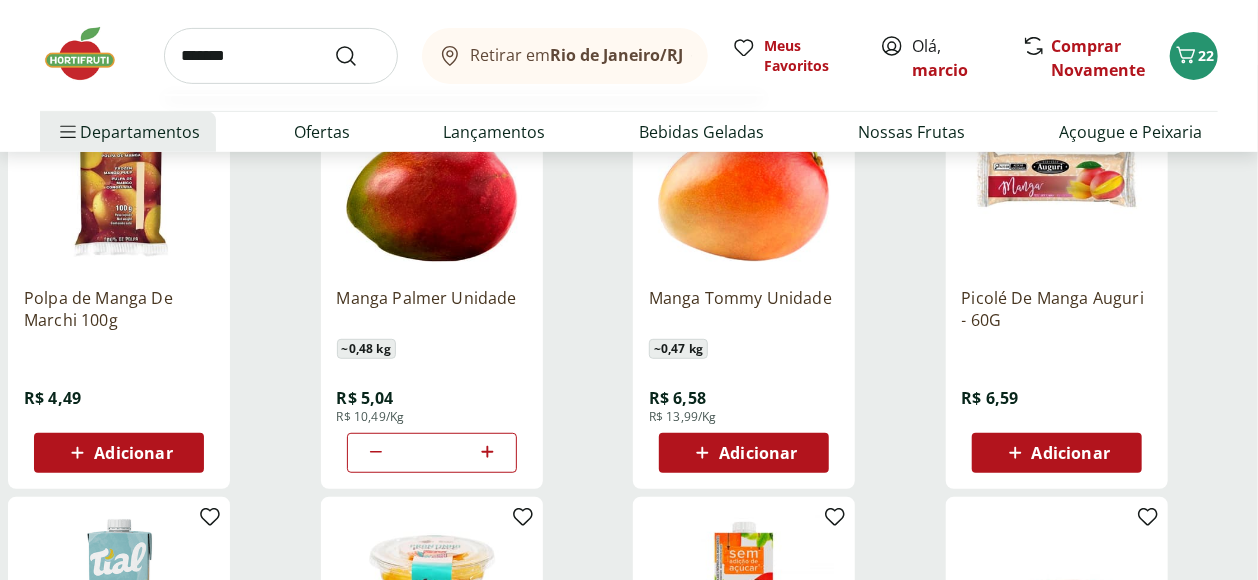 type on "*******" 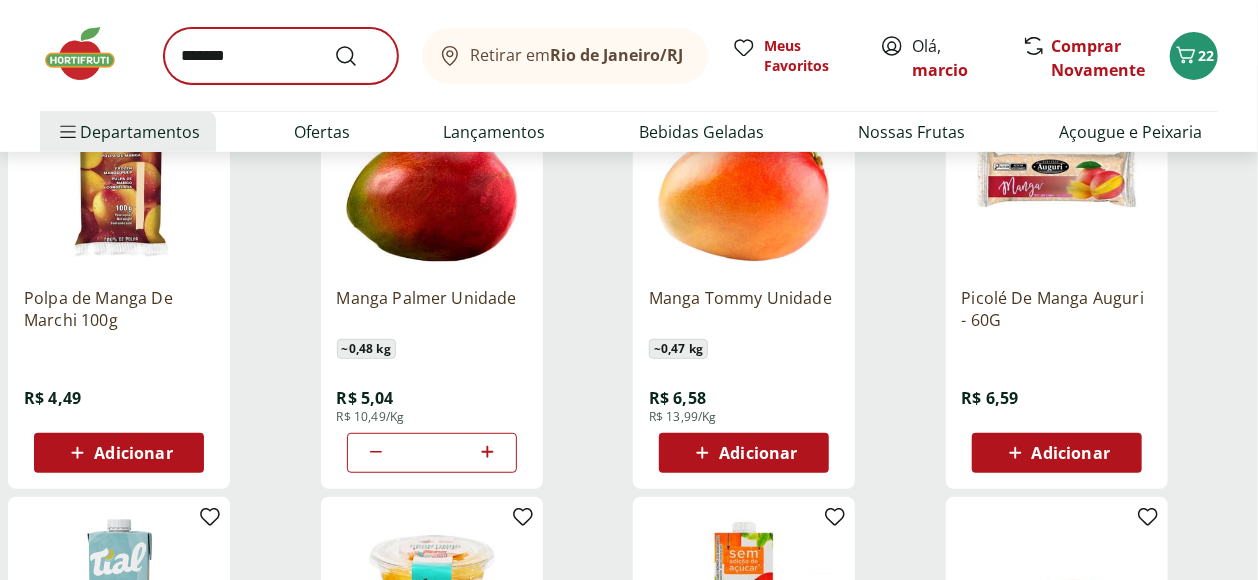 scroll, scrollTop: 0, scrollLeft: 0, axis: both 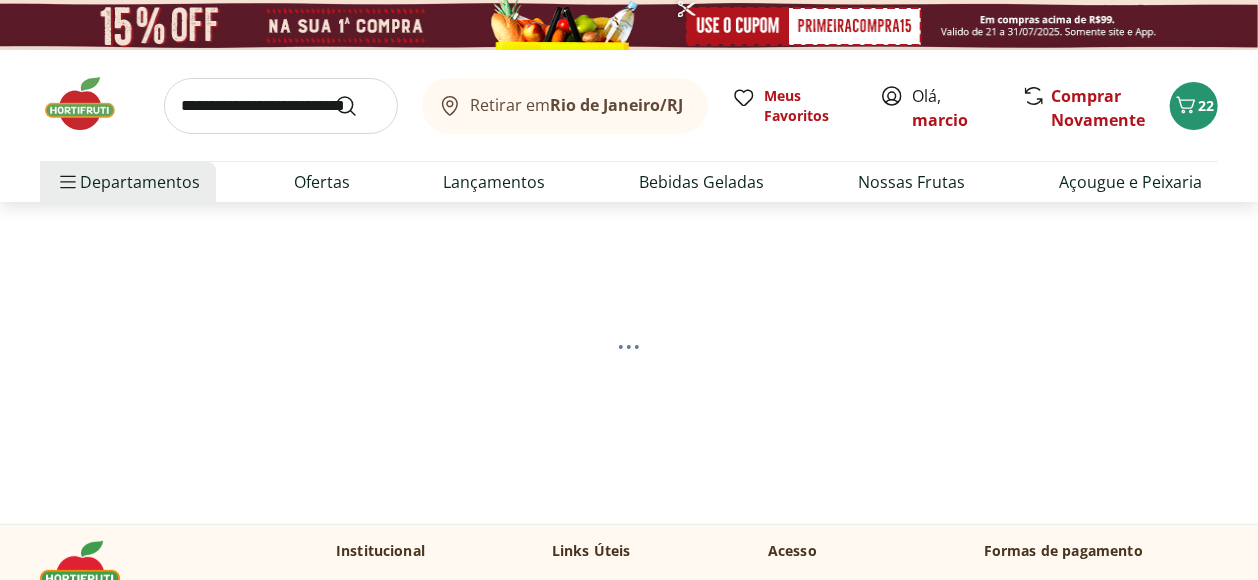 select on "**********" 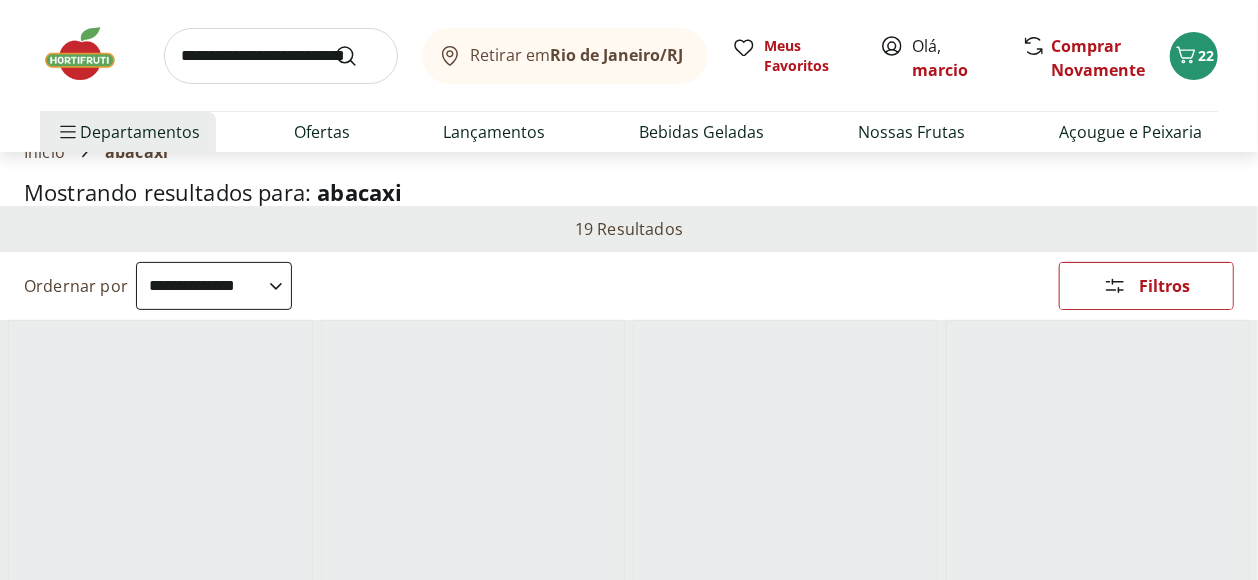 scroll, scrollTop: 111, scrollLeft: 0, axis: vertical 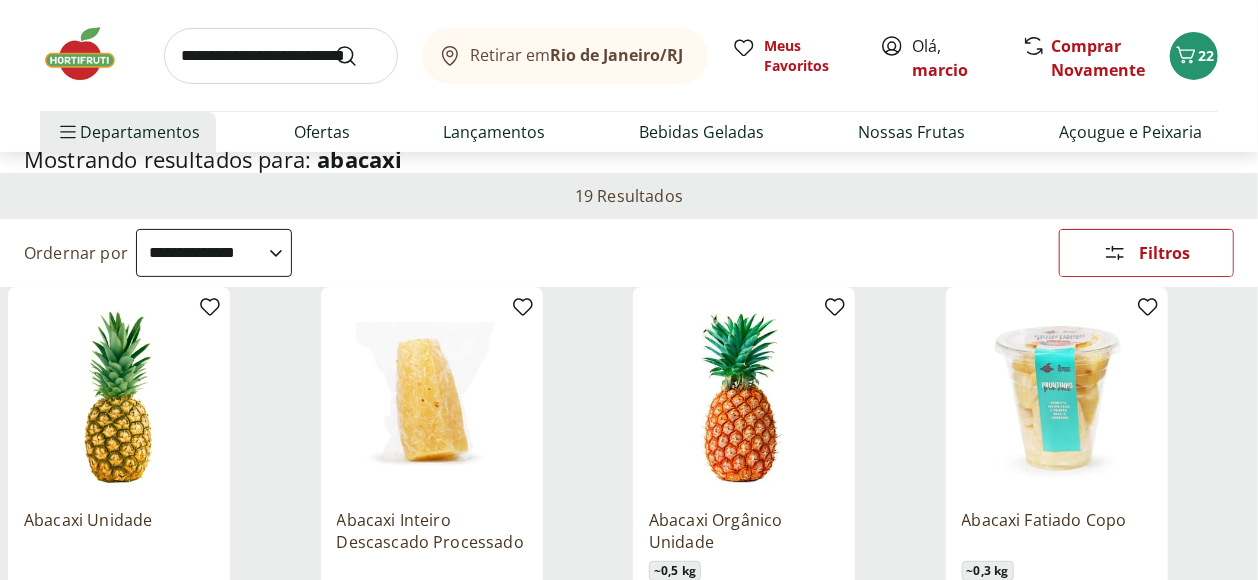 click on "**********" at bounding box center [214, 253] 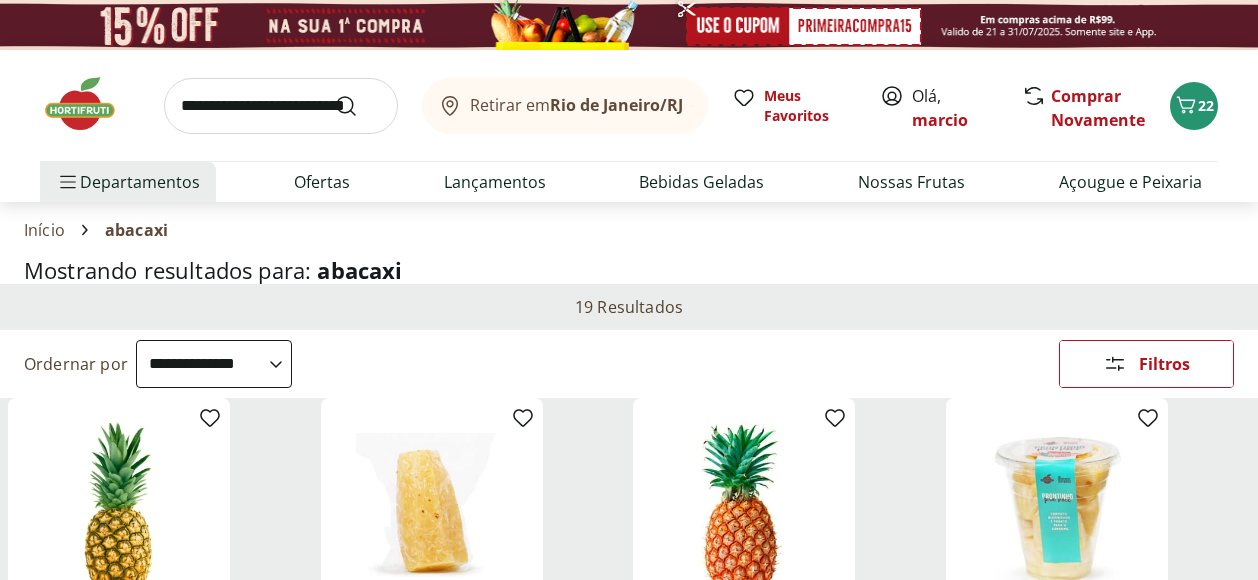 scroll, scrollTop: 111, scrollLeft: 0, axis: vertical 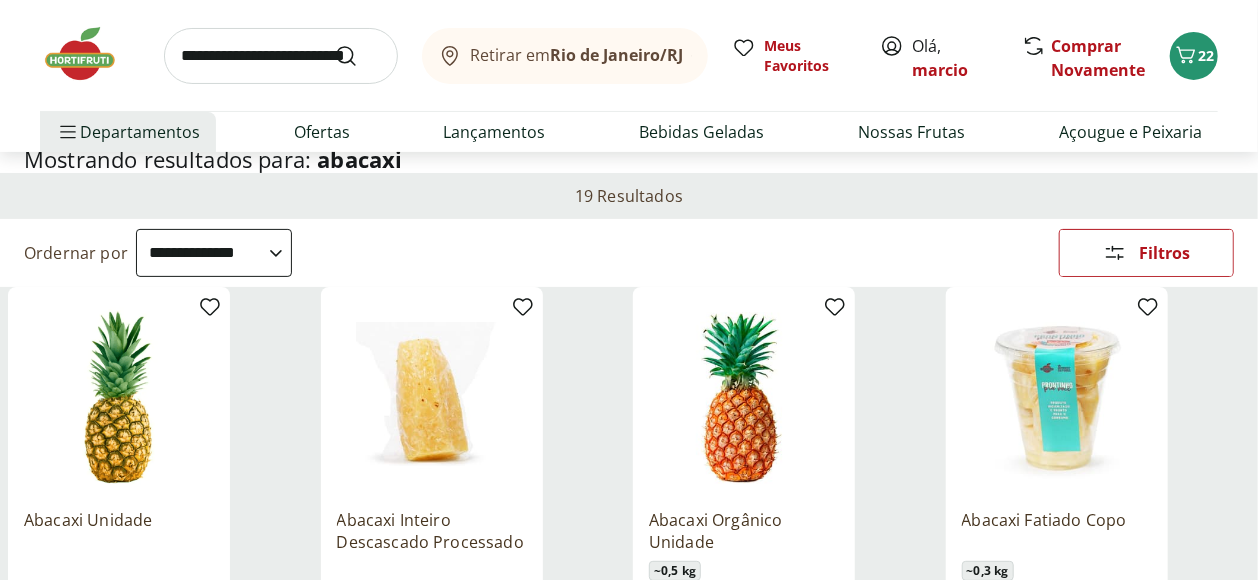 click on "**********" at bounding box center [214, 253] 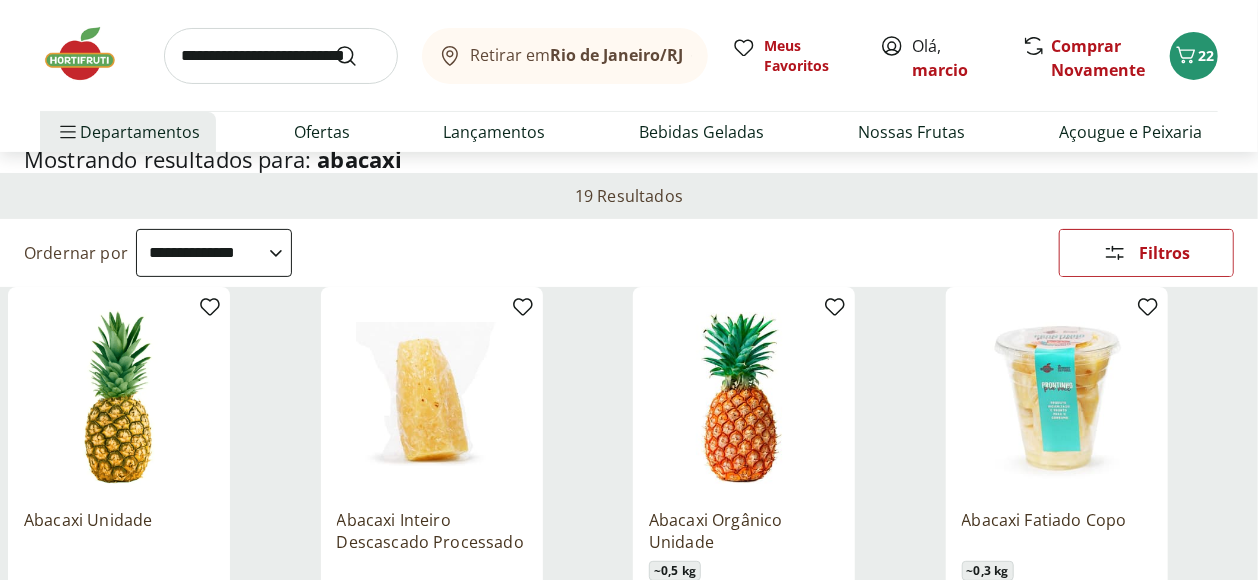 scroll, scrollTop: 0, scrollLeft: 0, axis: both 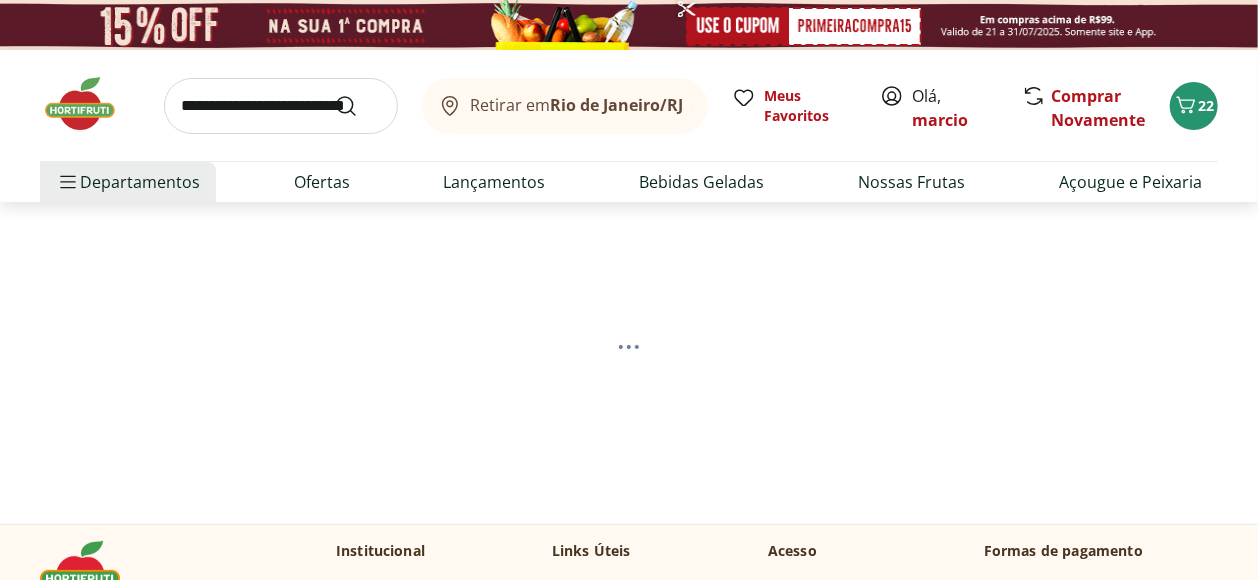 select on "*********" 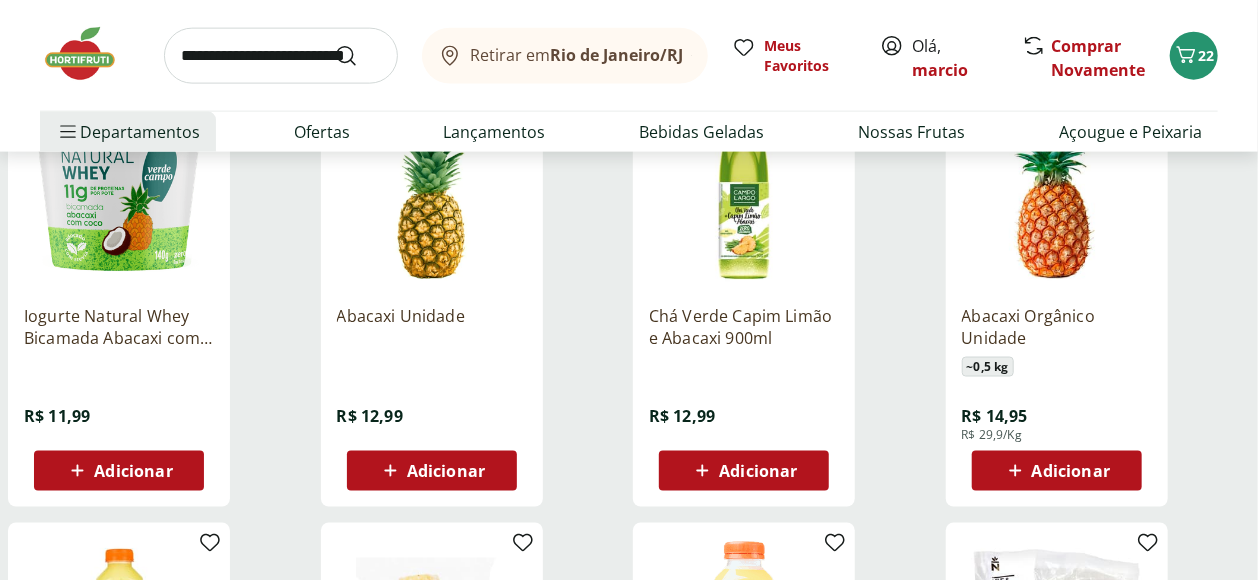 scroll, scrollTop: 1222, scrollLeft: 0, axis: vertical 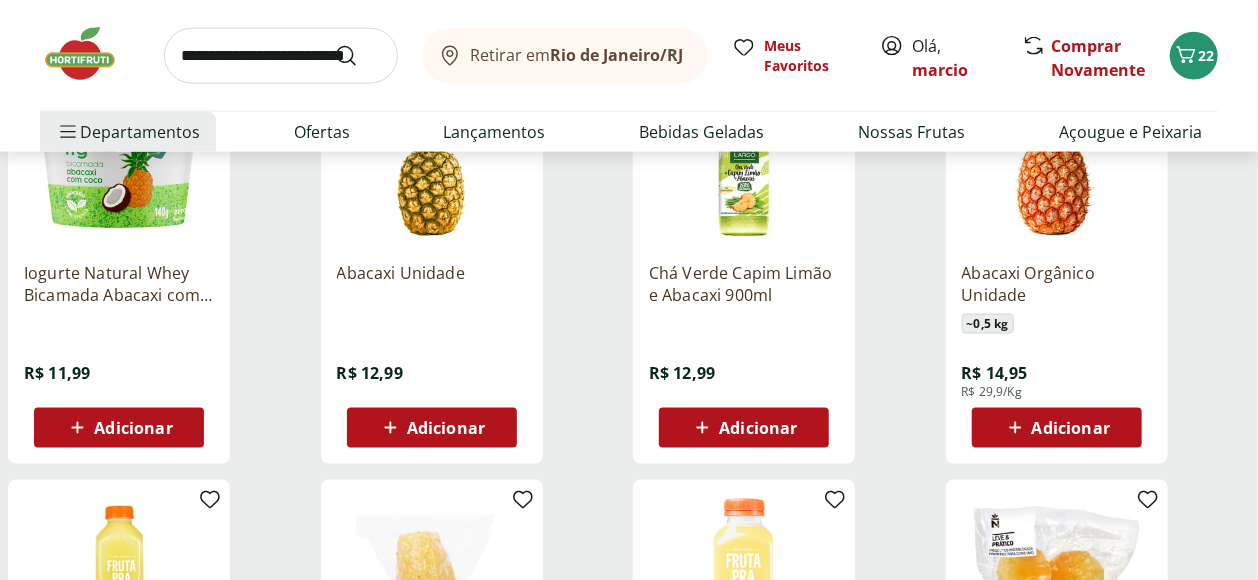 click on "Adicionar" at bounding box center (446, 428) 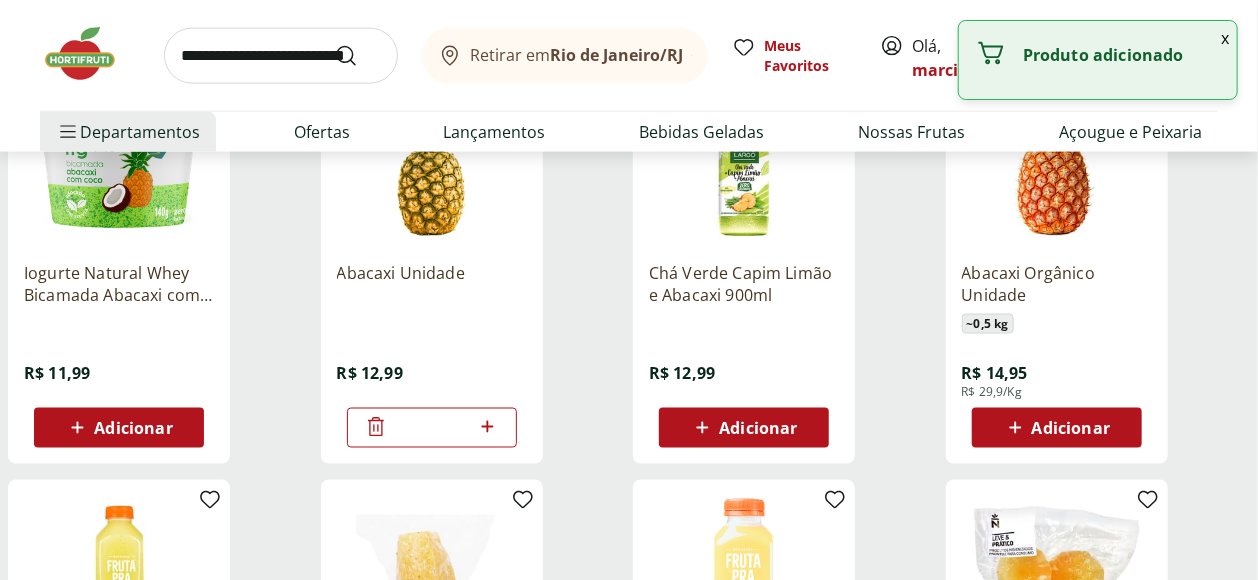 click at bounding box center (281, 56) 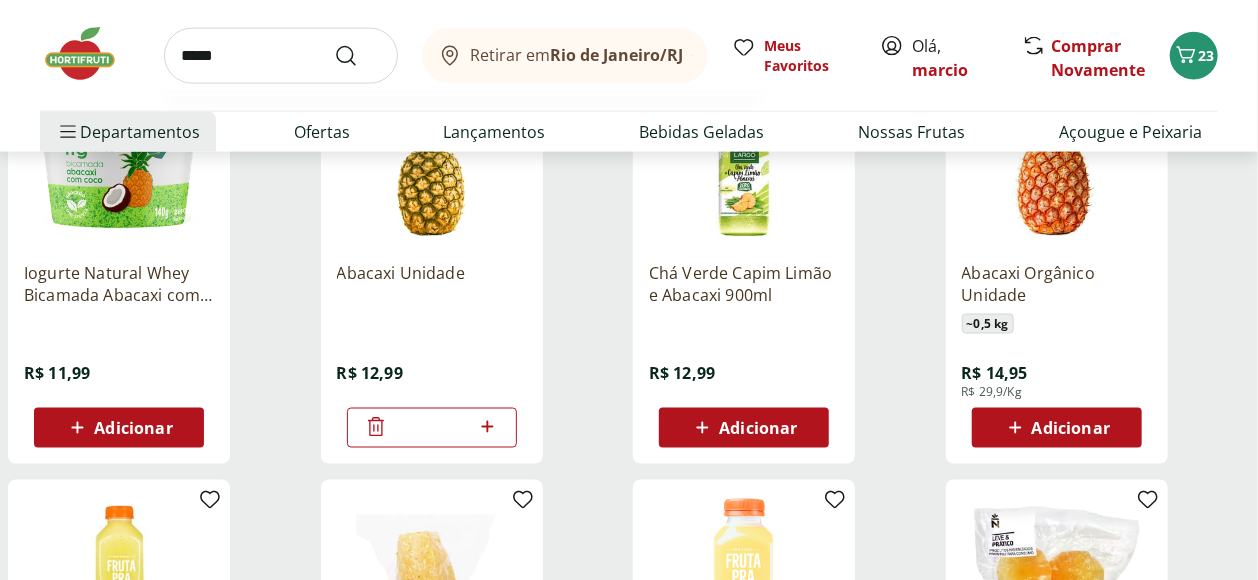 type on "*****" 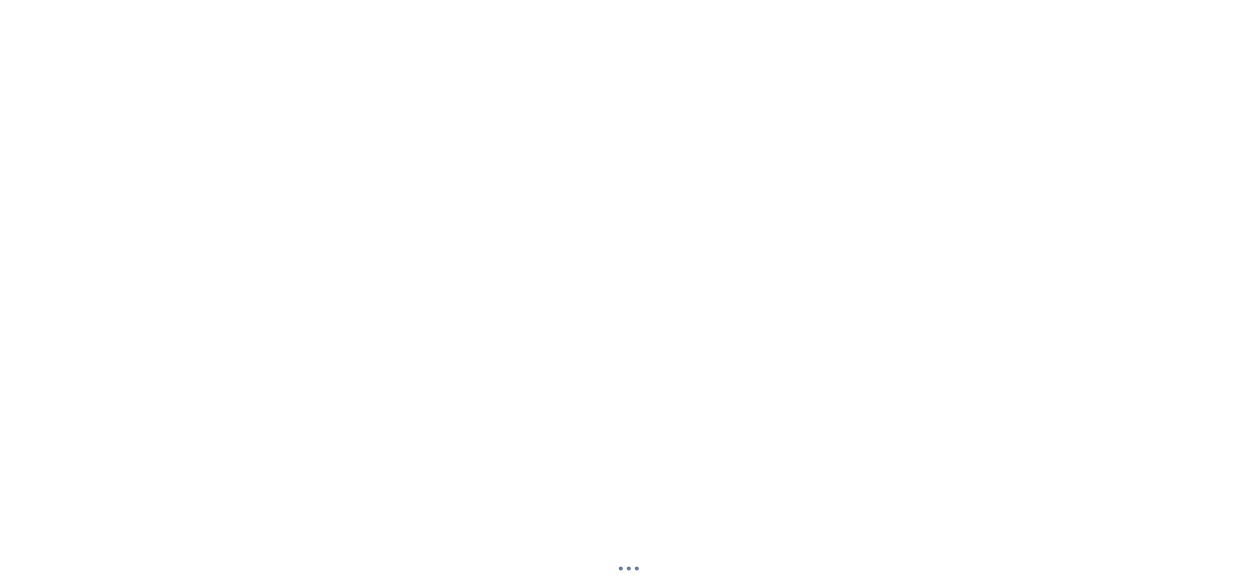 scroll, scrollTop: 0, scrollLeft: 0, axis: both 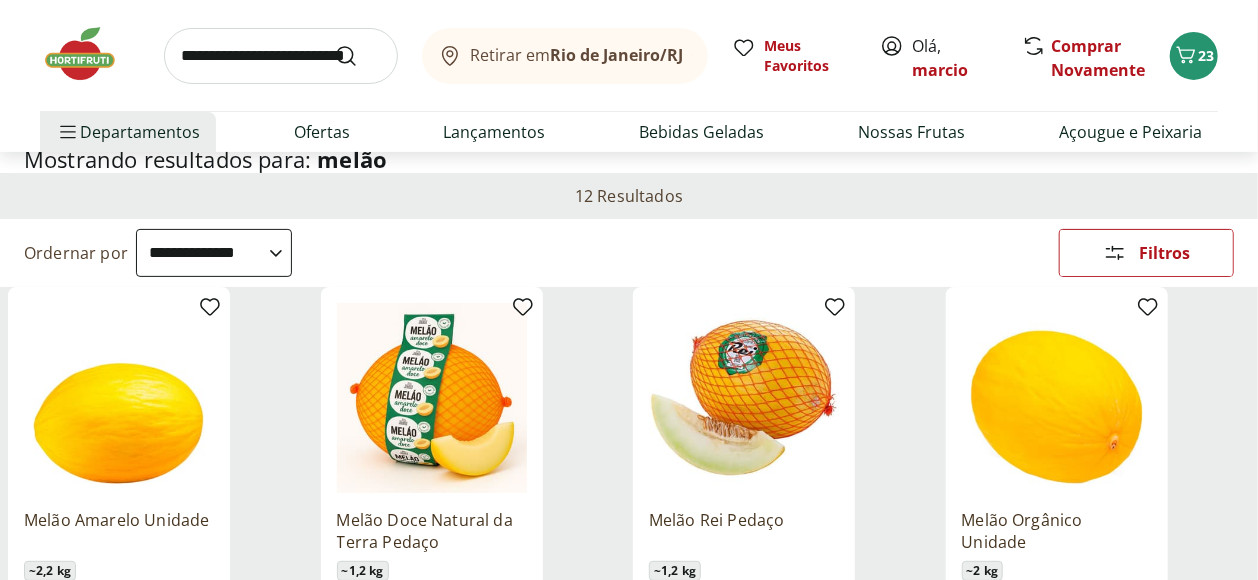 click on "**********" at bounding box center (214, 253) 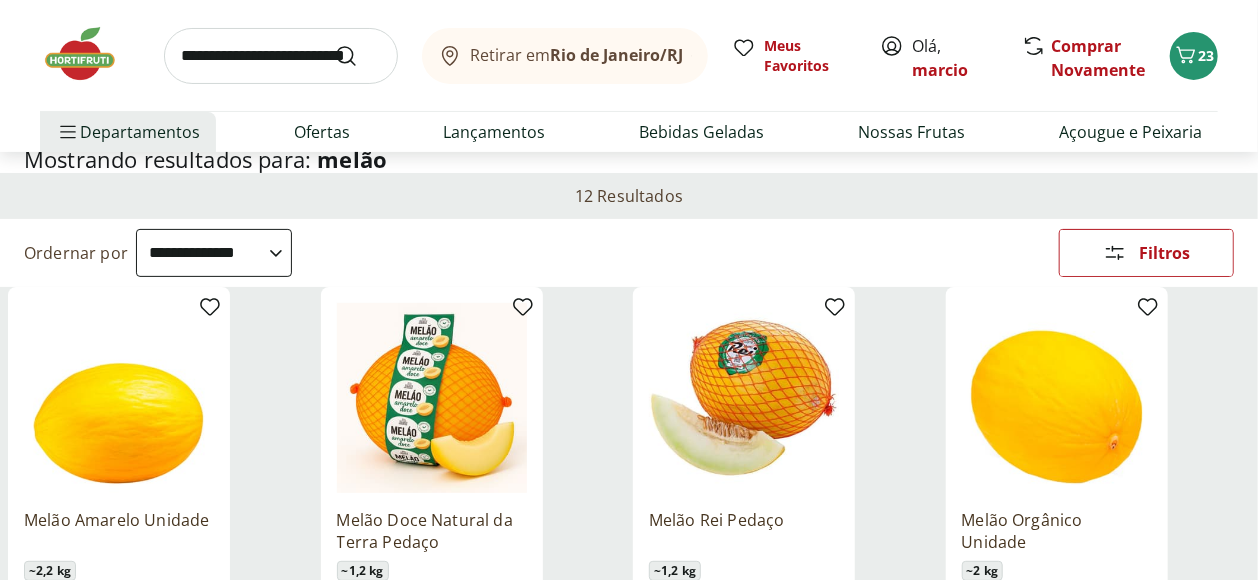 click on "**********" at bounding box center (214, 253) 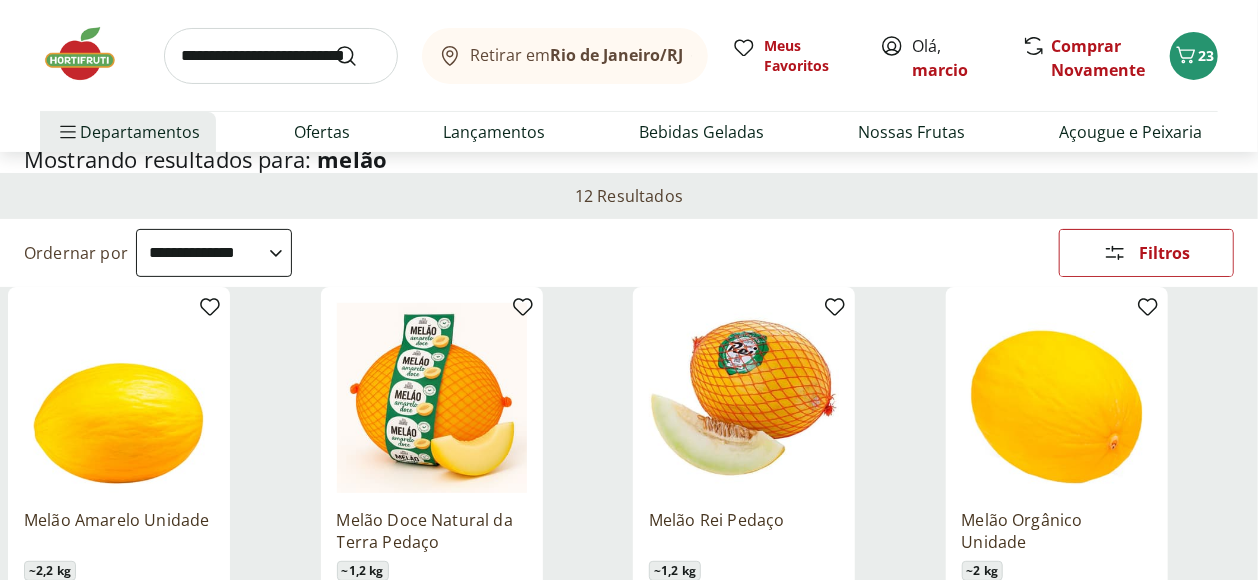 scroll, scrollTop: 0, scrollLeft: 0, axis: both 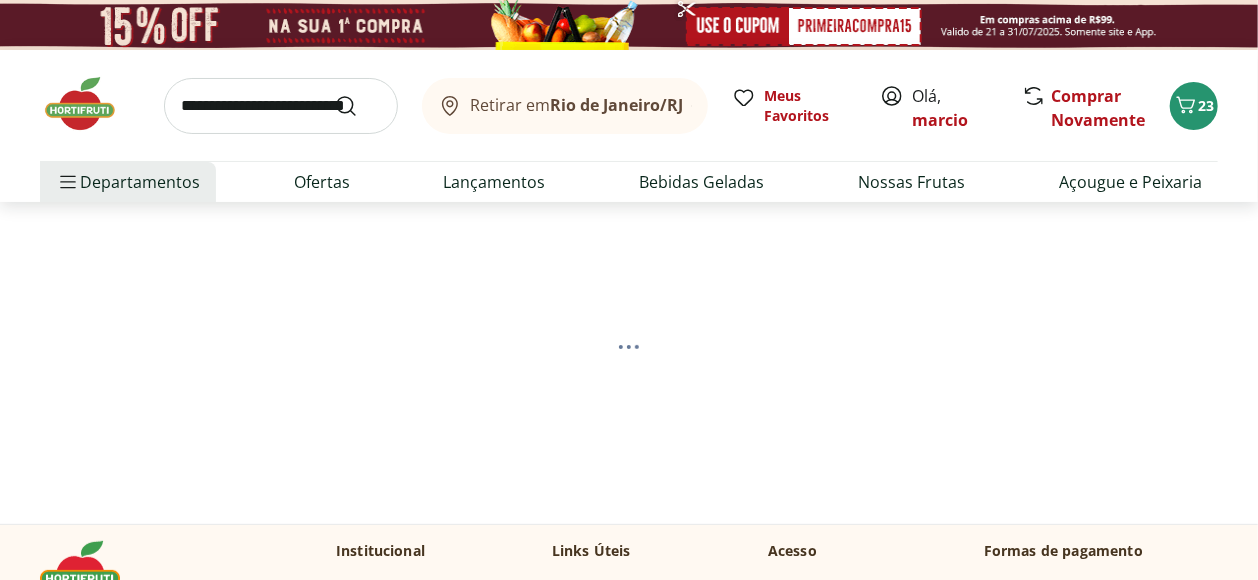select on "*********" 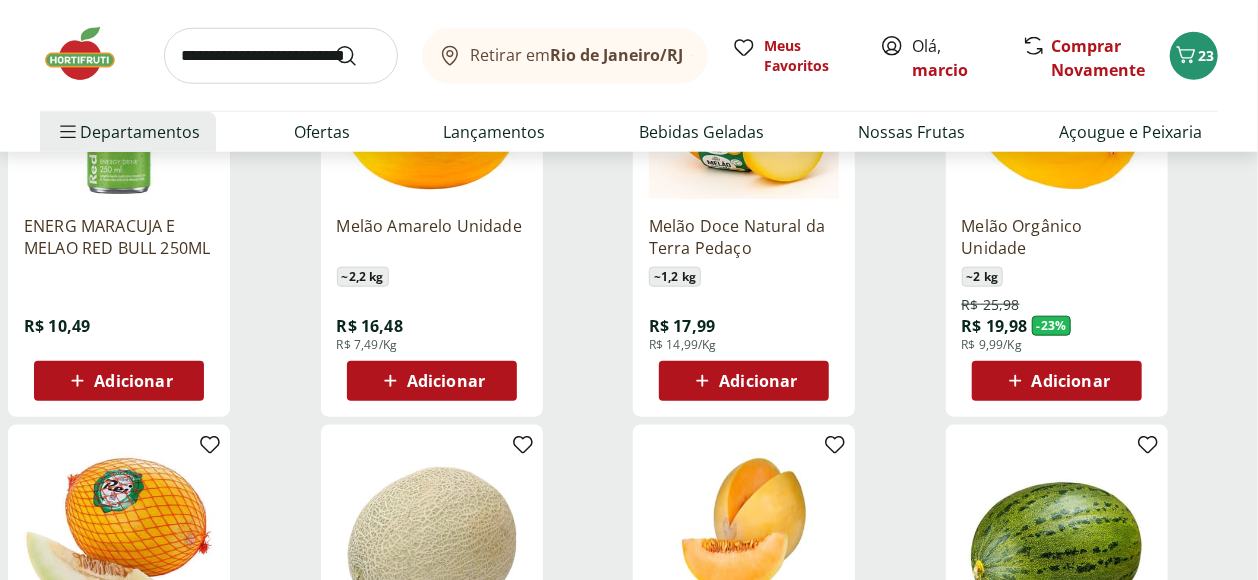 scroll, scrollTop: 778, scrollLeft: 0, axis: vertical 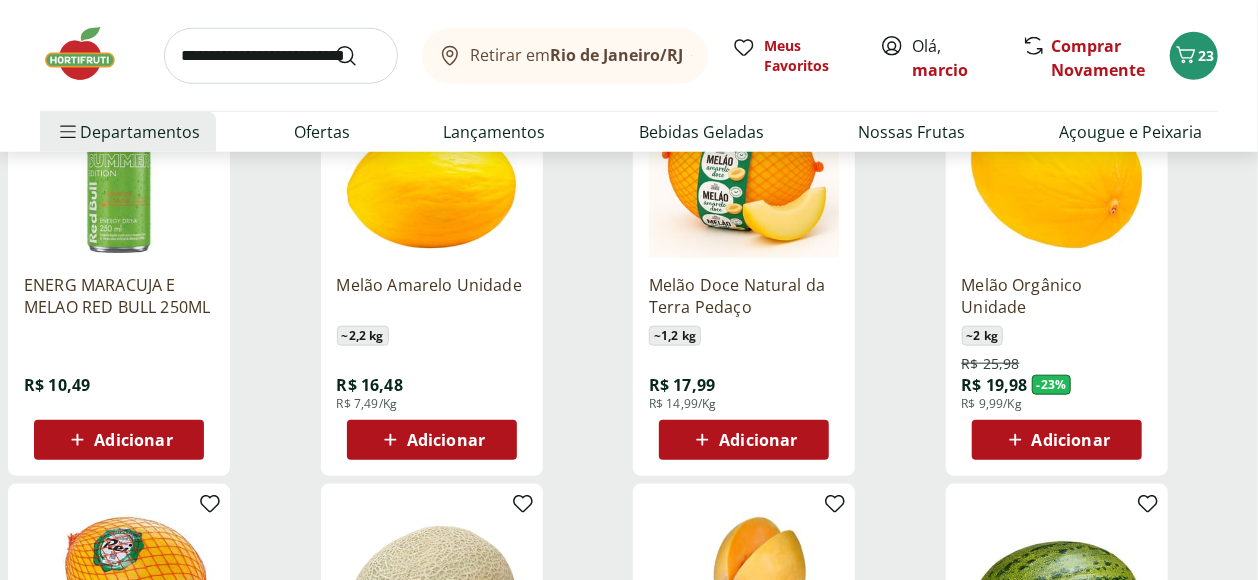 click on "Adicionar" at bounding box center (431, 440) 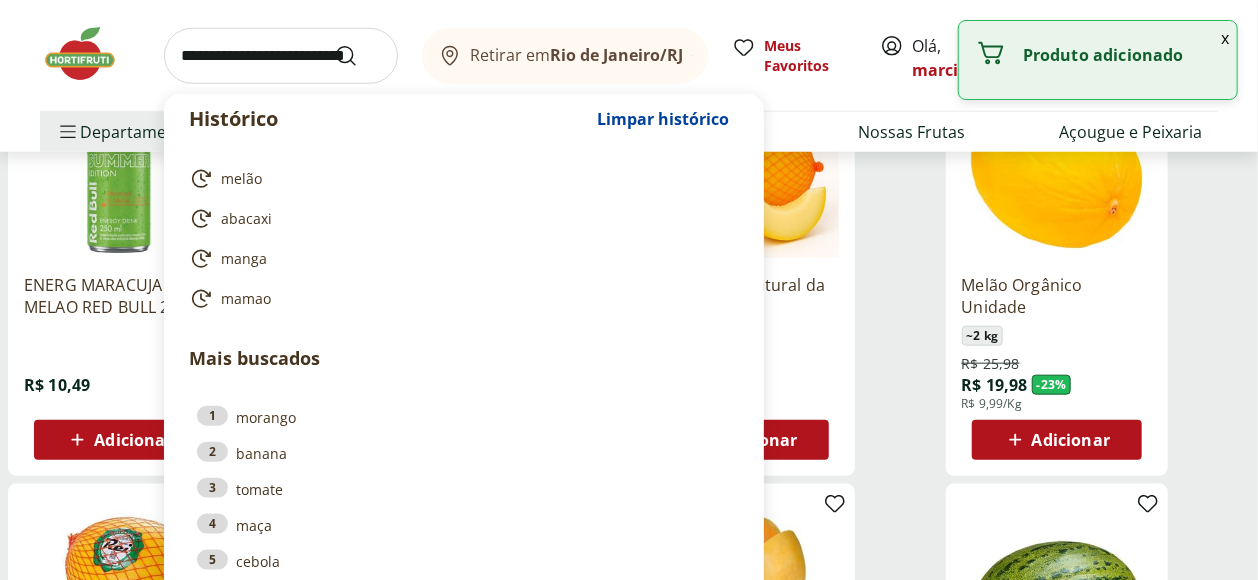 click at bounding box center [281, 56] 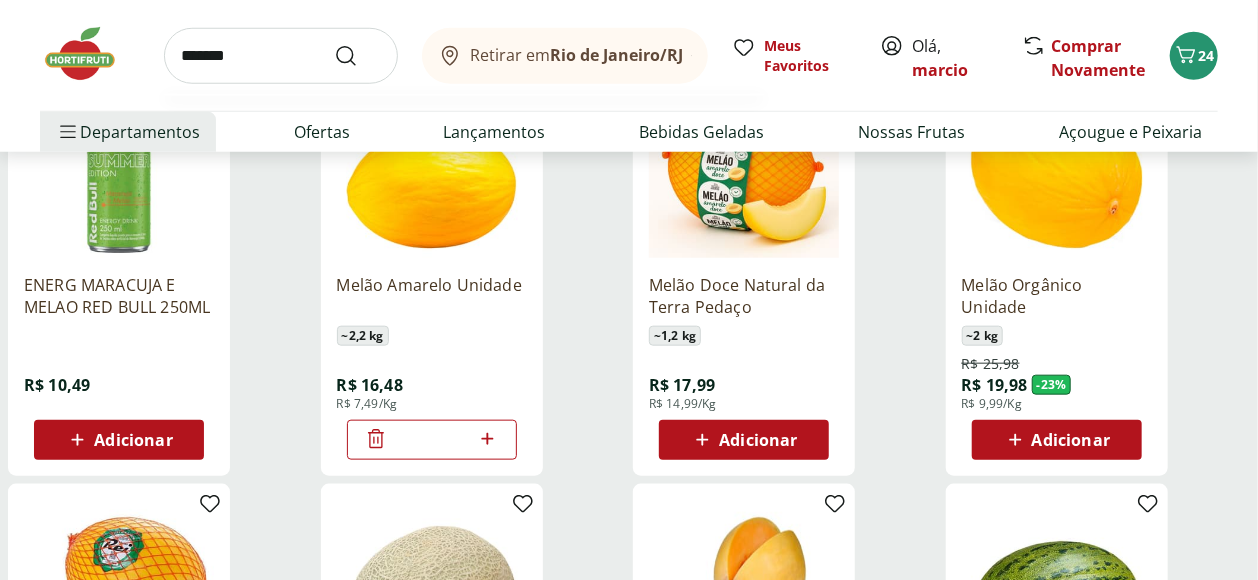 type on "*******" 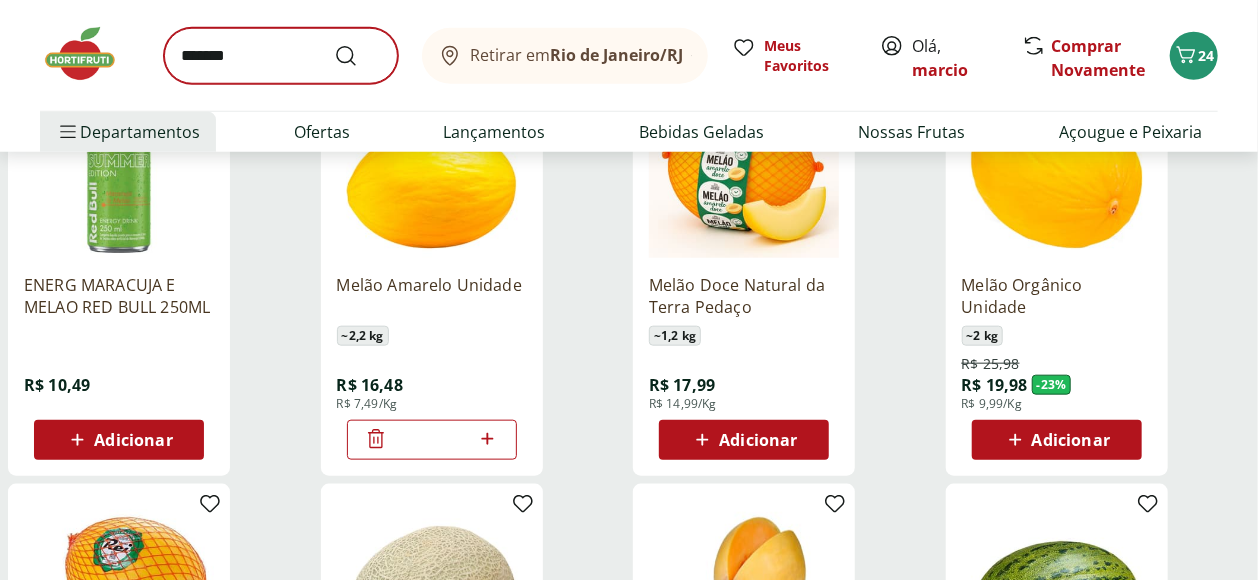 scroll, scrollTop: 0, scrollLeft: 0, axis: both 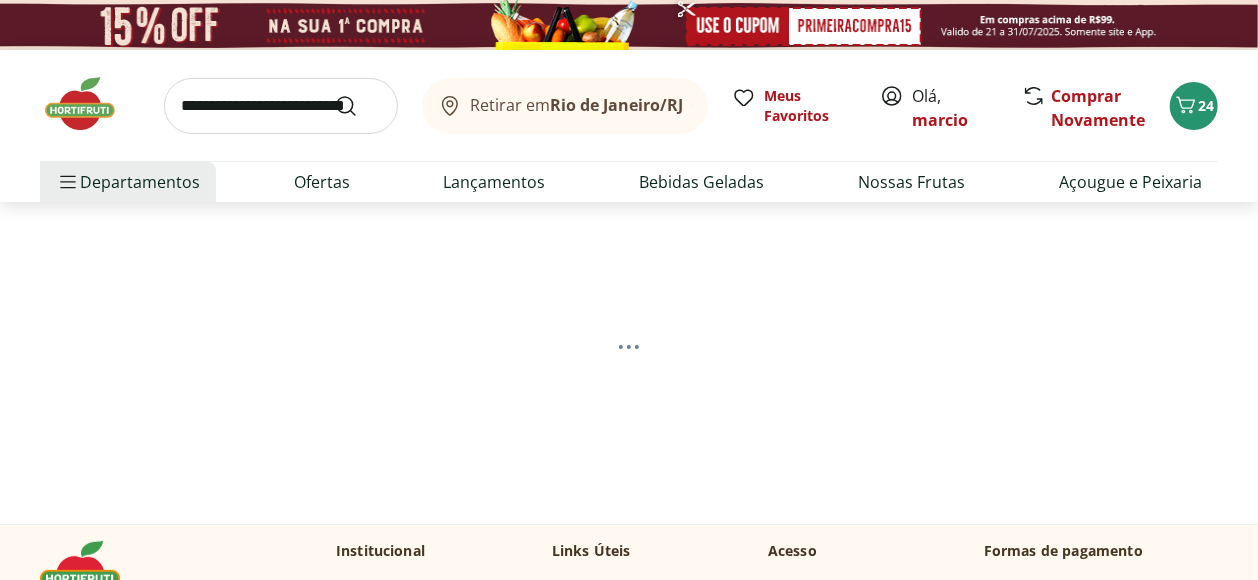 select on "**********" 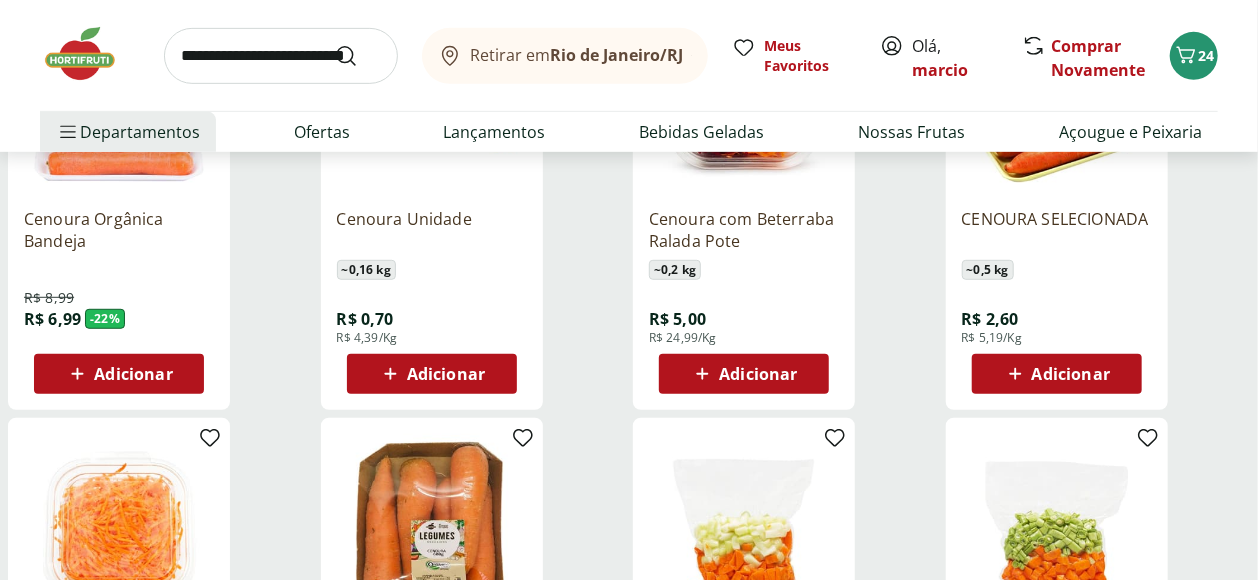 scroll, scrollTop: 444, scrollLeft: 0, axis: vertical 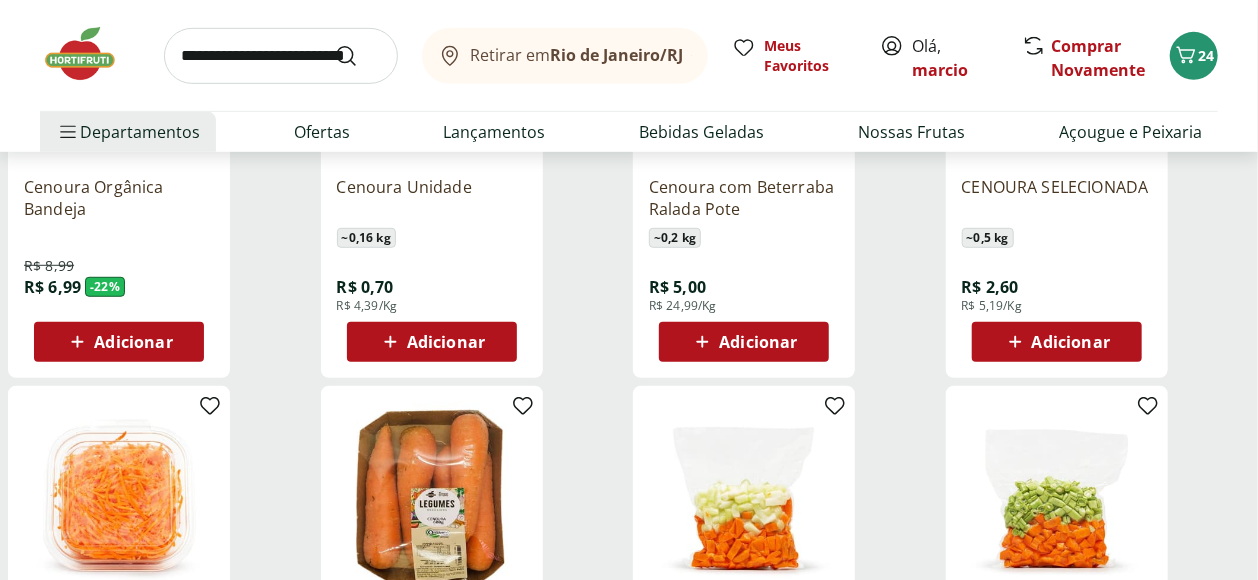 click on "Adicionar" at bounding box center (431, 342) 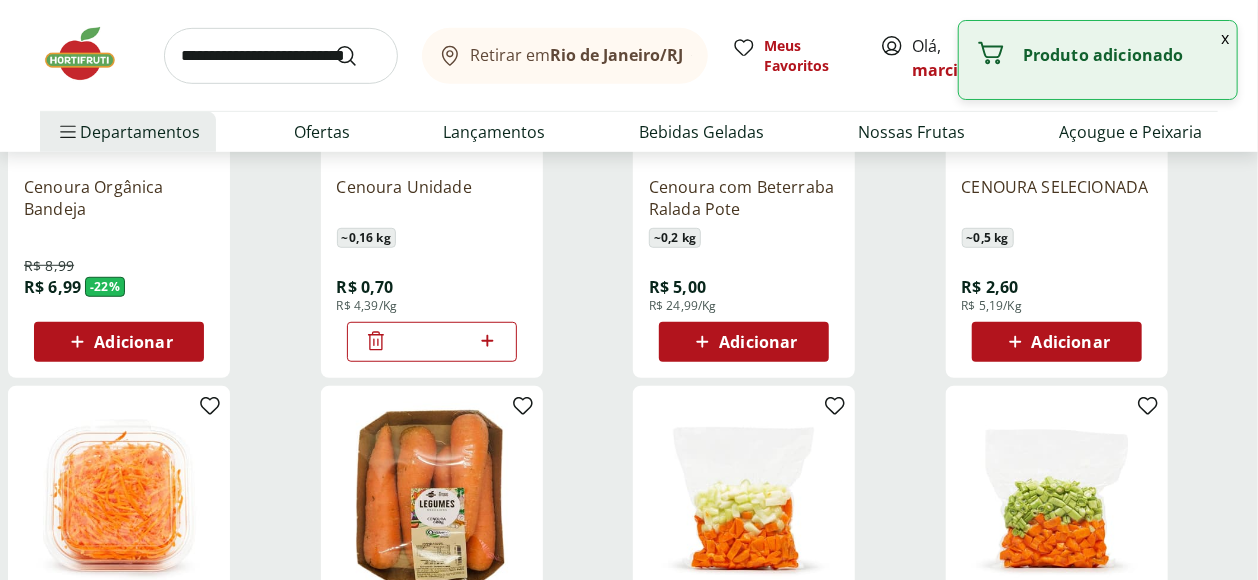 click 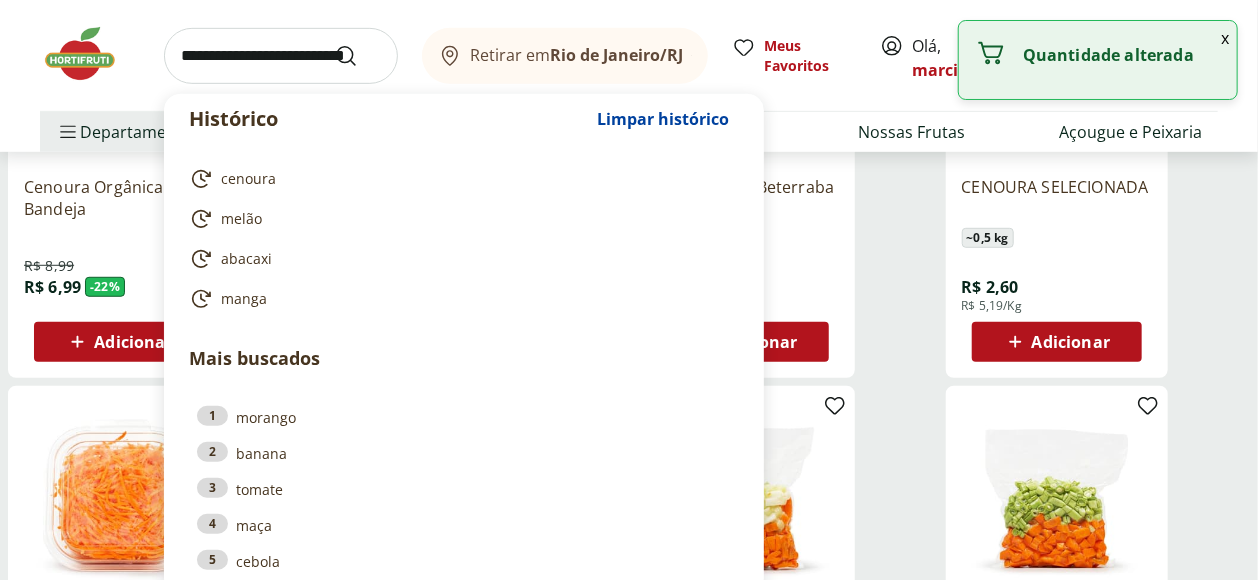 click at bounding box center (281, 56) 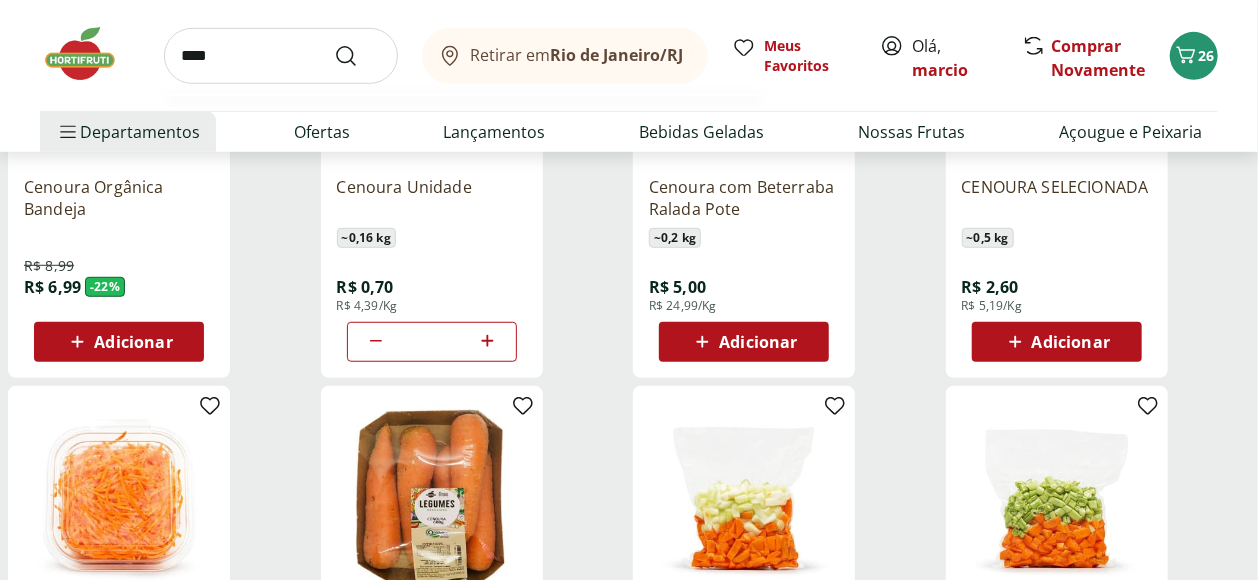 type on "****" 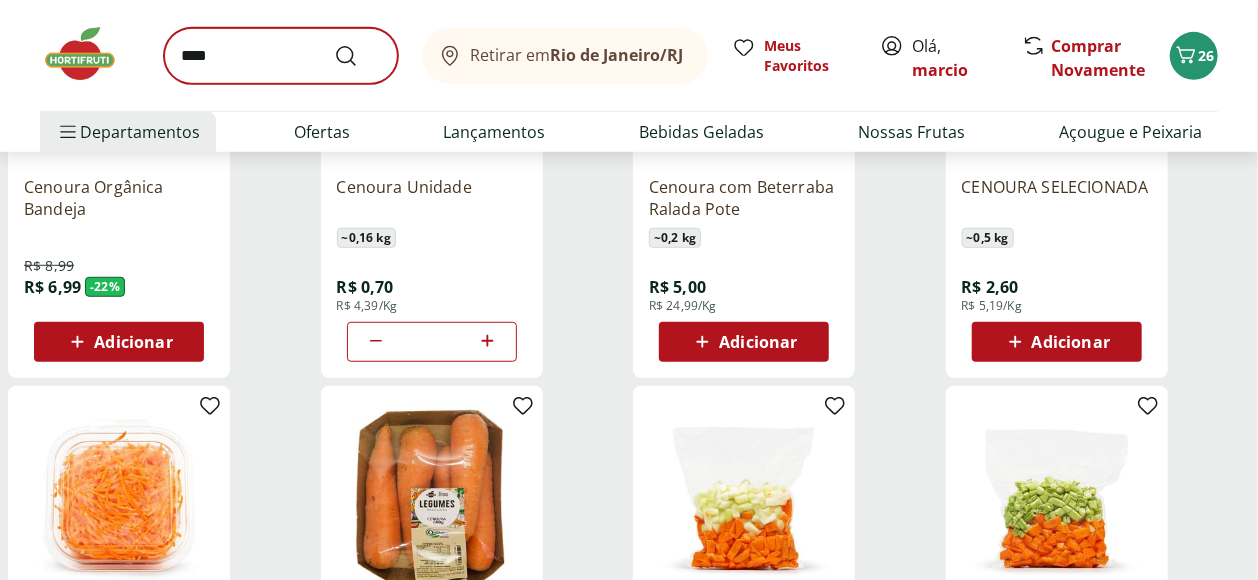 scroll, scrollTop: 0, scrollLeft: 0, axis: both 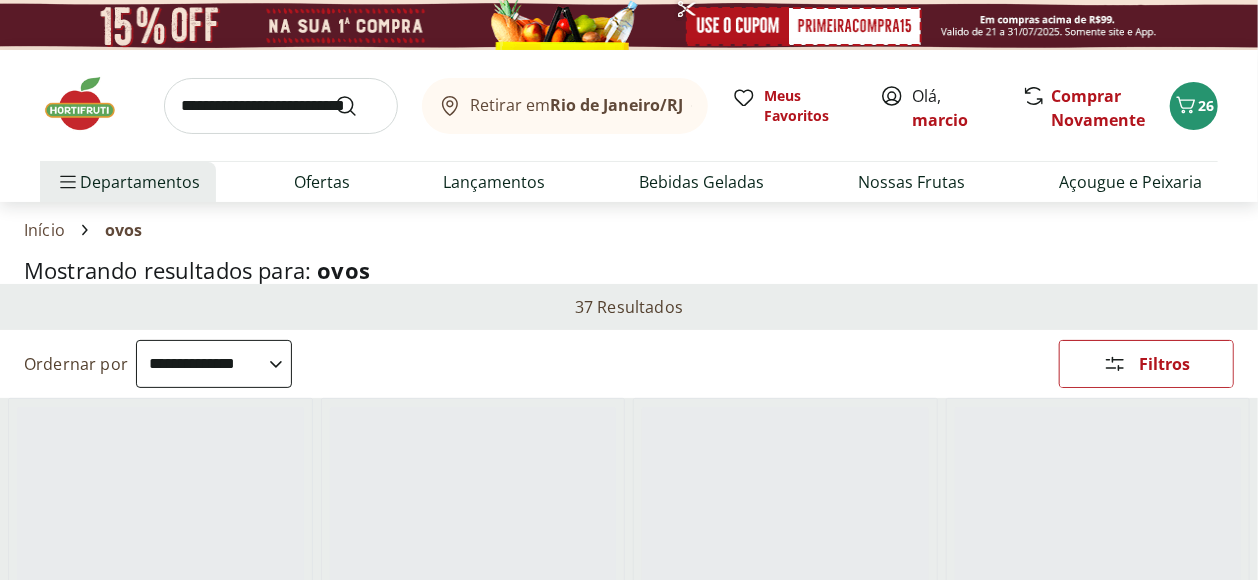 click on "**********" at bounding box center (214, 364) 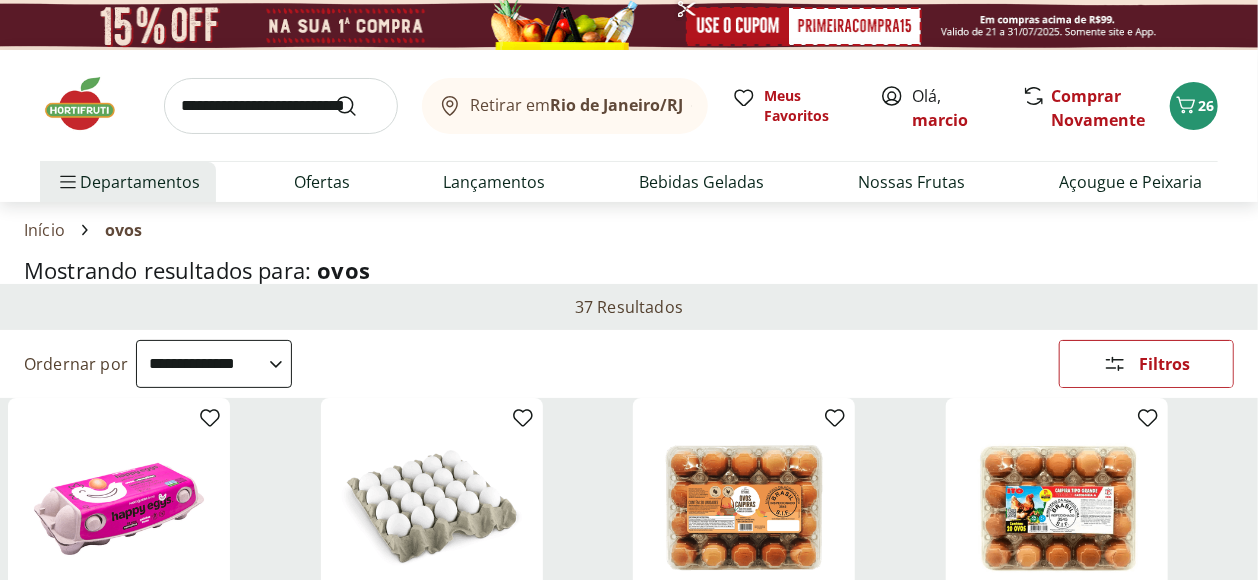 click on "**********" at bounding box center [214, 364] 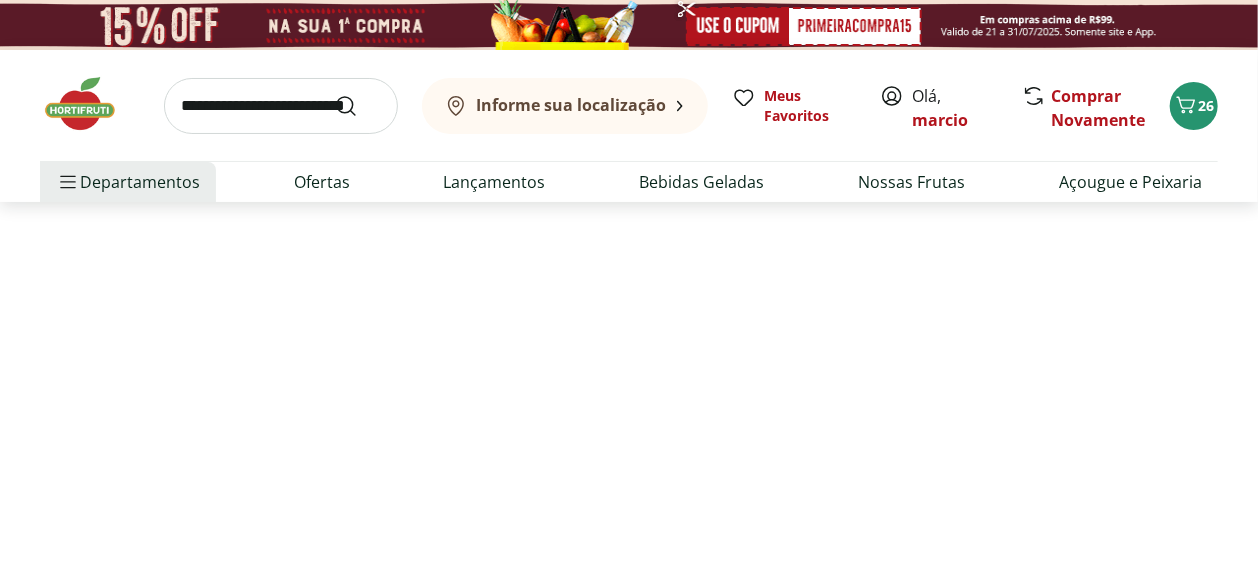 select on "*********" 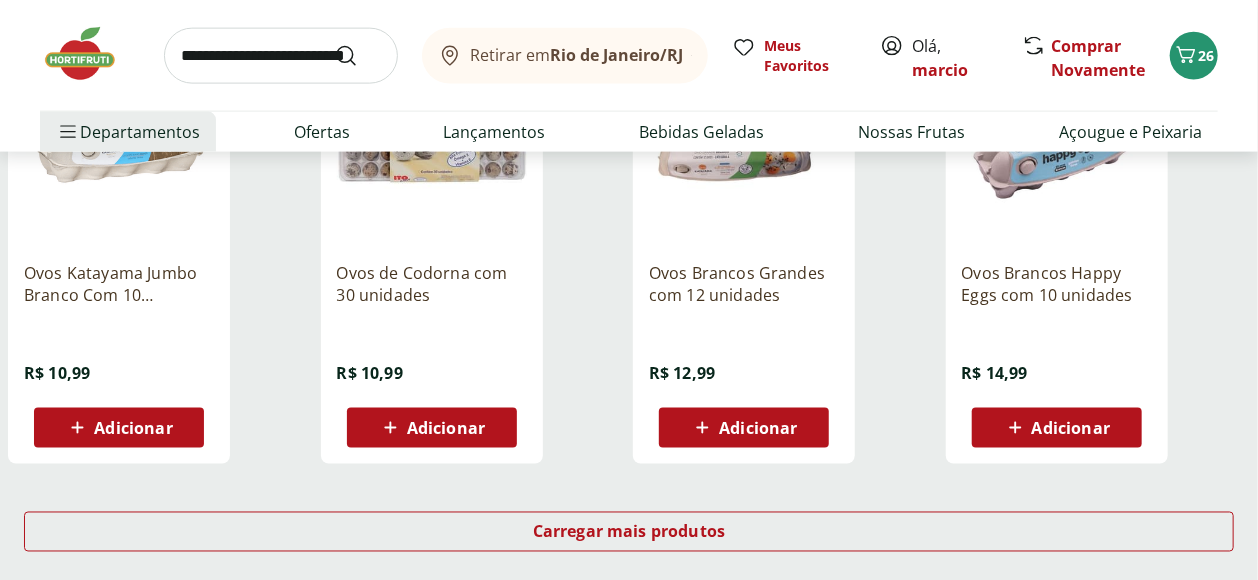 scroll, scrollTop: 1333, scrollLeft: 0, axis: vertical 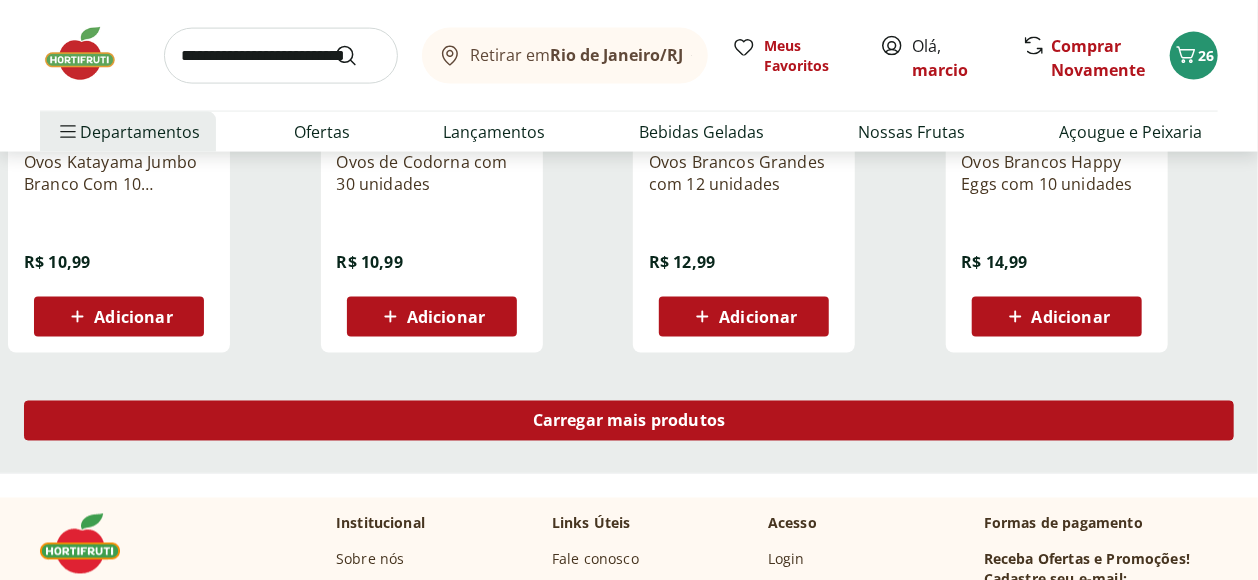 click on "Carregar mais produtos" at bounding box center (629, 421) 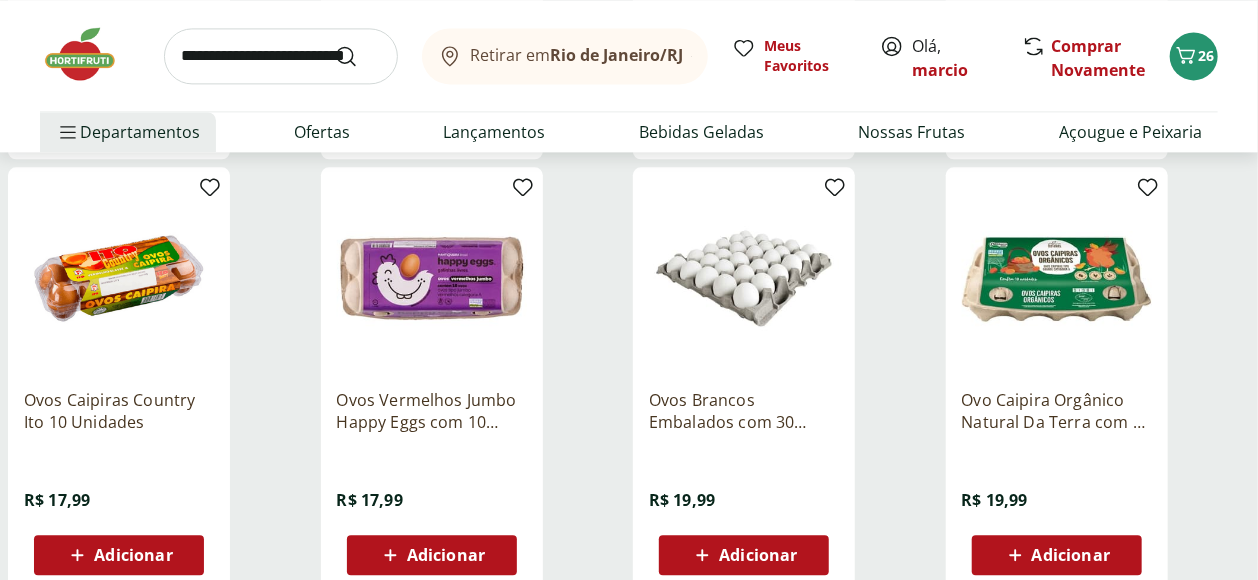 scroll, scrollTop: 1999, scrollLeft: 0, axis: vertical 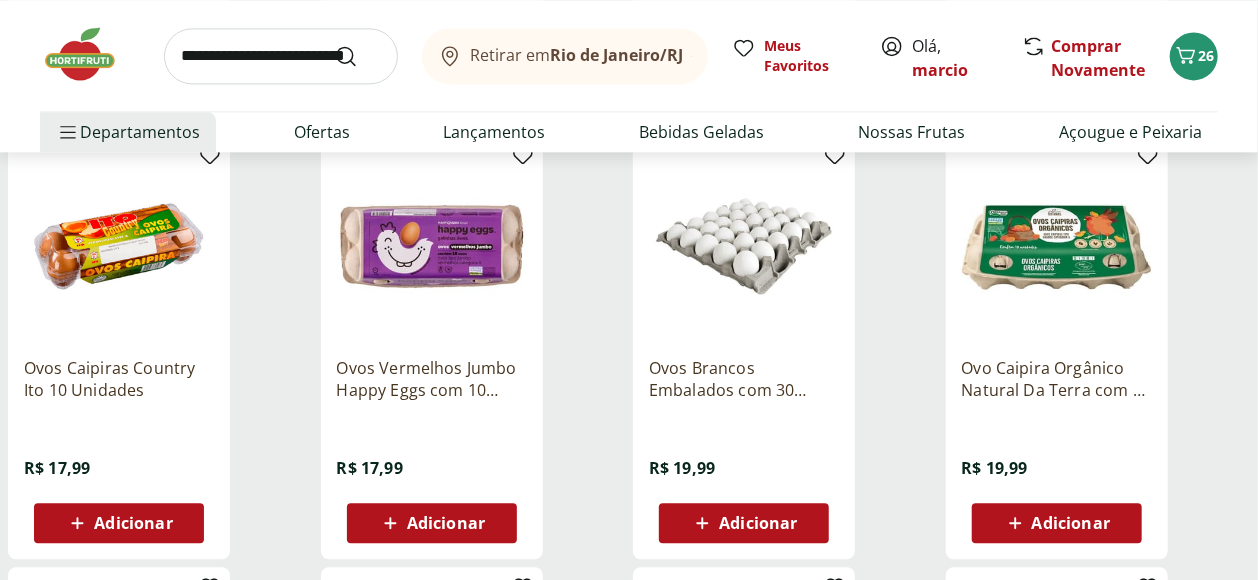 click on "Adicionar" at bounding box center [133, 523] 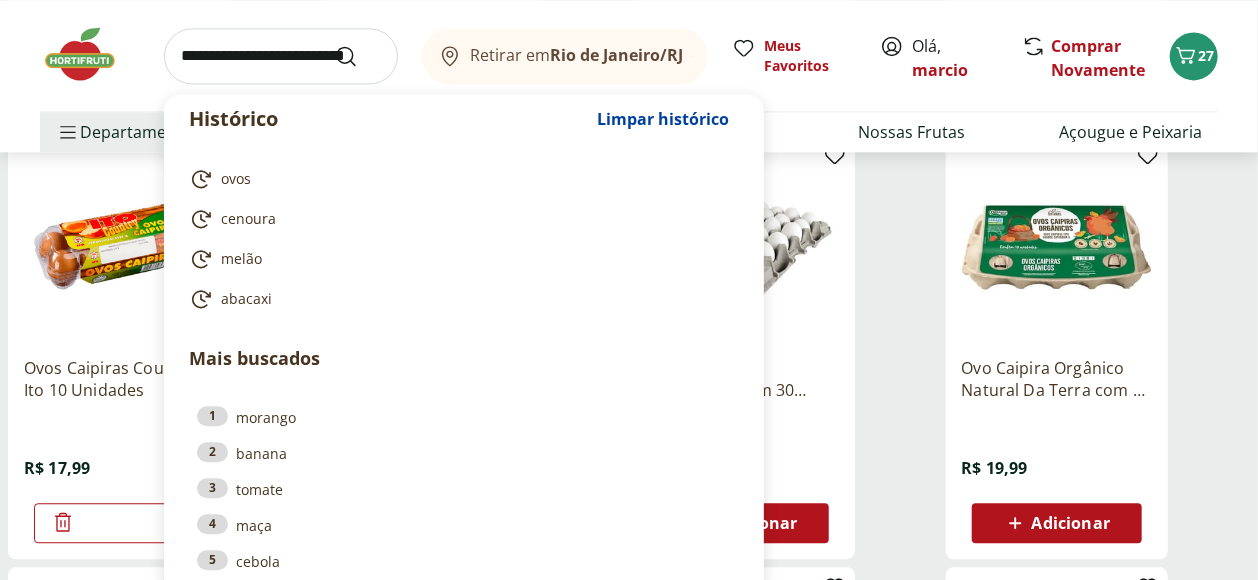 click at bounding box center (281, 56) 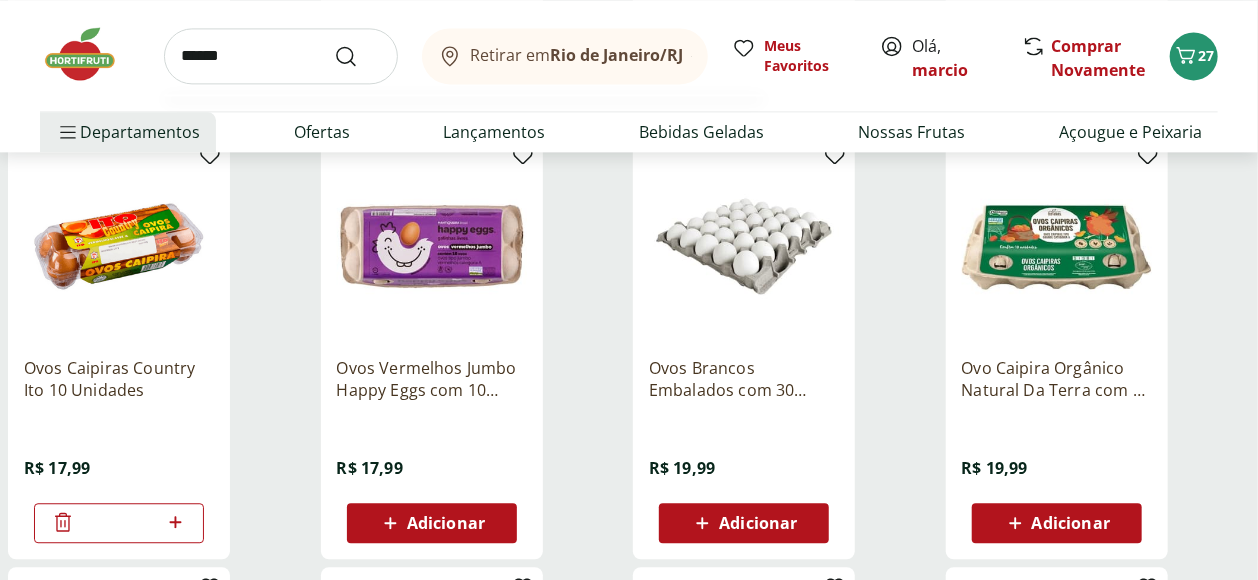 type on "******" 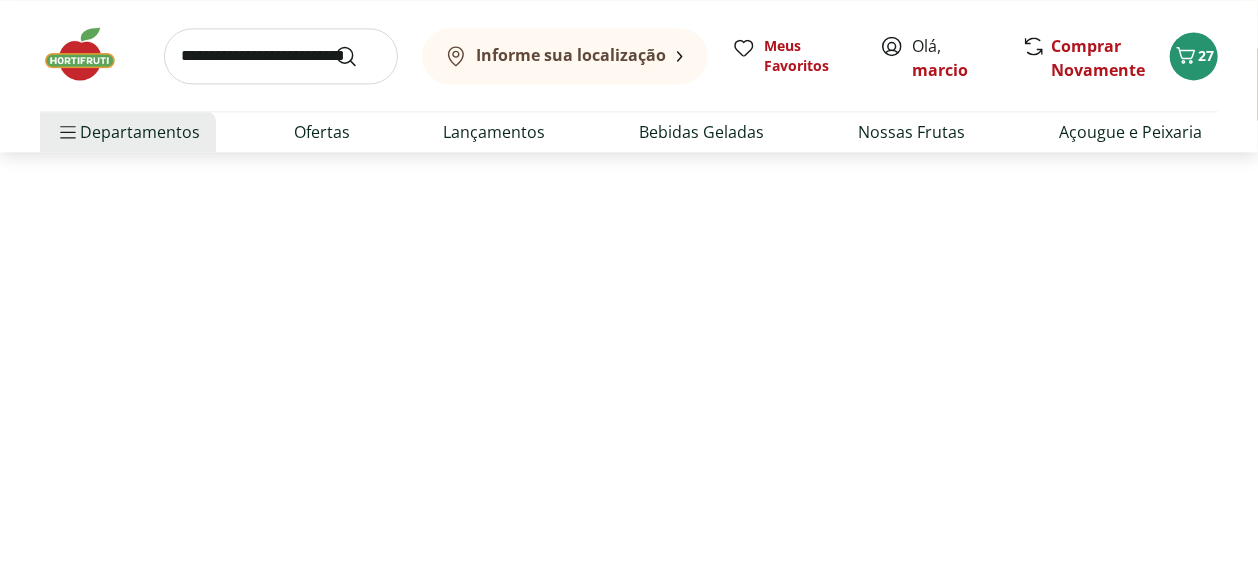 scroll, scrollTop: 0, scrollLeft: 0, axis: both 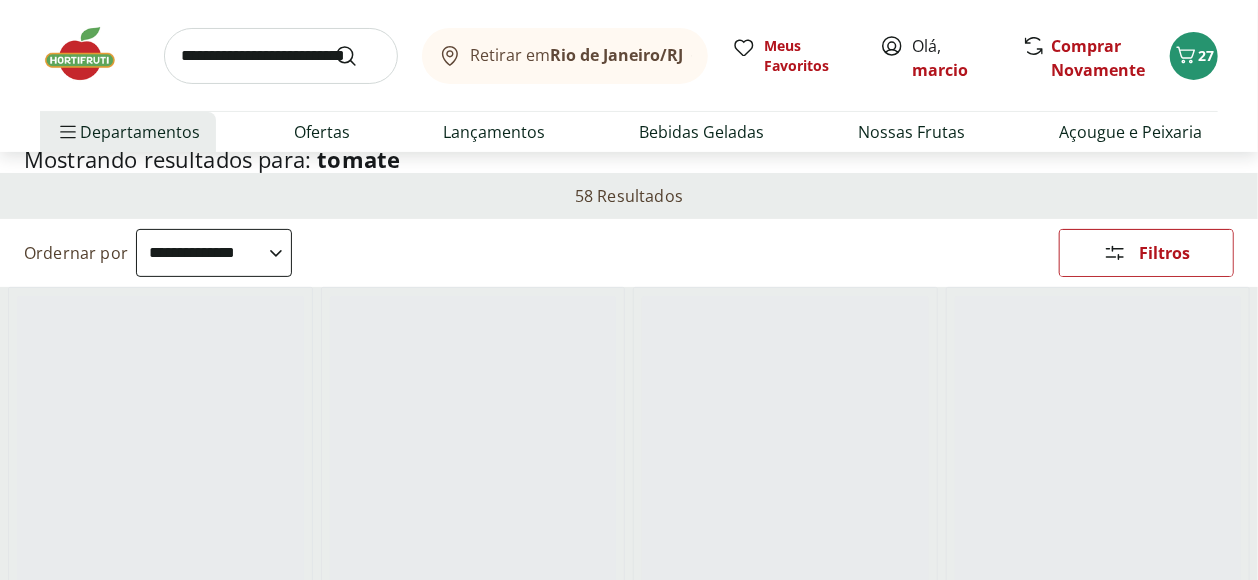 click on "**********" at bounding box center (214, 253) 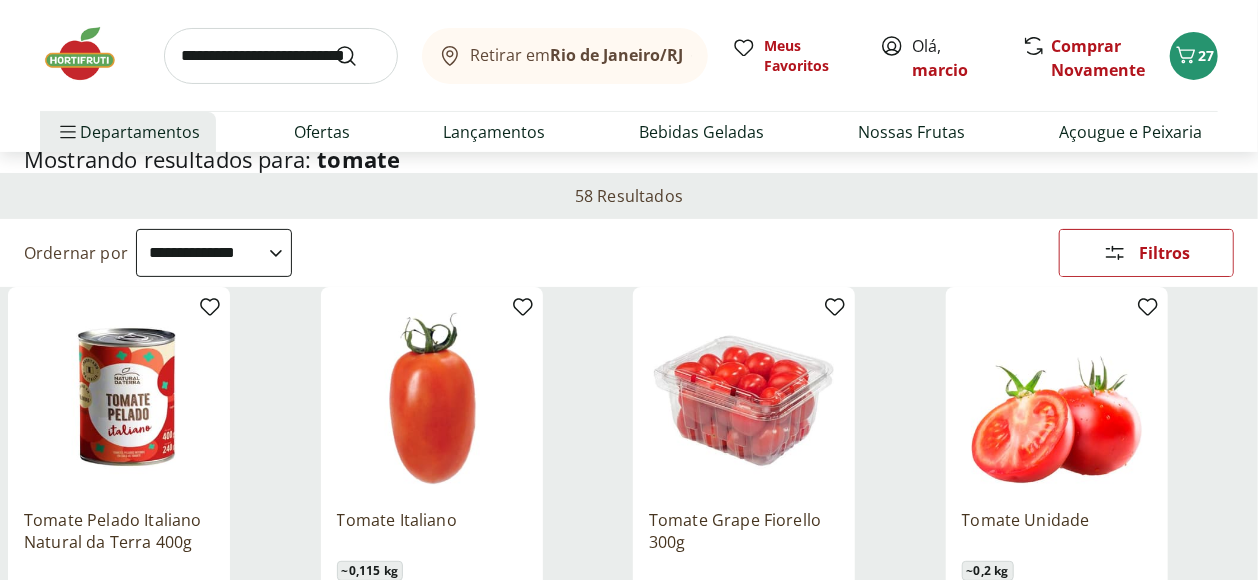 click on "**********" at bounding box center [214, 253] 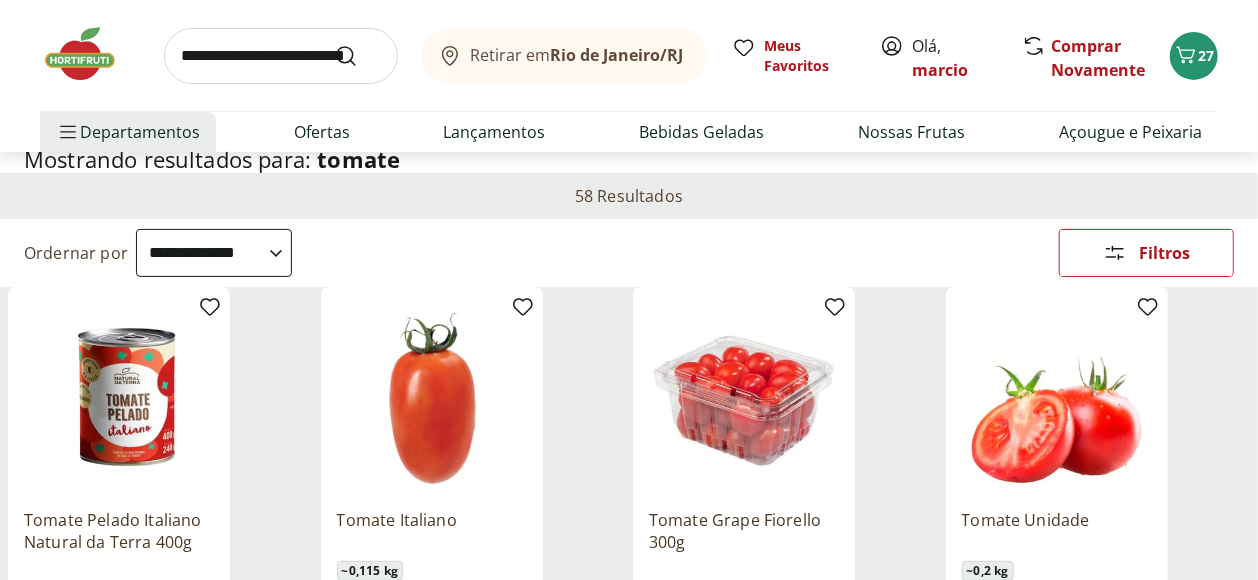 select on "**********" 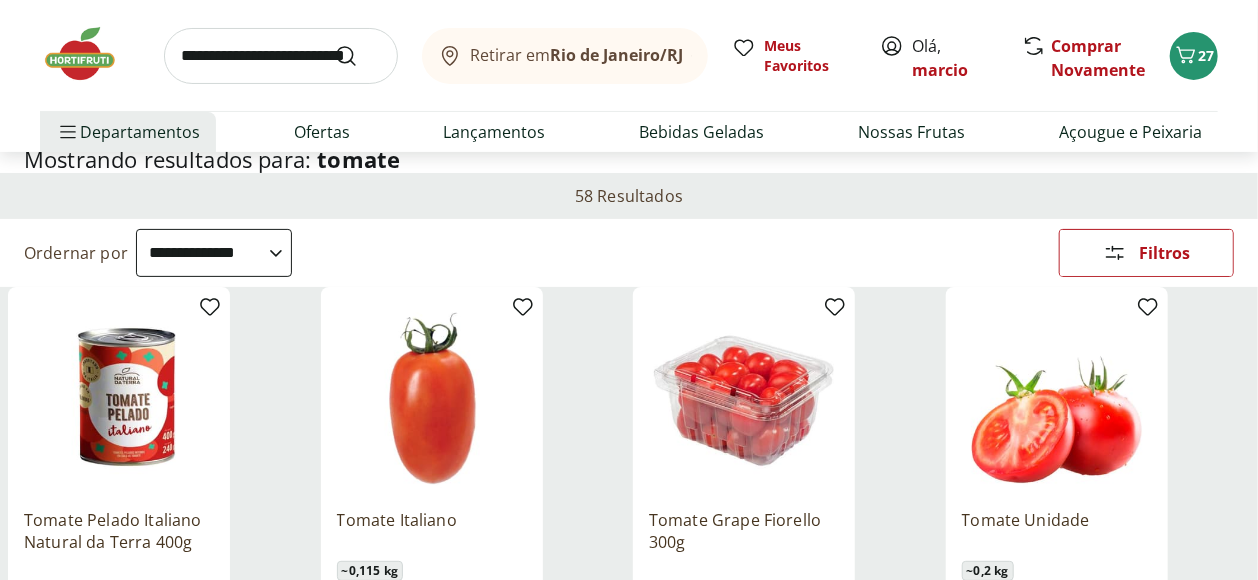 scroll, scrollTop: 0, scrollLeft: 0, axis: both 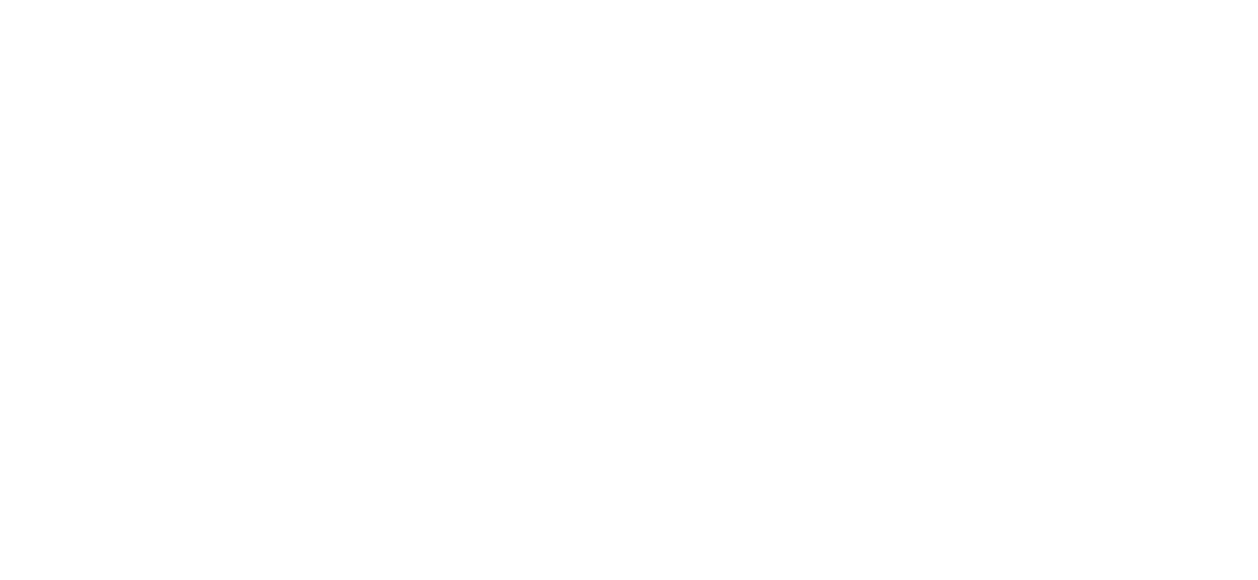 select on "*********" 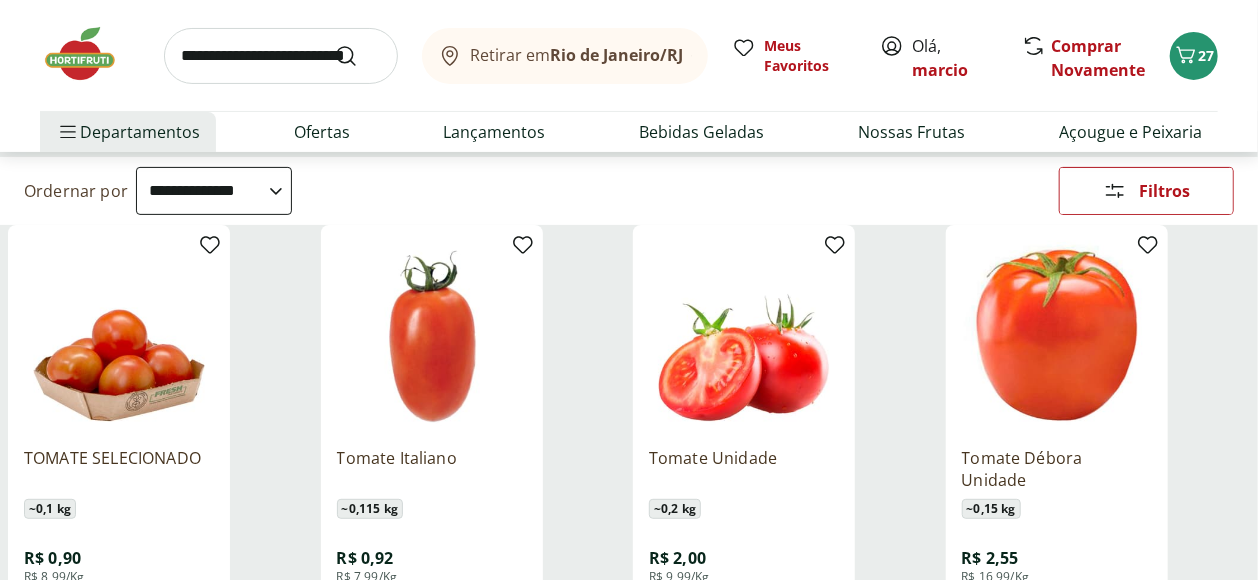 scroll, scrollTop: 333, scrollLeft: 0, axis: vertical 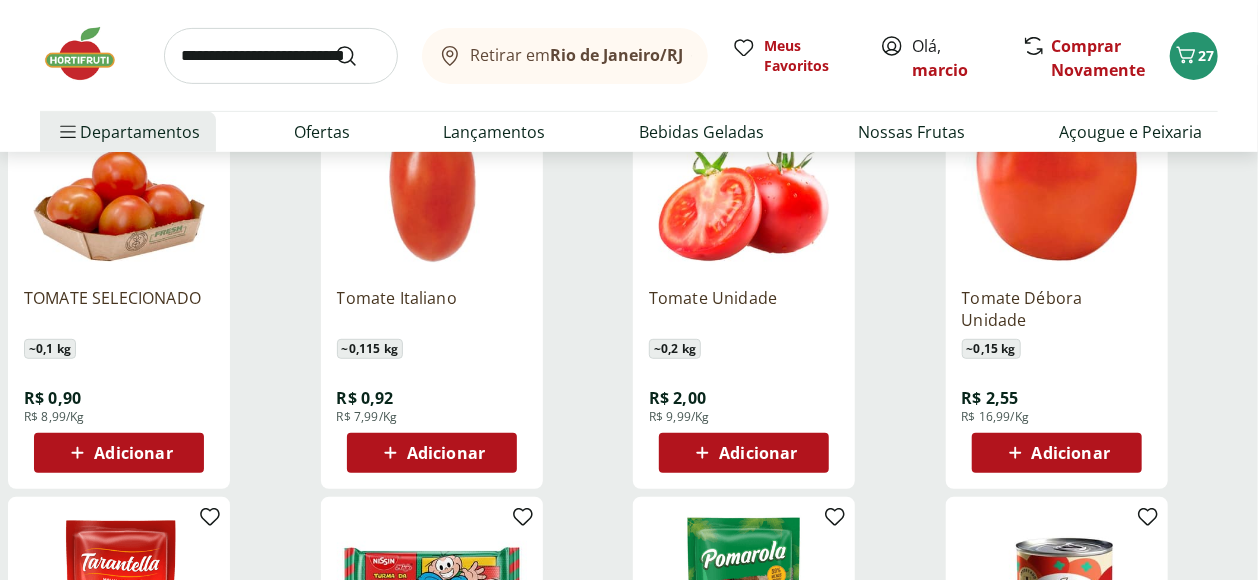 click on "Adicionar" at bounding box center (446, 453) 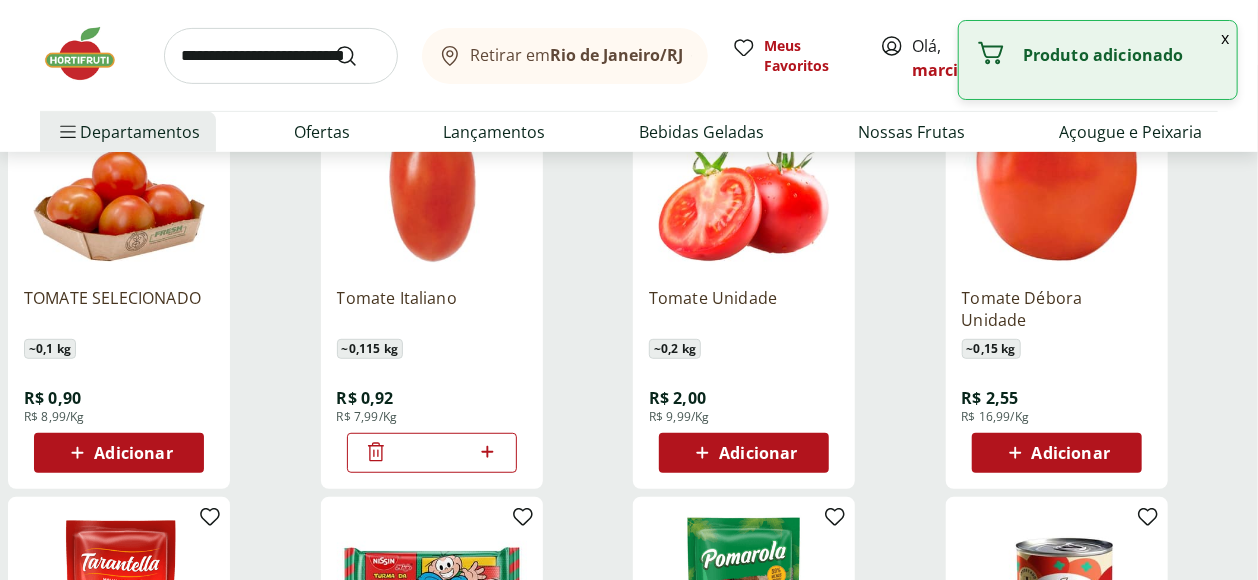 click on "*" at bounding box center [432, 453] 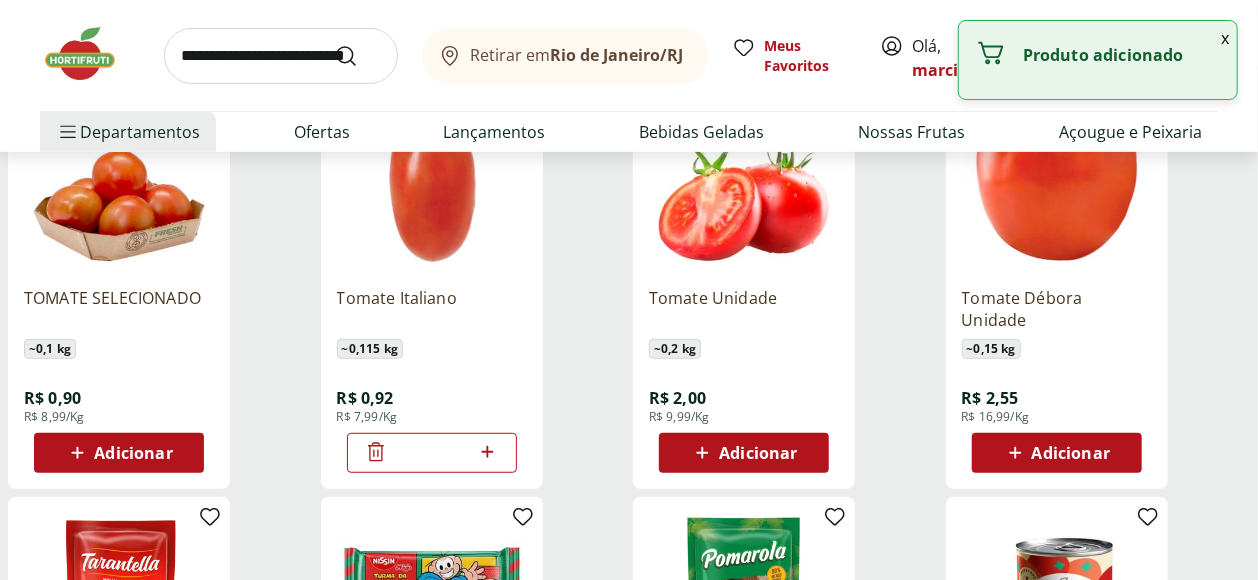 type on "**" 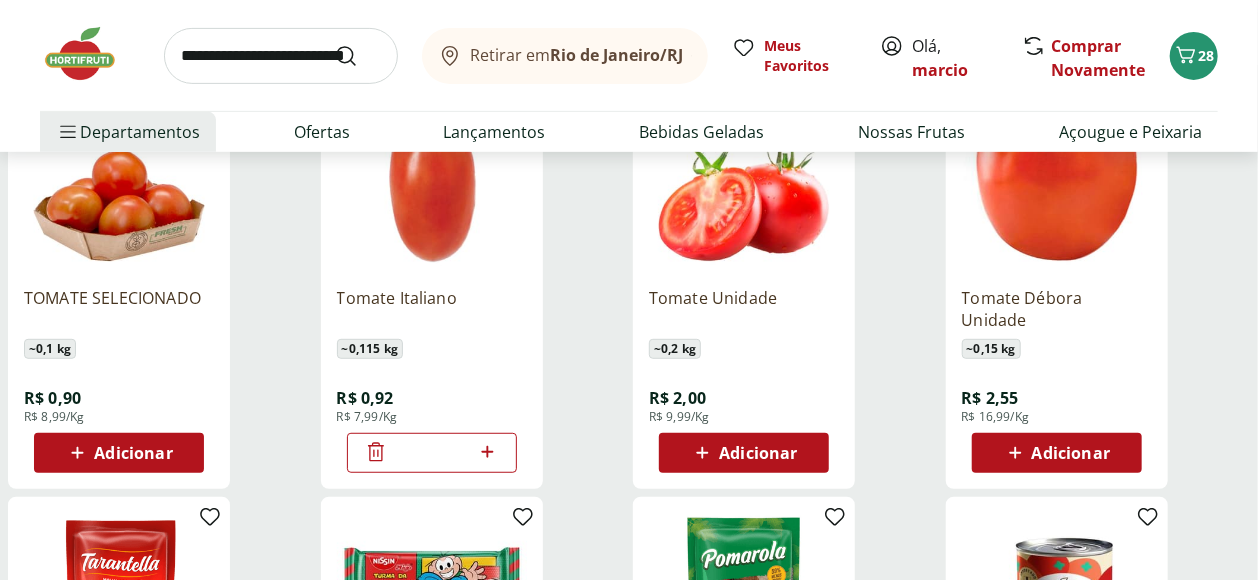 click at bounding box center [281, 56] 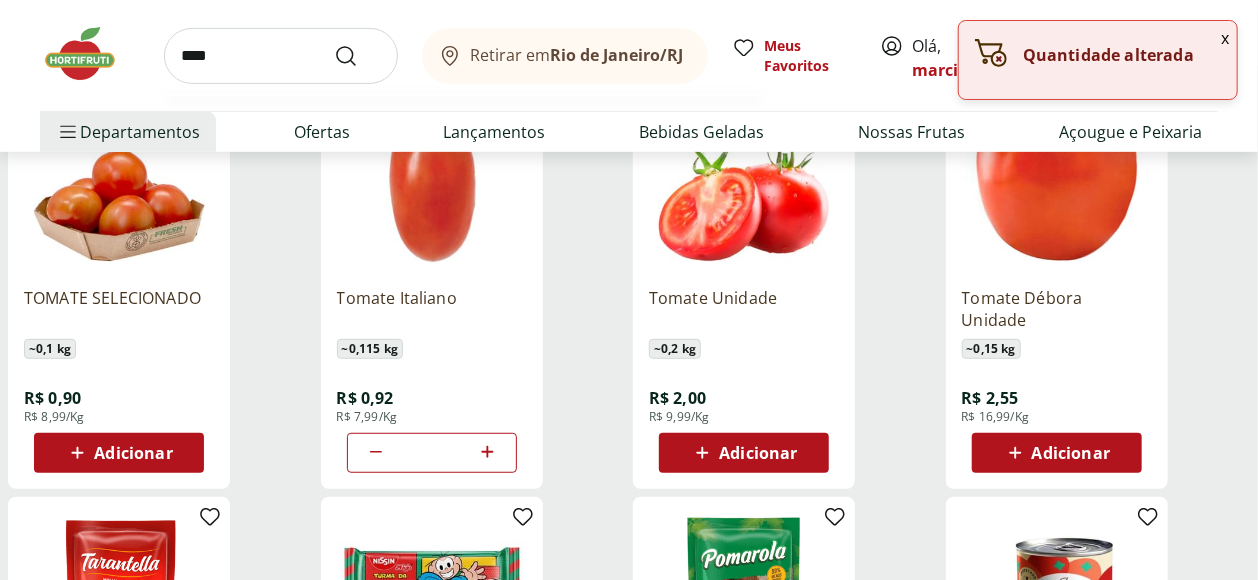 type on "****" 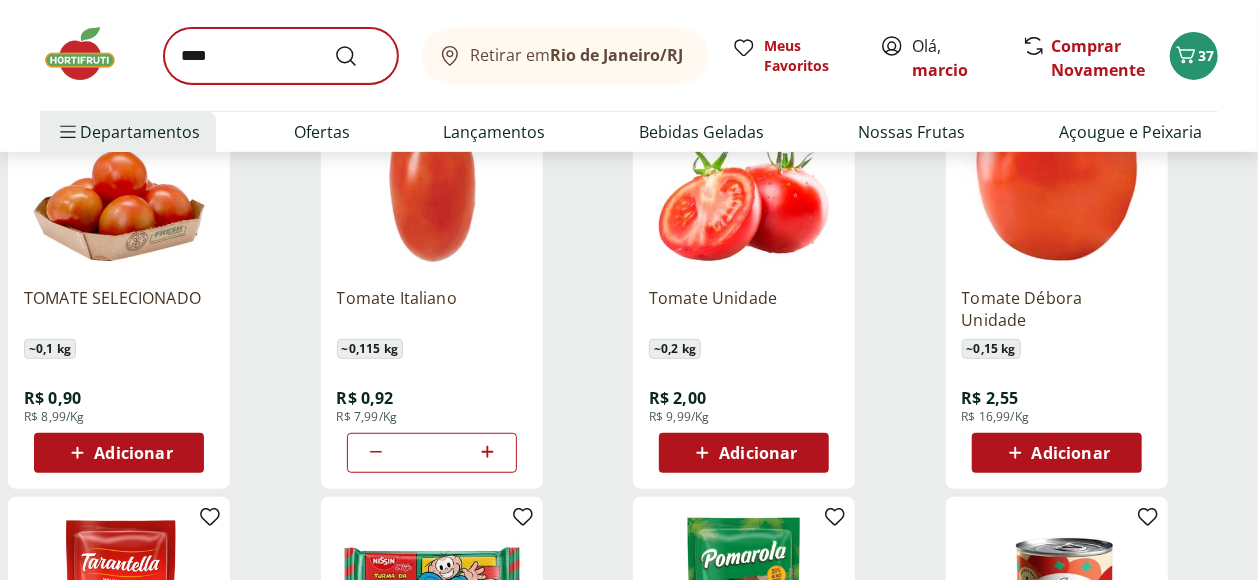 scroll, scrollTop: 0, scrollLeft: 0, axis: both 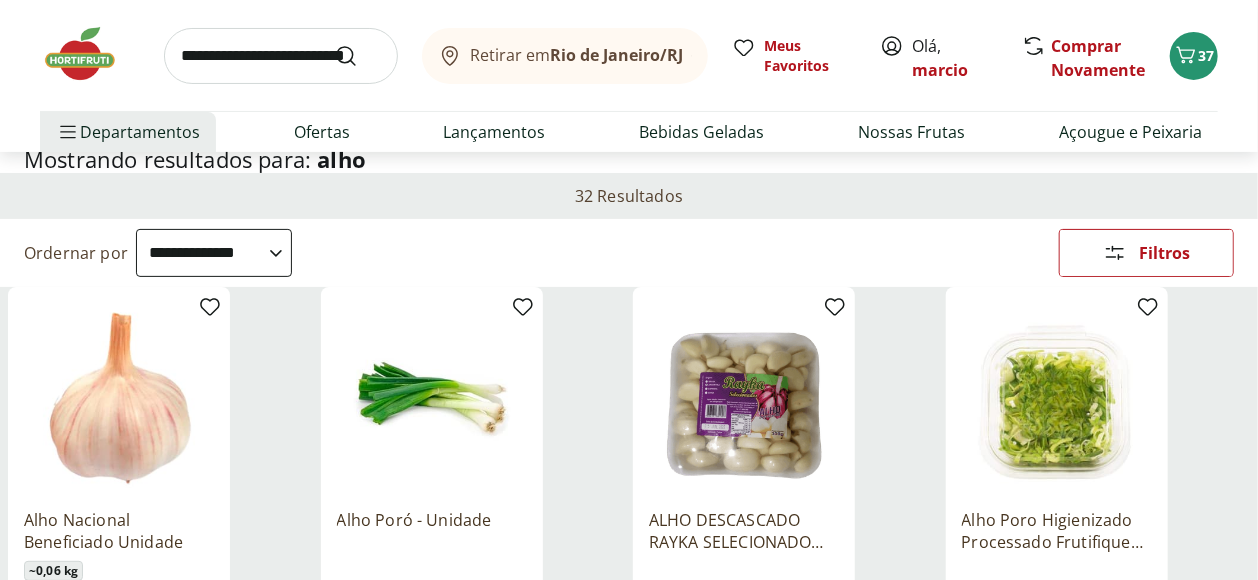 click on "**********" at bounding box center [214, 253] 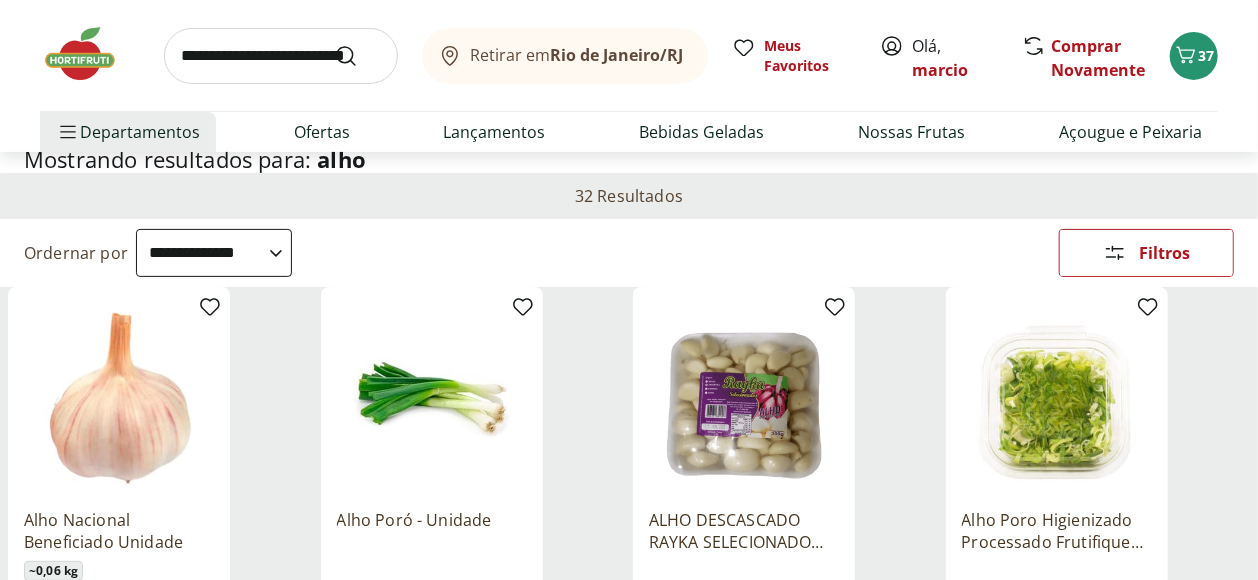 click on "**********" at bounding box center [214, 253] 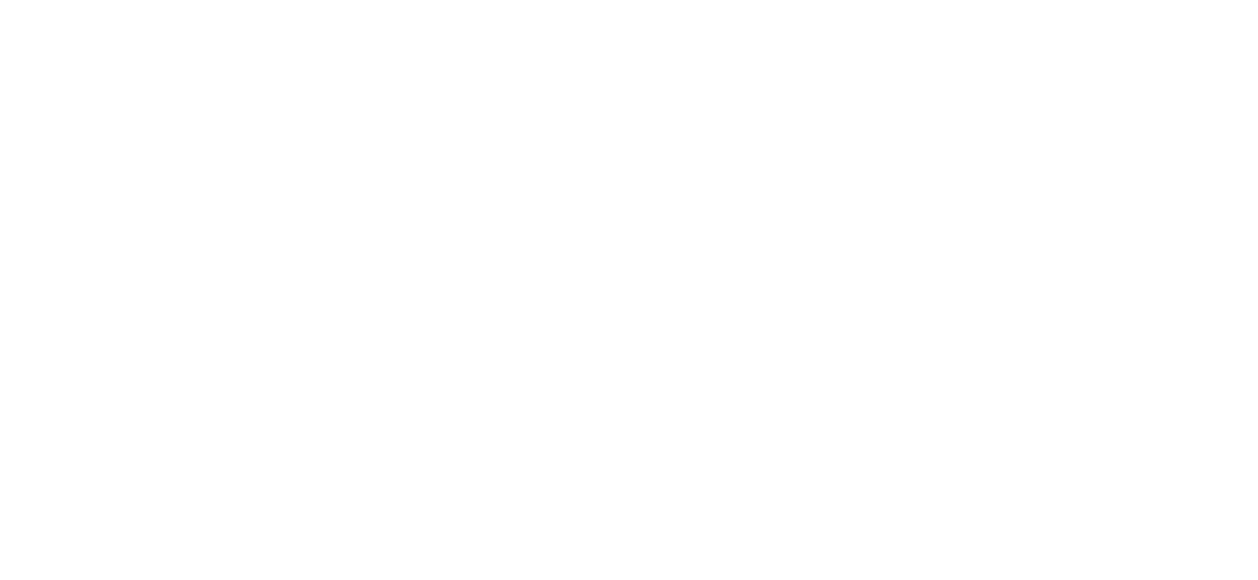 scroll, scrollTop: 0, scrollLeft: 0, axis: both 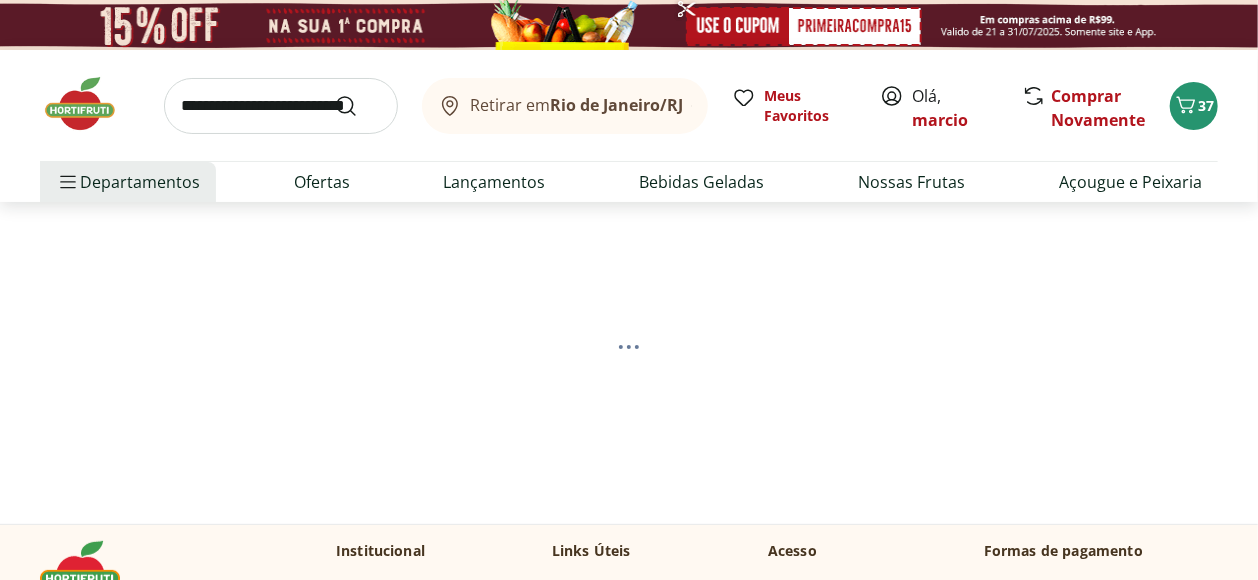 select on "*********" 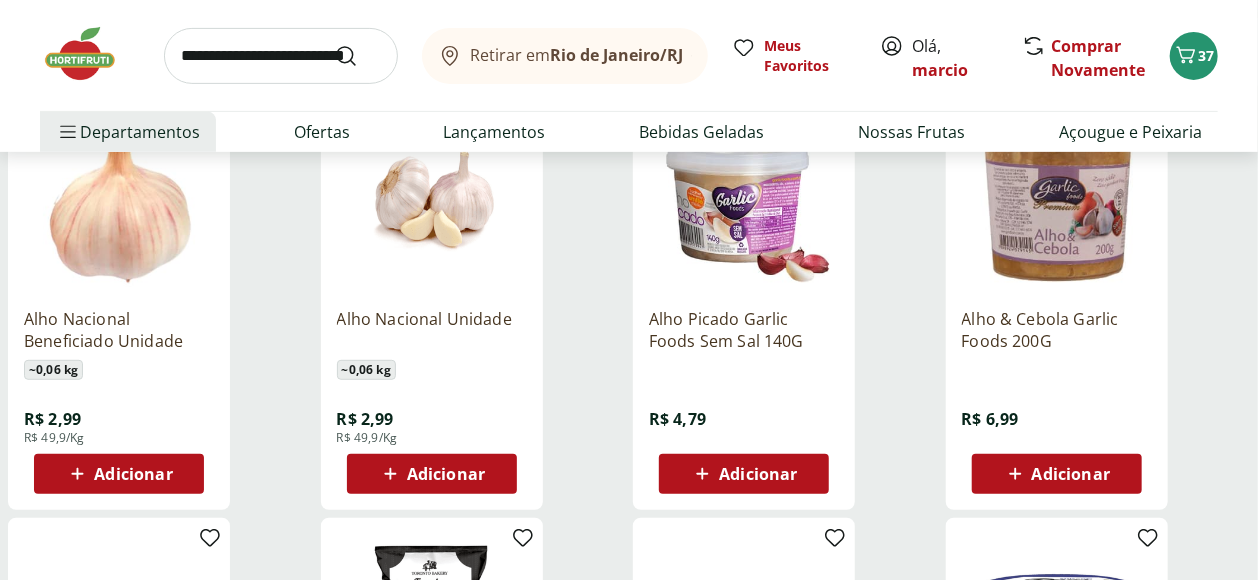 scroll, scrollTop: 333, scrollLeft: 0, axis: vertical 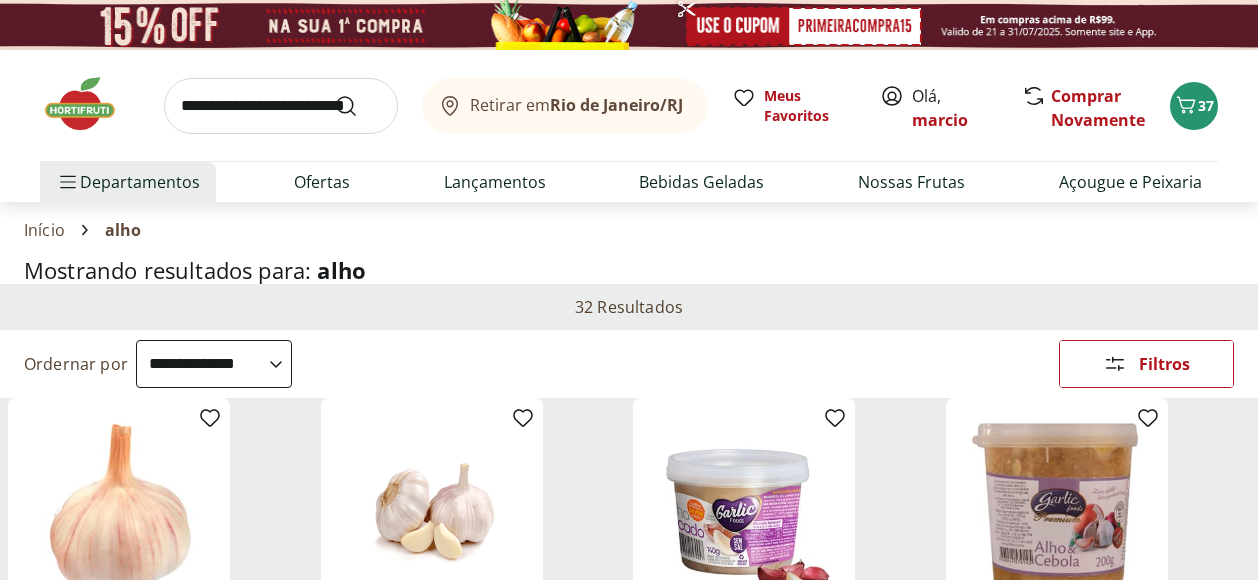 select on "*********" 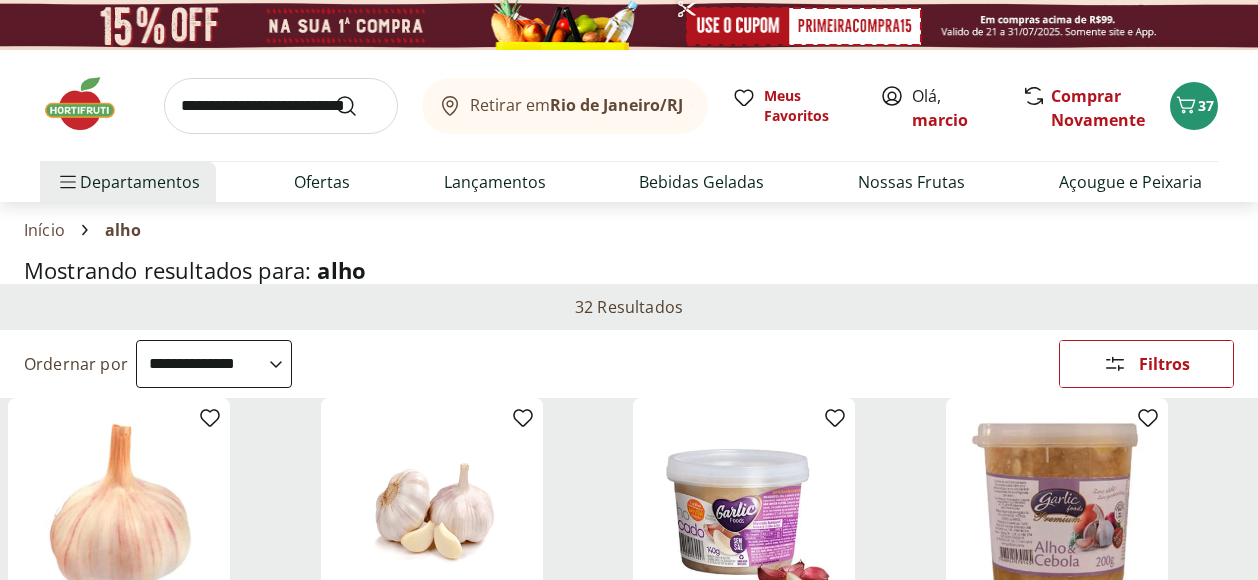 scroll, scrollTop: 333, scrollLeft: 0, axis: vertical 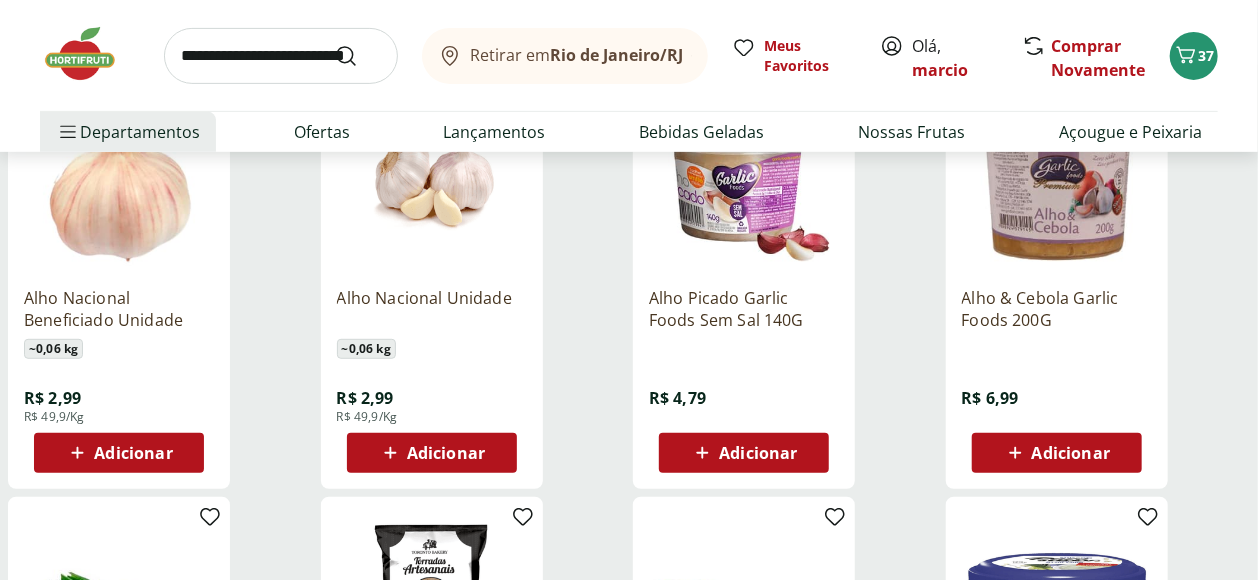 click 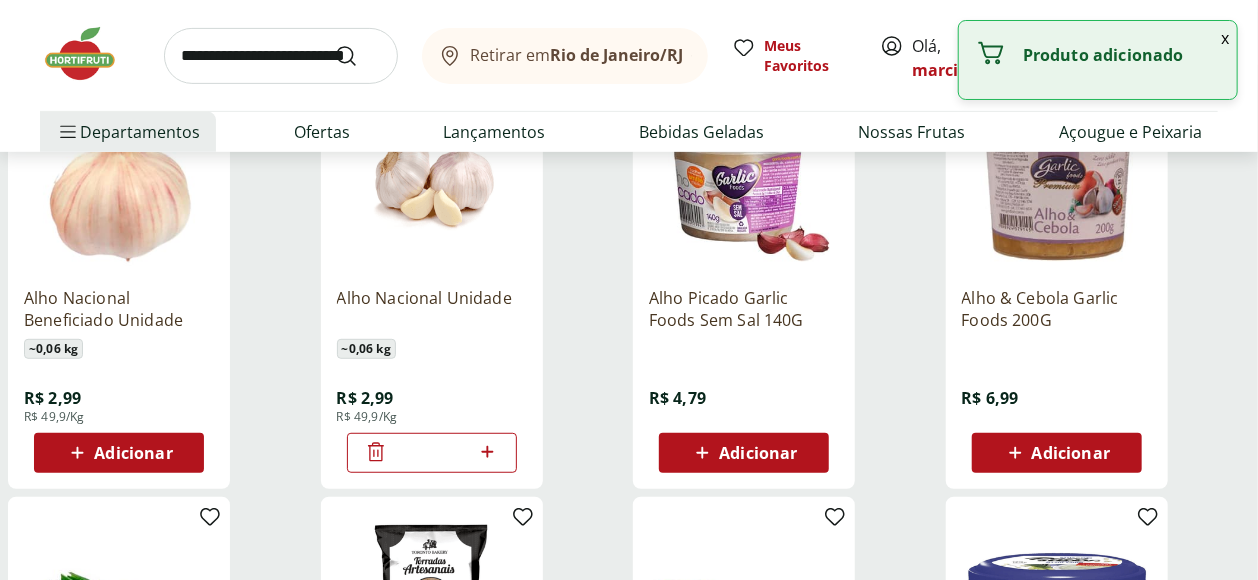 click 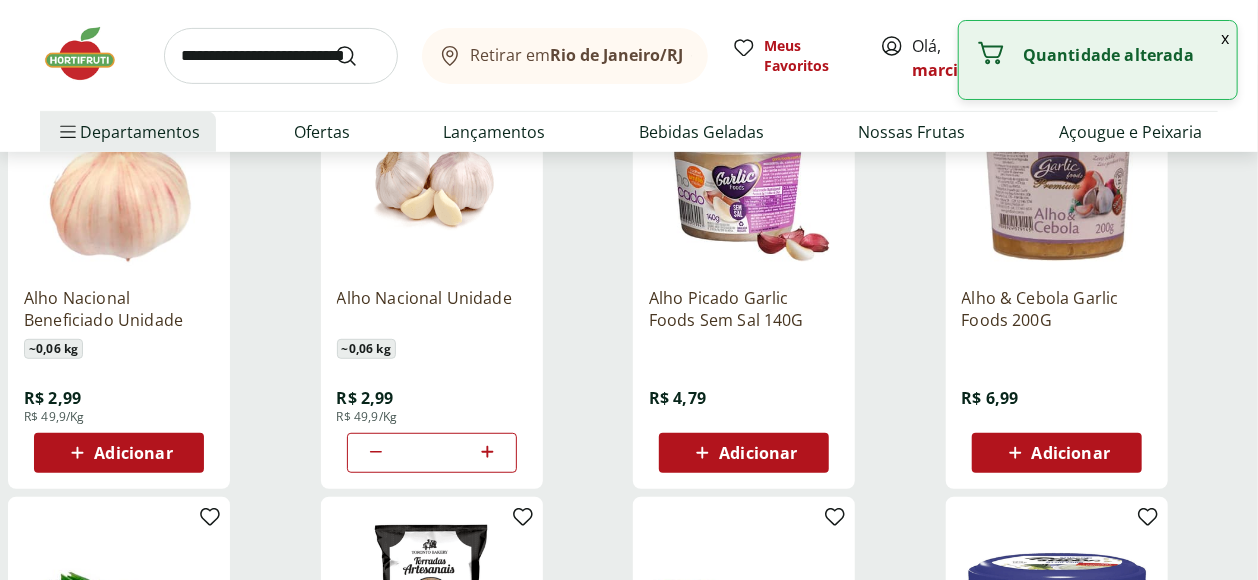 click 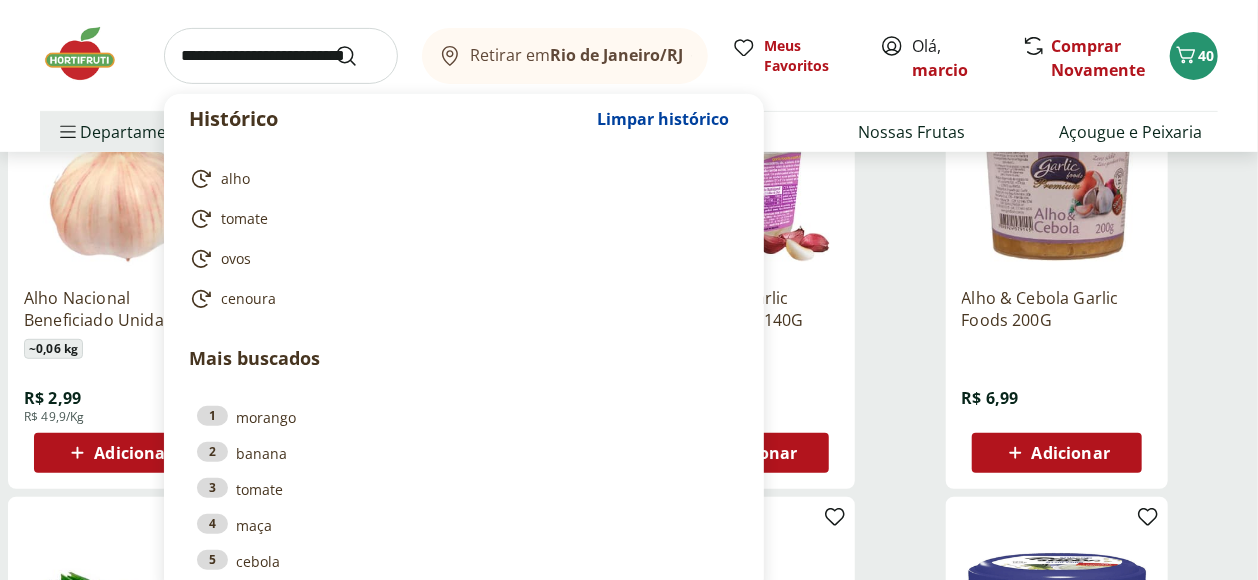 click at bounding box center [281, 56] 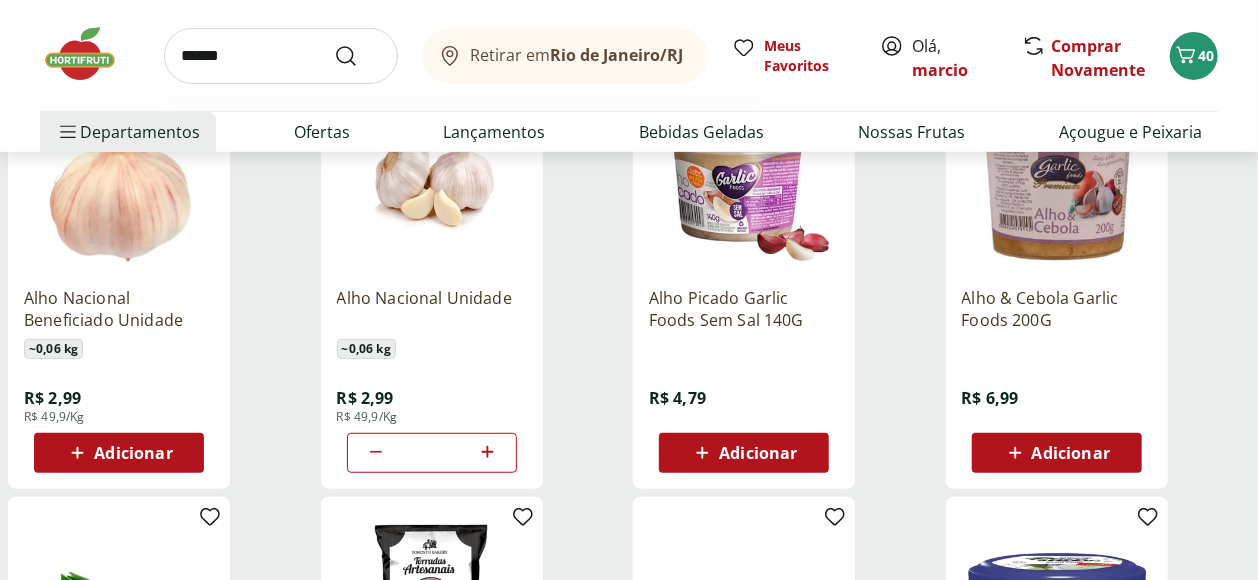 type on "******" 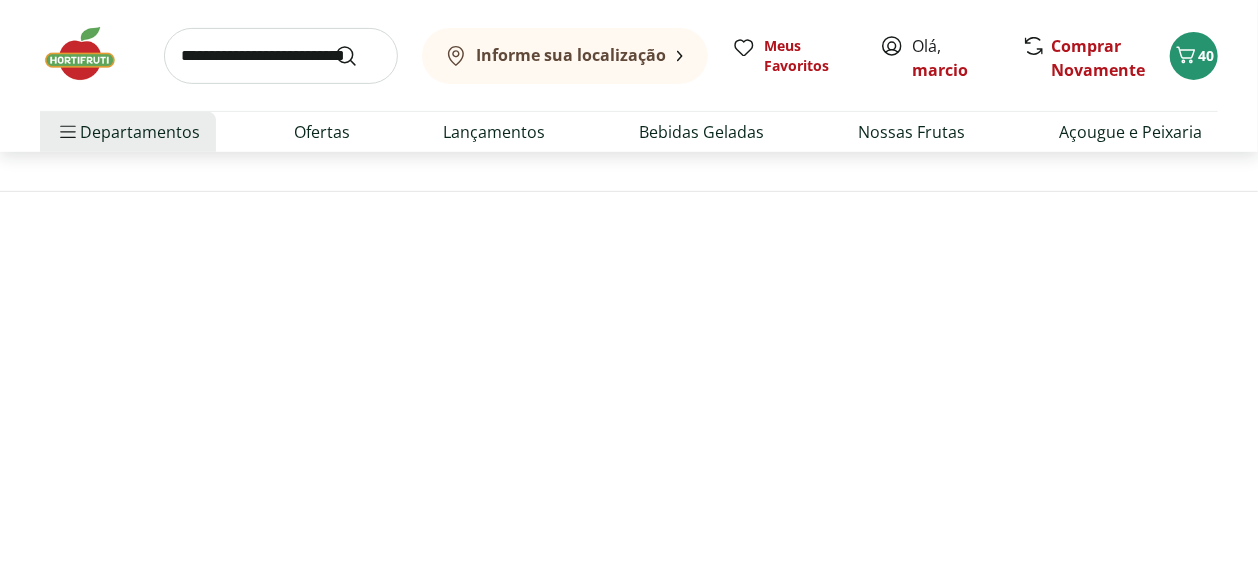 scroll, scrollTop: 0, scrollLeft: 0, axis: both 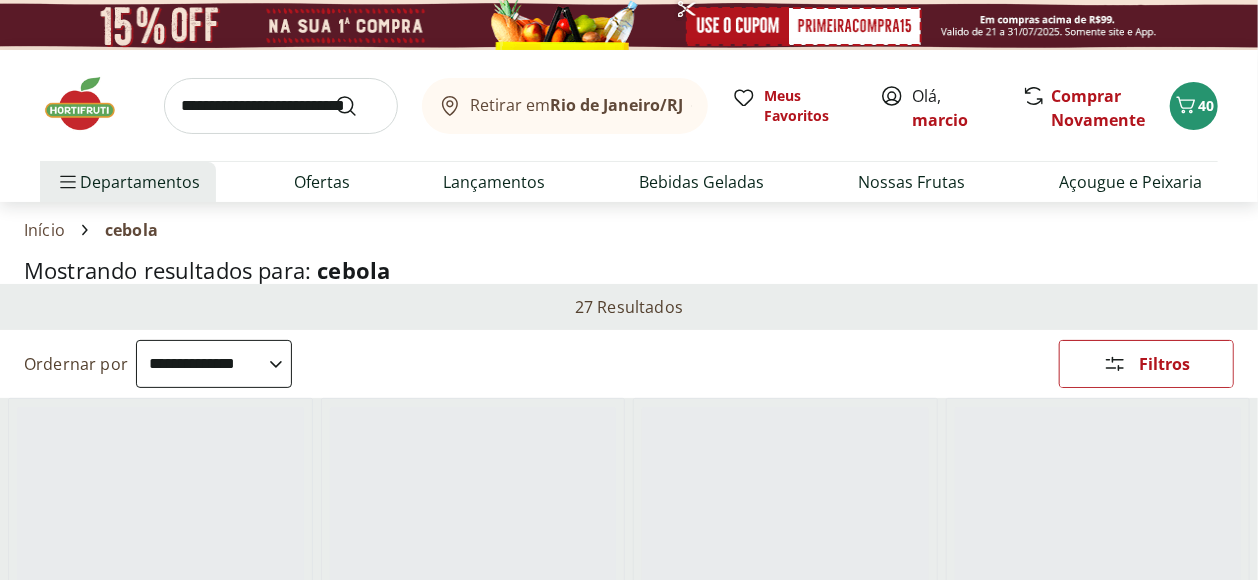 click on "**********" at bounding box center [214, 364] 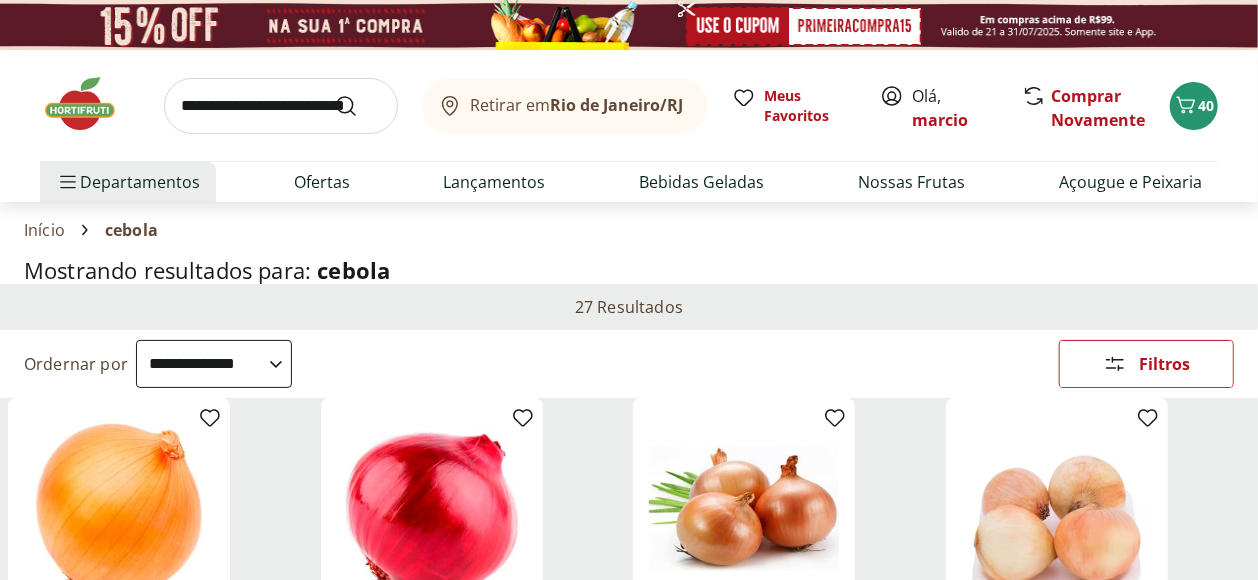 click on "**********" at bounding box center (214, 364) 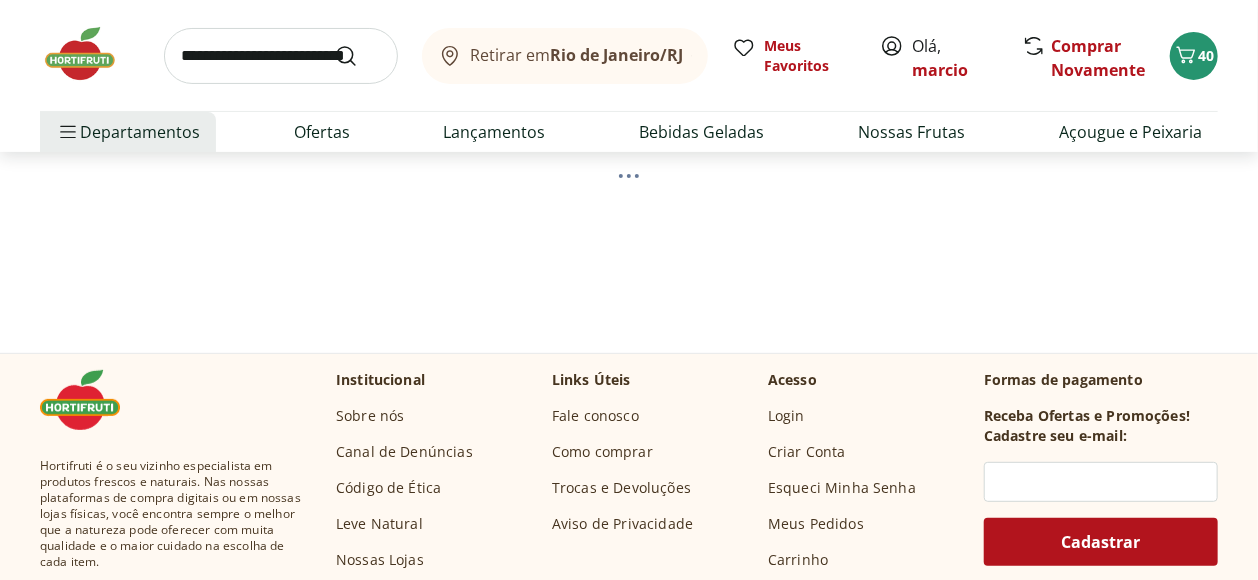 select on "*********" 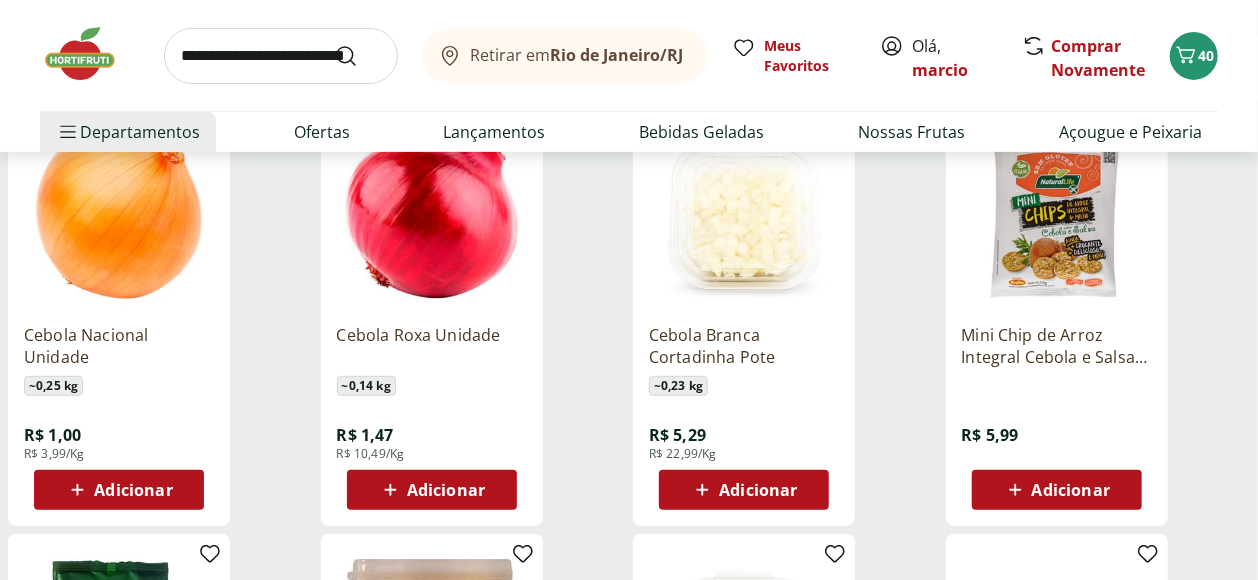 scroll, scrollTop: 333, scrollLeft: 0, axis: vertical 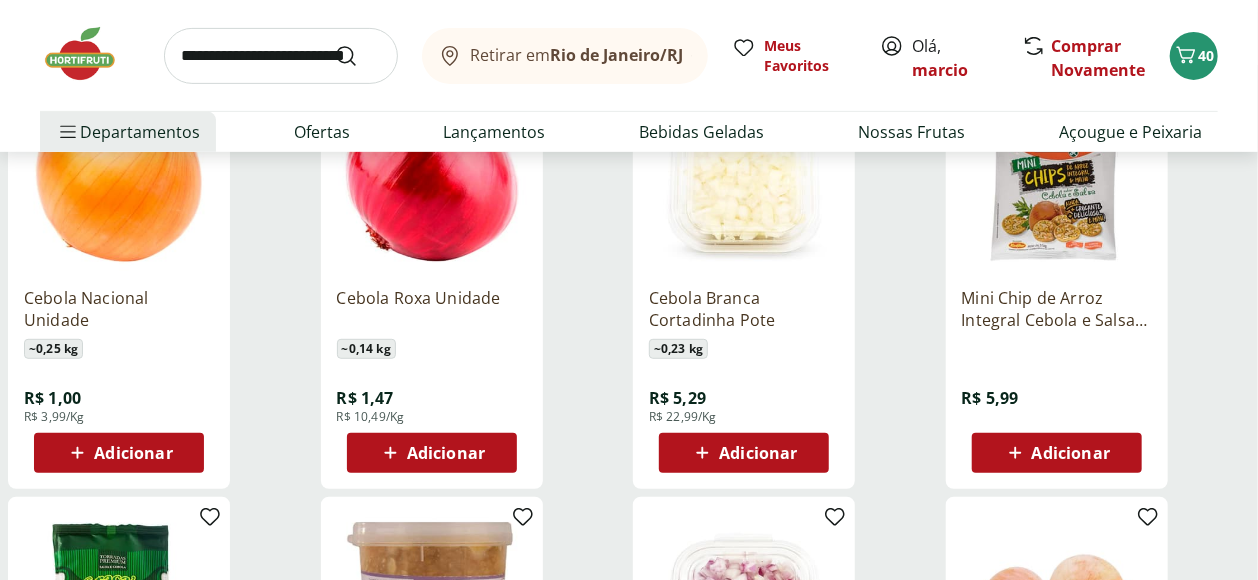 click on "Adicionar" at bounding box center [133, 453] 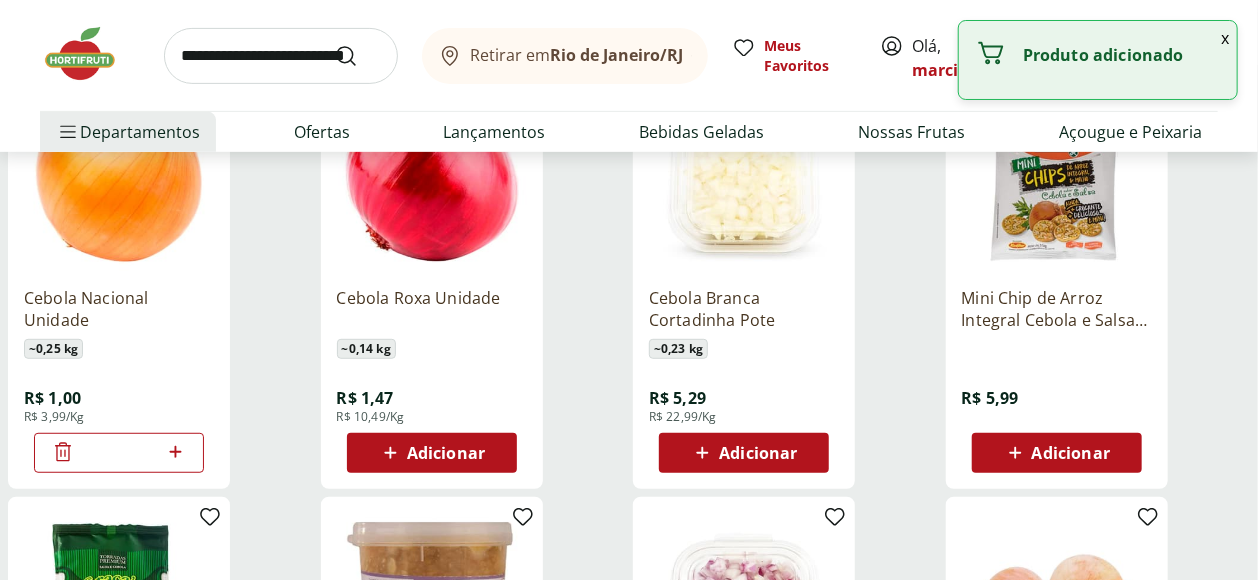click 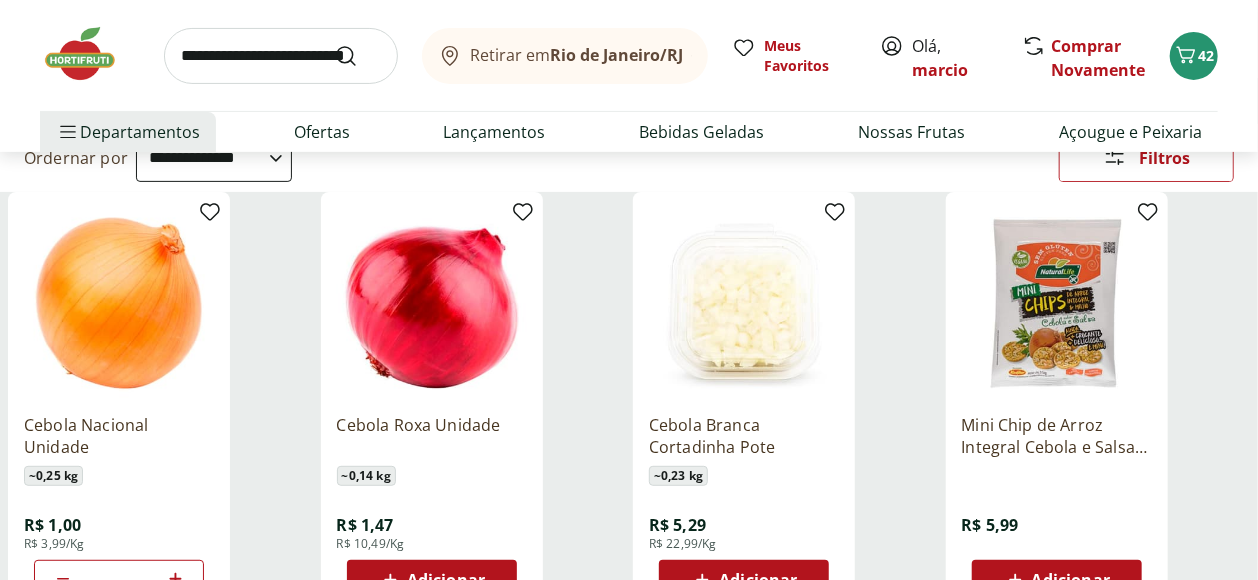 scroll, scrollTop: 0, scrollLeft: 0, axis: both 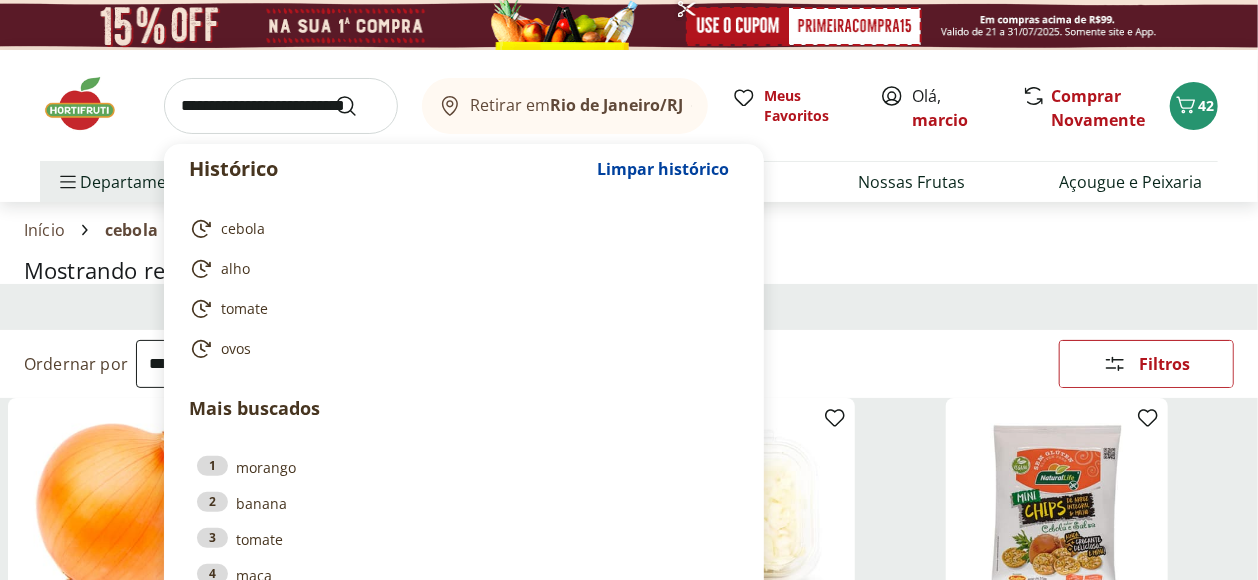 click at bounding box center [281, 106] 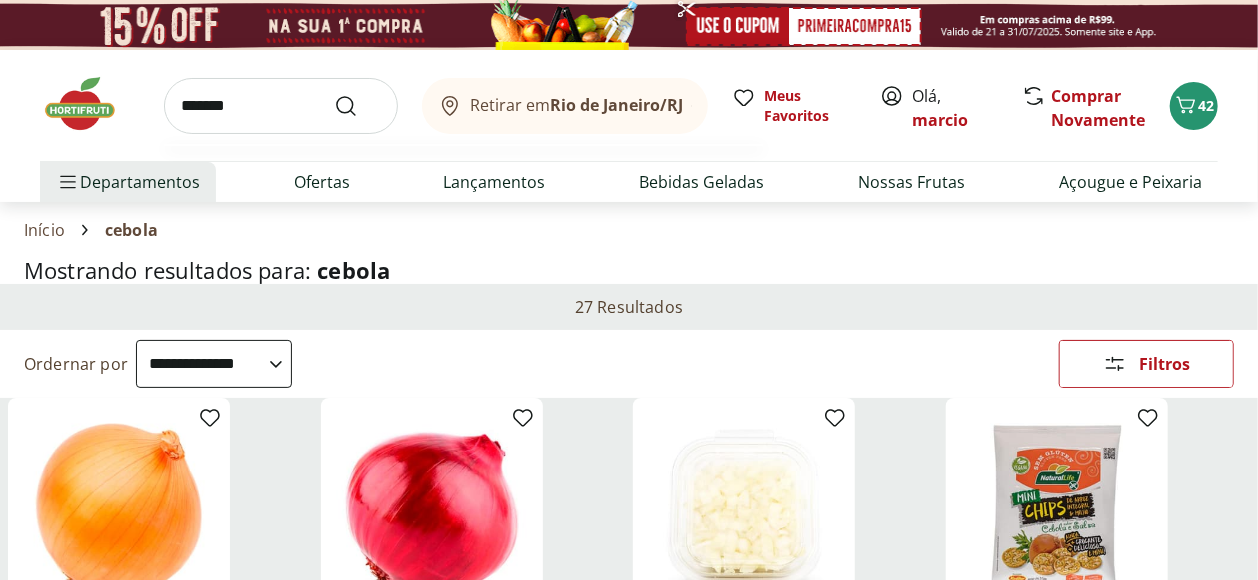 type on "*******" 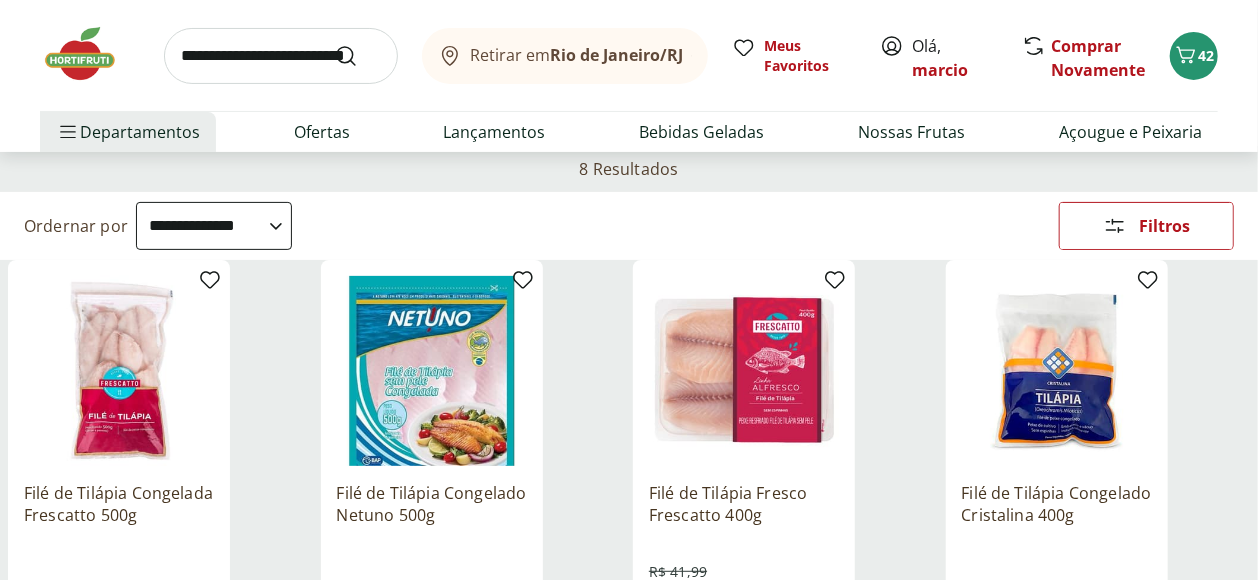 scroll, scrollTop: 111, scrollLeft: 0, axis: vertical 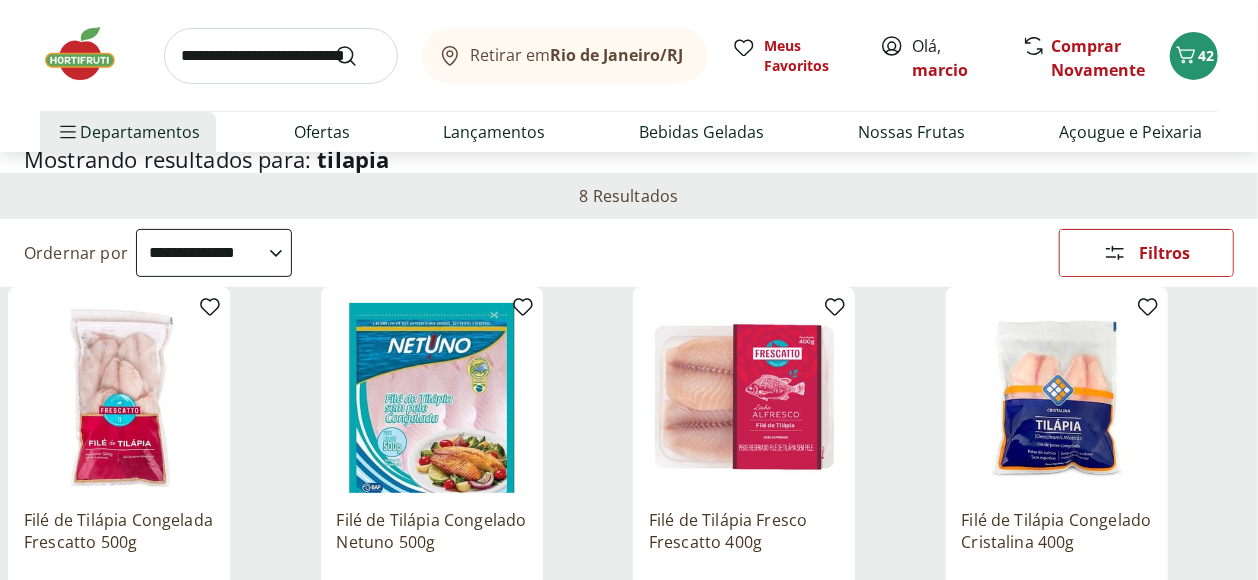 click on "**********" at bounding box center (214, 253) 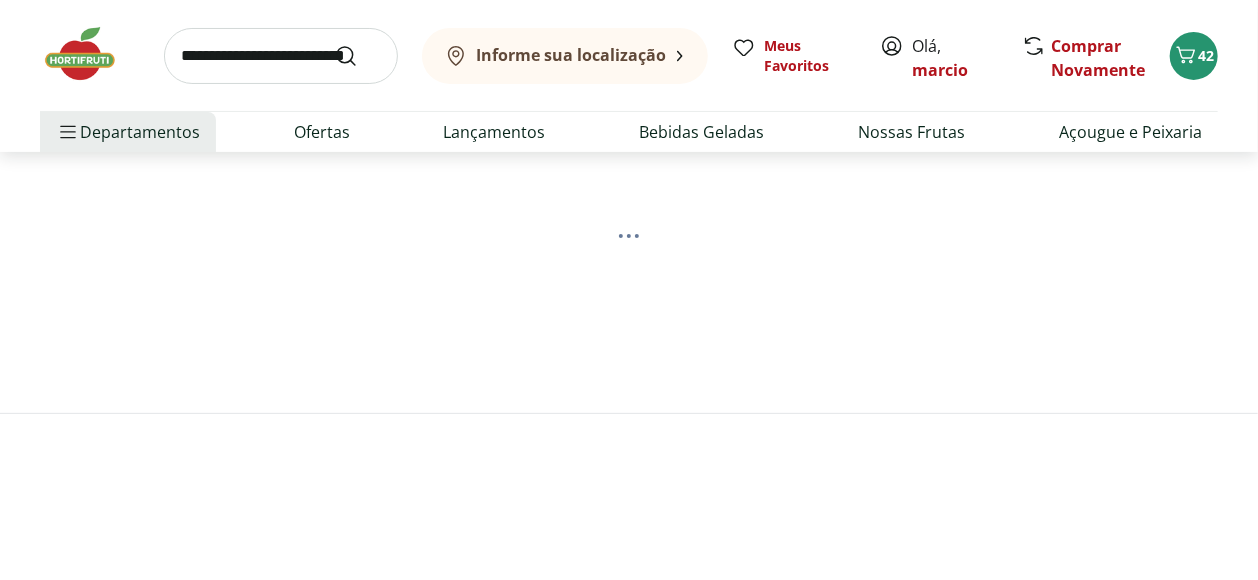 scroll, scrollTop: 0, scrollLeft: 0, axis: both 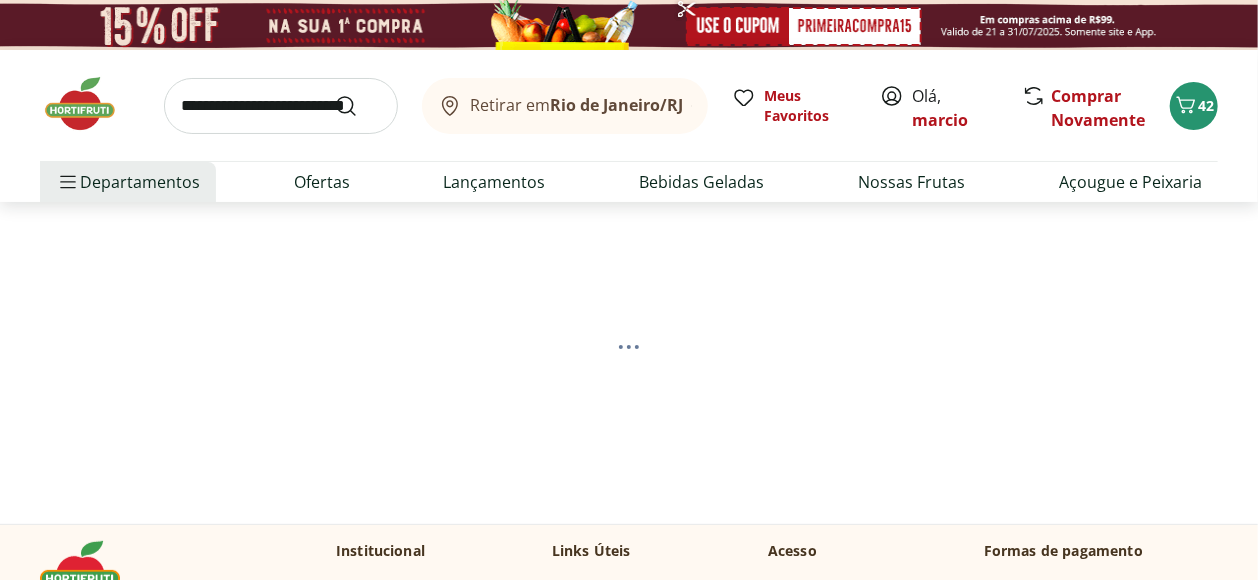 select on "*********" 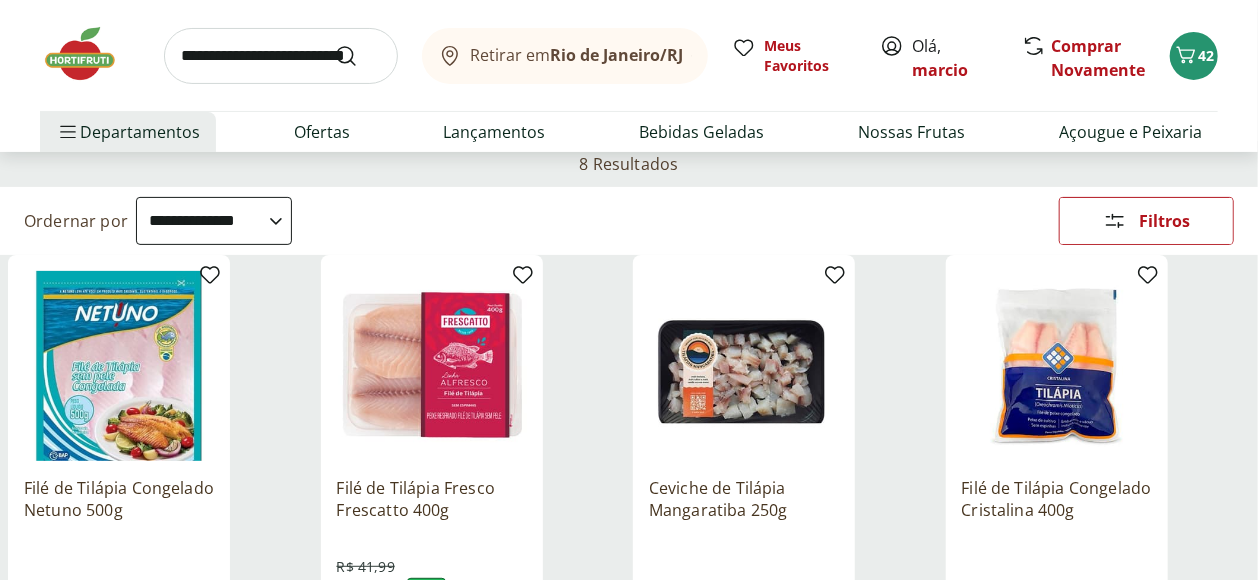 scroll, scrollTop: 333, scrollLeft: 0, axis: vertical 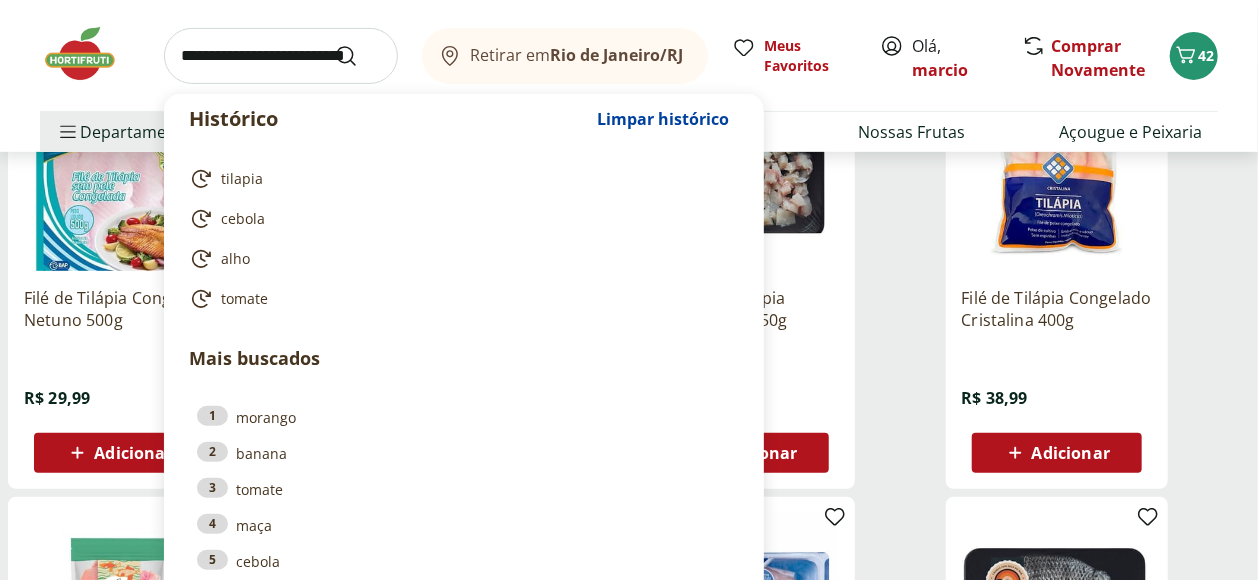 click at bounding box center [281, 56] 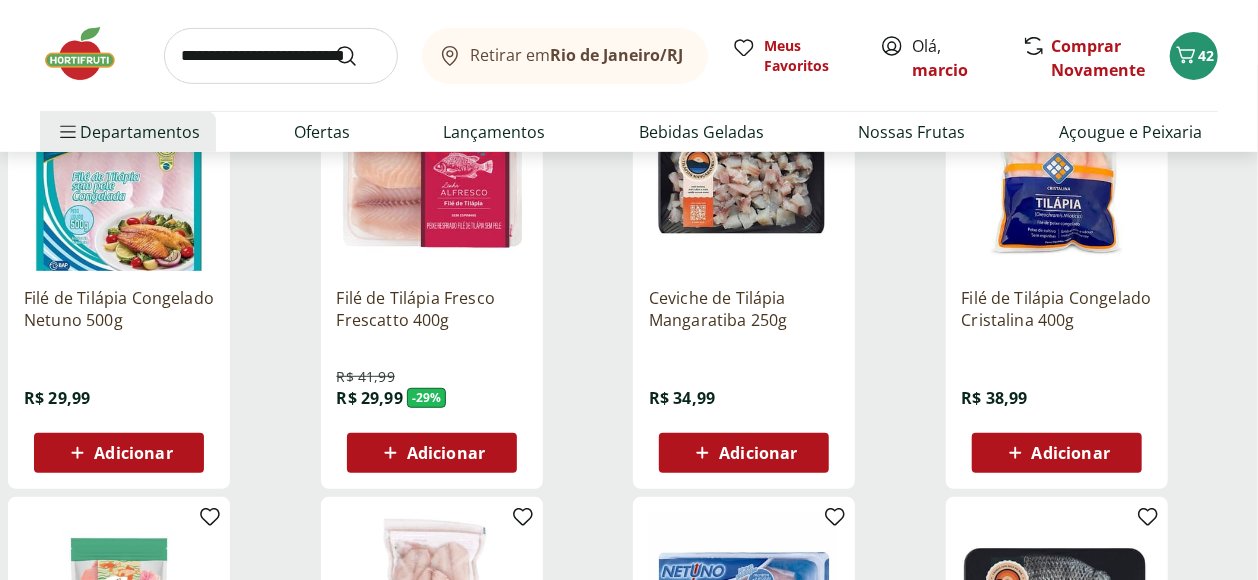 click at bounding box center [90, 54] 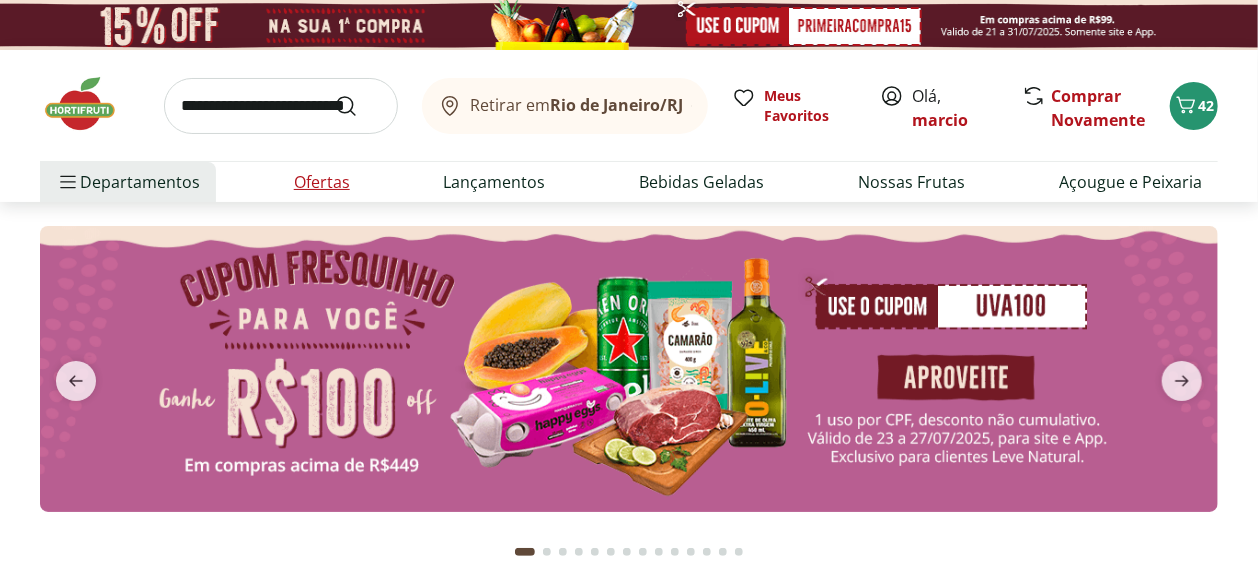 click on "Ofertas" at bounding box center (322, 182) 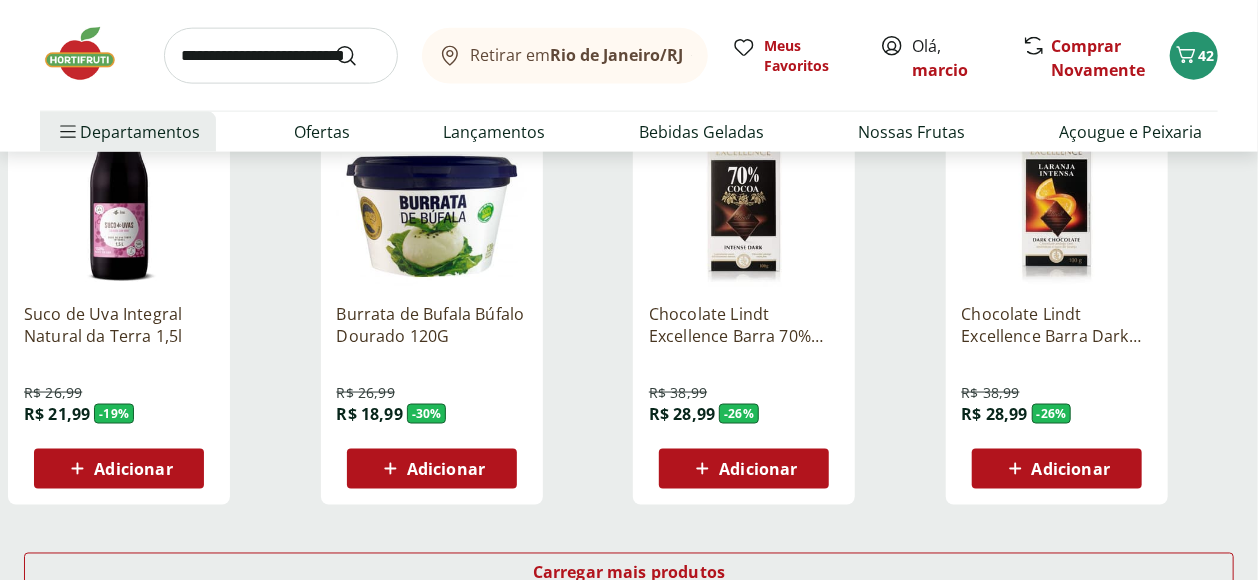 scroll, scrollTop: 1222, scrollLeft: 0, axis: vertical 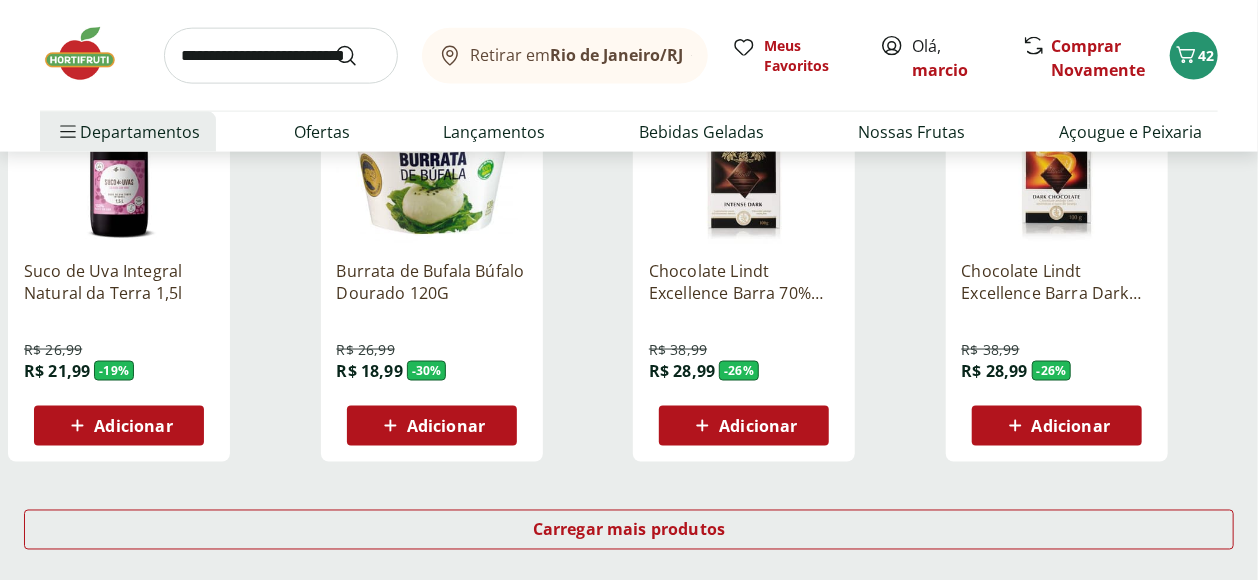 click on "Adicionar" at bounding box center (133, 426) 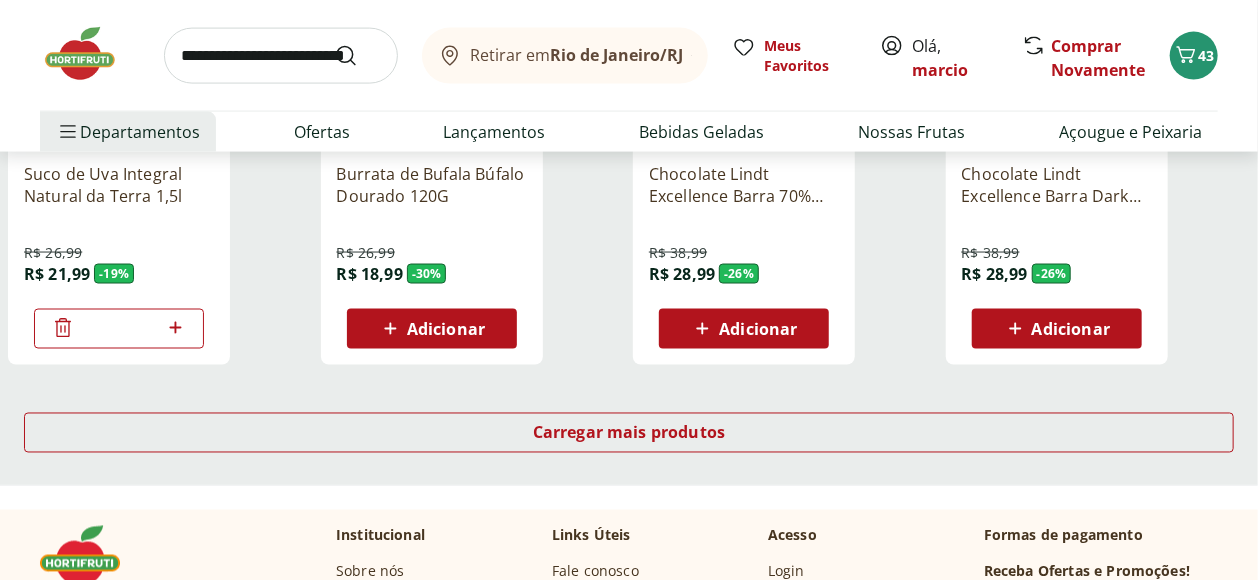 scroll, scrollTop: 1333, scrollLeft: 0, axis: vertical 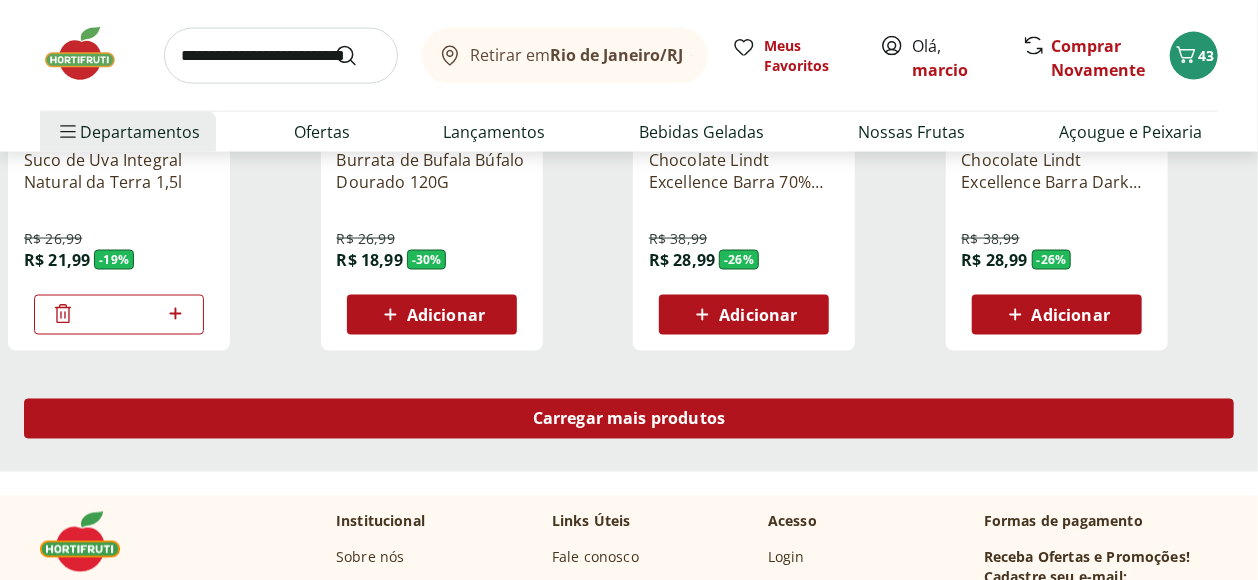 click on "Carregar mais produtos" at bounding box center (629, 419) 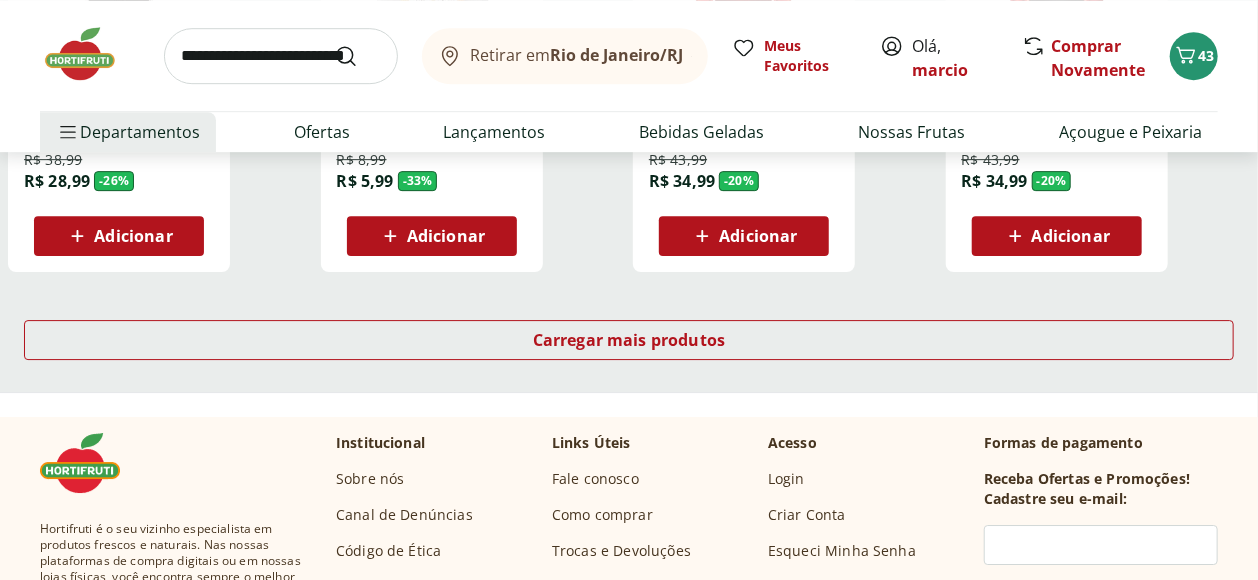 scroll, scrollTop: 2778, scrollLeft: 0, axis: vertical 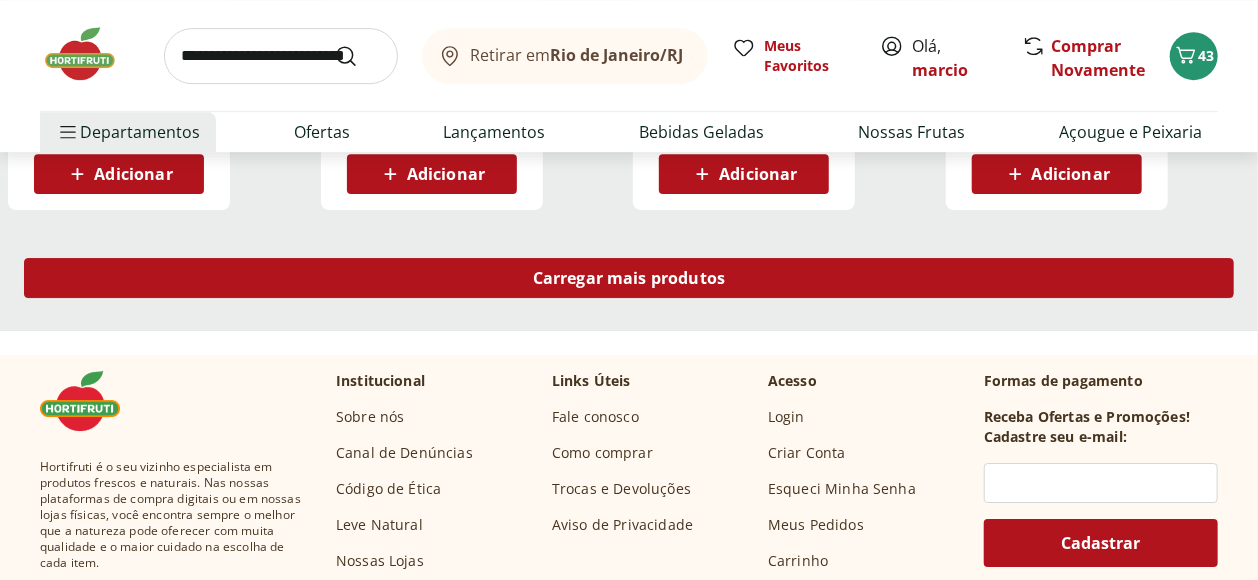 click on "Carregar mais produtos" at bounding box center (629, 278) 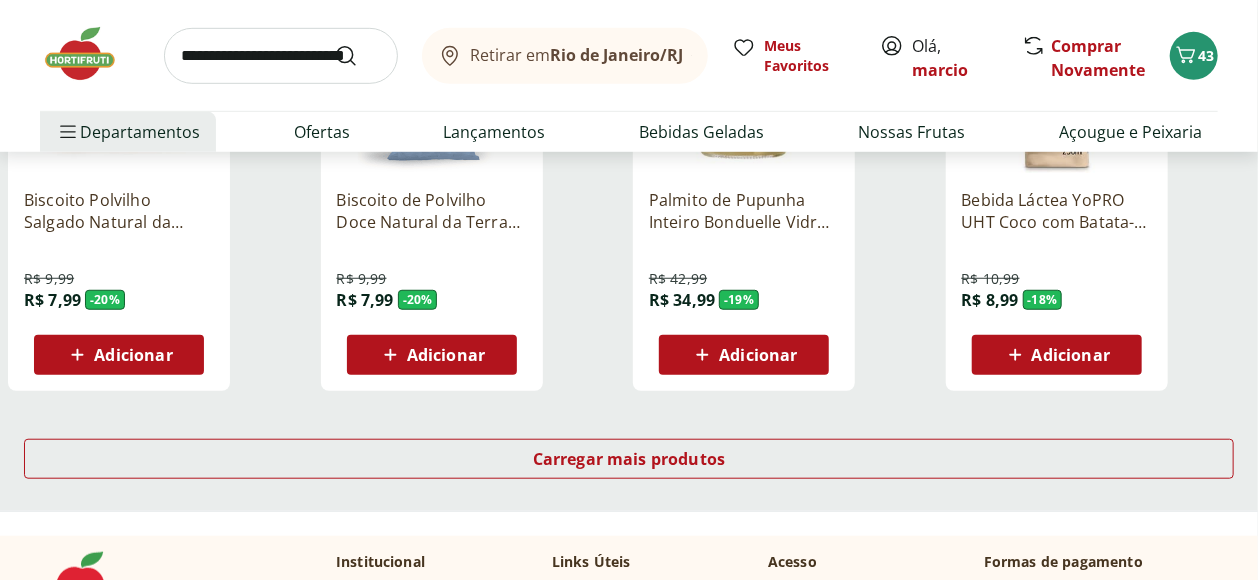 scroll, scrollTop: 3999, scrollLeft: 0, axis: vertical 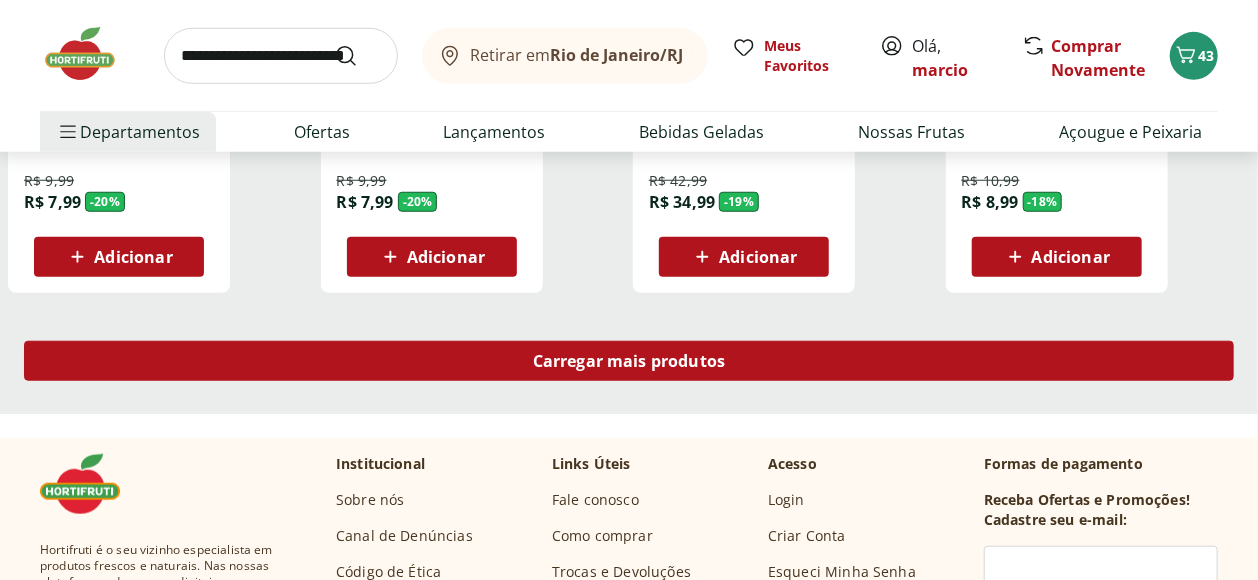 click on "Carregar mais produtos" at bounding box center (629, 361) 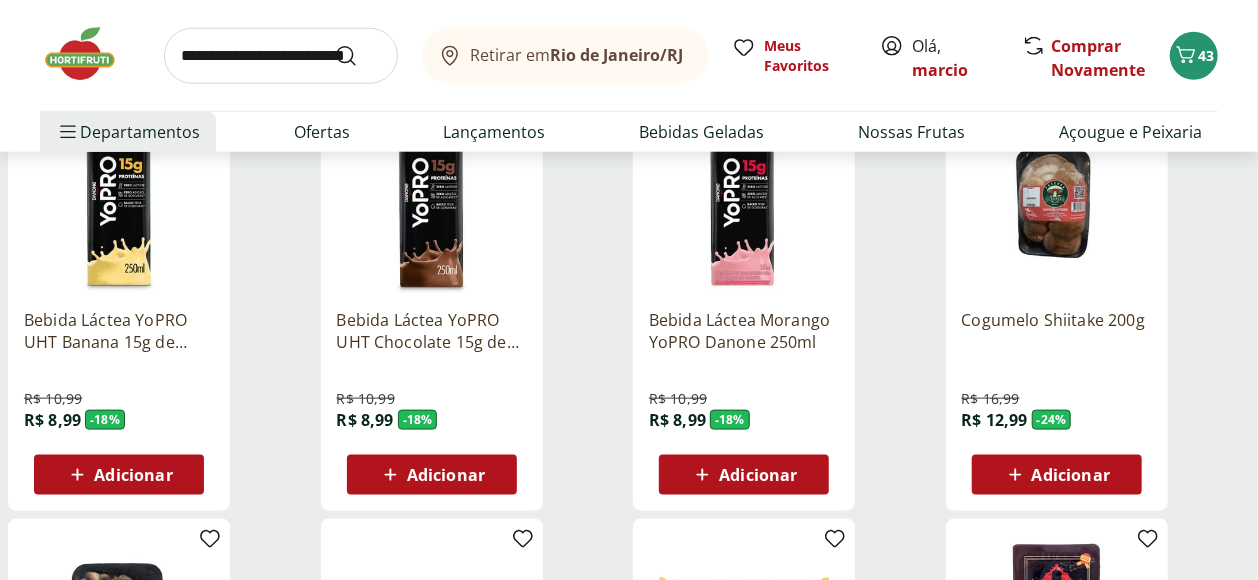 scroll, scrollTop: 4222, scrollLeft: 0, axis: vertical 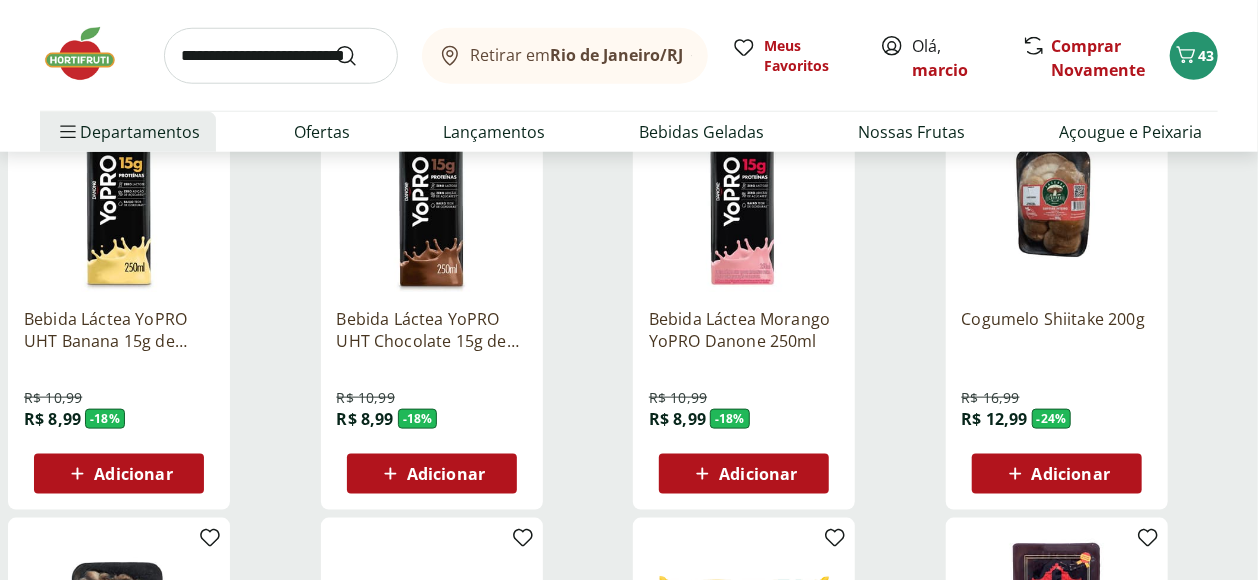 click on "Adicionar" at bounding box center [758, 474] 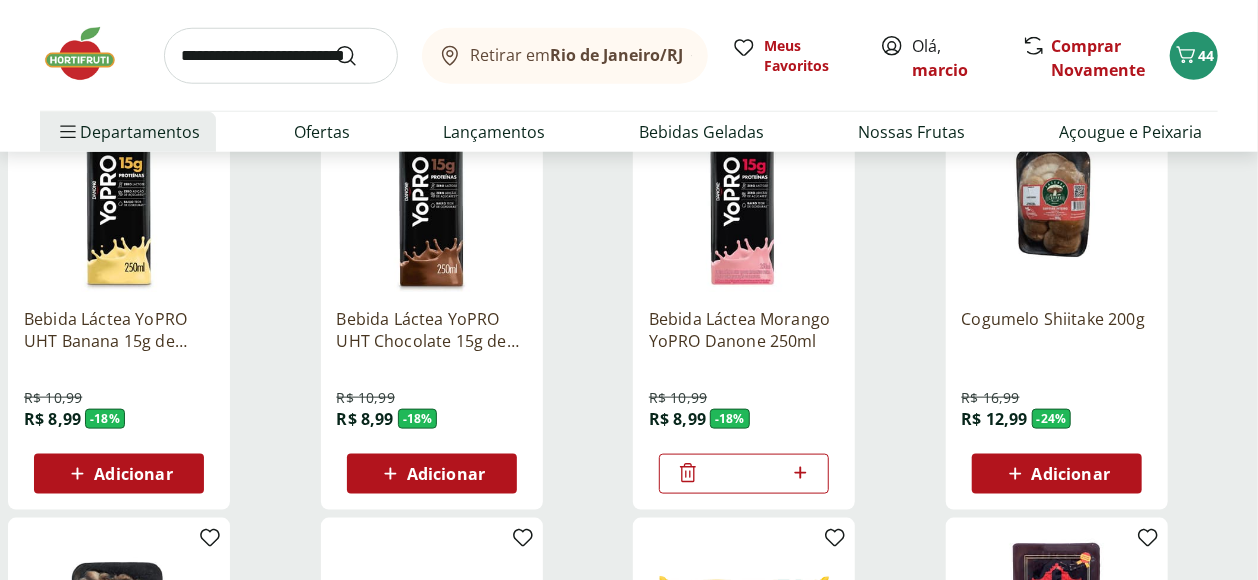 click on "Adicionar" at bounding box center [446, 474] 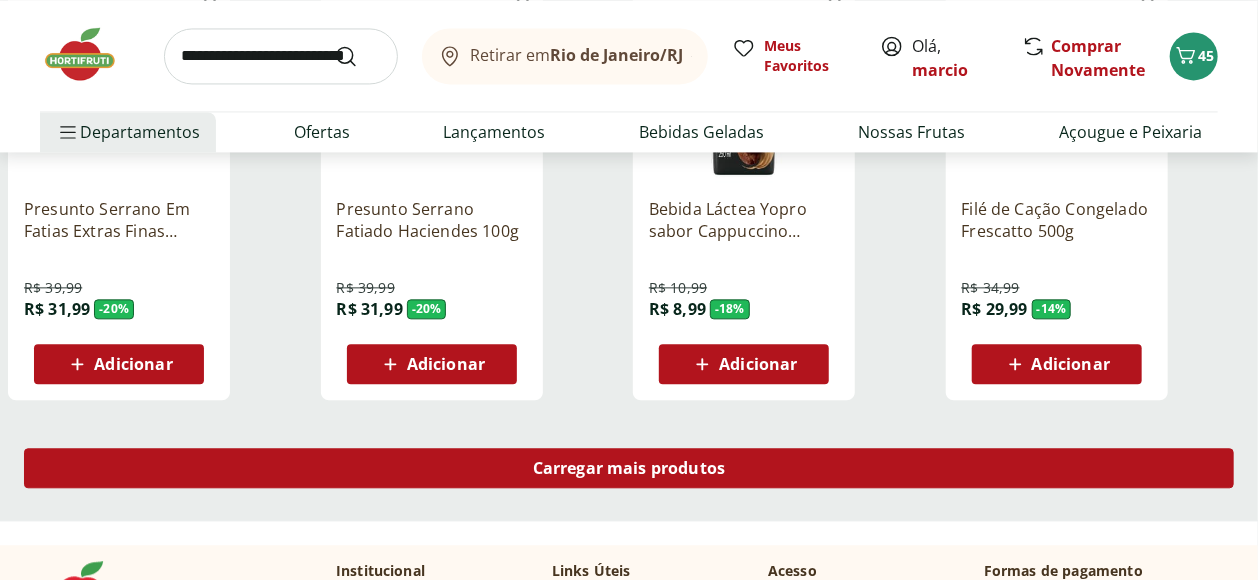 scroll, scrollTop: 5222, scrollLeft: 0, axis: vertical 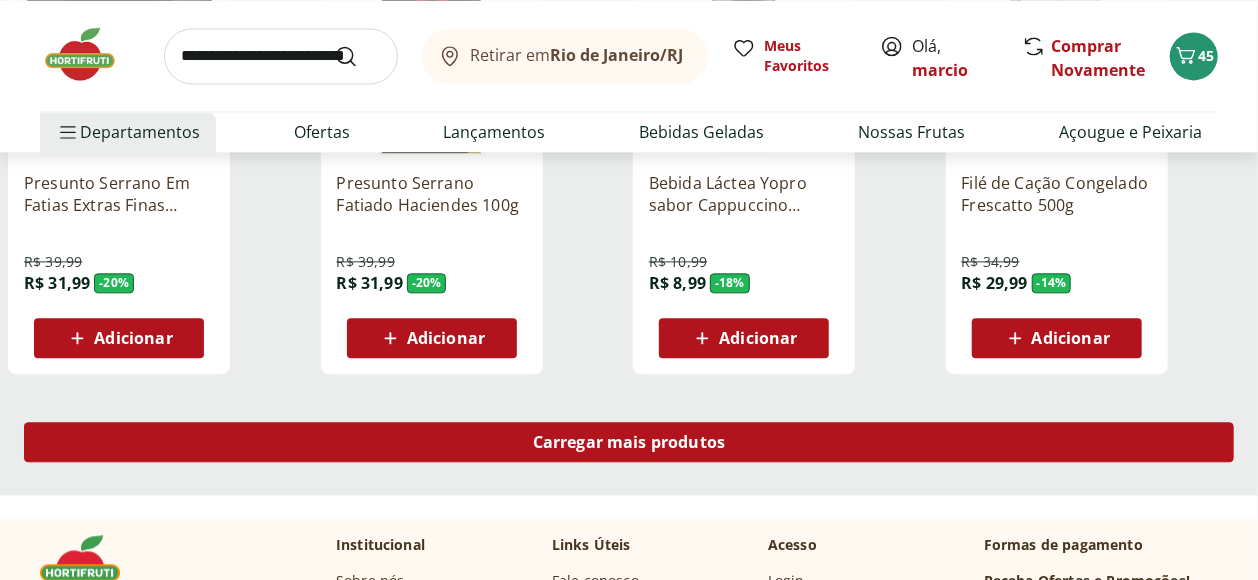 click on "Carregar mais produtos" at bounding box center [629, 442] 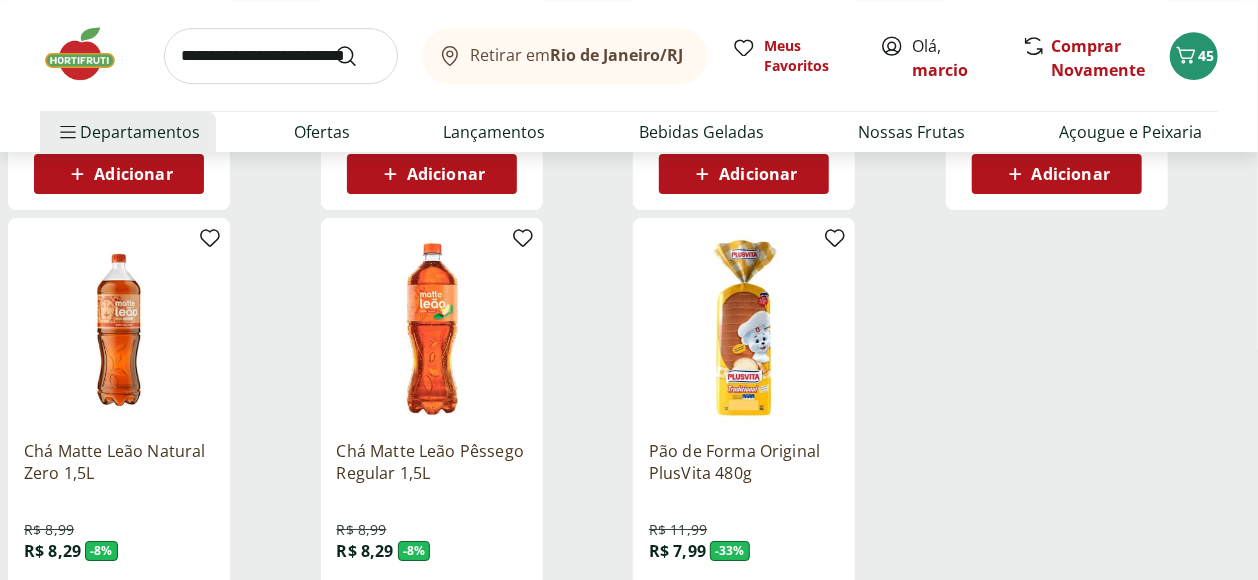 scroll, scrollTop: 6000, scrollLeft: 0, axis: vertical 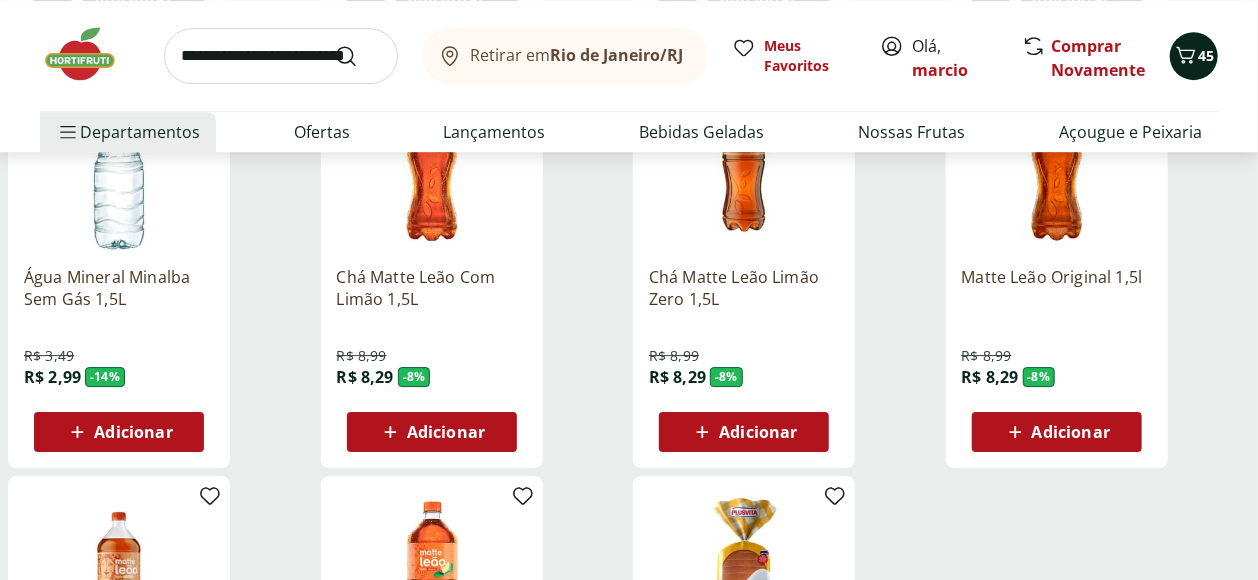 click 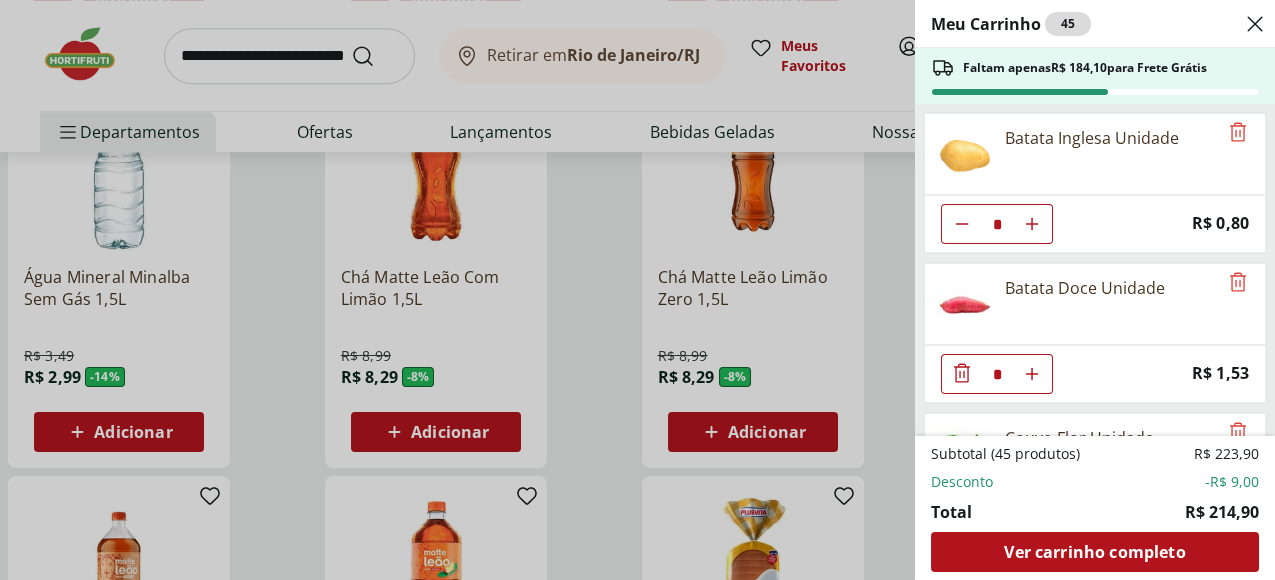 click on "Meu Carrinho 45 Faltam apenas  R$ 184,10  para Frete Grátis Batata Inglesa Unidade * Price: R$ 0,80 Batata Doce Unidade * Price: R$ 1,53 Couve-Flor Unidade * Price: R$ 7,99 Melancia Pedaço * Price: R$ 11,97 Inhame Dedo Unidade * Price: R$ 0,67 Uva Preta sem Semente Natural da Terra 500g * Price: R$ 10,99 Maracujá Azedo Unidade * Price: R$ 4,40 Laranja Lima Natural da Terra 1,5kg * Price: R$ 18,99 Mamão Papaia Unidade * Price: R$ 4,54 Manga Palmer Unidade * Price: R$ 5,04 Abacaxi Unidade * Price: R$ 12,99 Melão Amarelo Unidade * Price: R$ 16,48 Cenoura Unidade * Price: R$ 0,70 Ovos Caipiras Country Ito 10 Unidades * Price: R$ 17,99 Tomate Italiano ** Price: R$ 0,92 Alho Nacional Unidade * Price: R$ 2,99 Cebola Nacional Unidade * Price: R$ 1,00 Suco de Uva Integral Natural da Terra 1,5l * Original price: R$ 26,99 Price: R$ 21,99 Bebida Láctea Morango YoPRO Danone 250ml * Original price: R$ 10,99 Price: R$ 8,99 Bebida Láctea YoPRO UHT Chocolate 15g de proteínas 250ml * R$ 10,99" at bounding box center (637, 290) 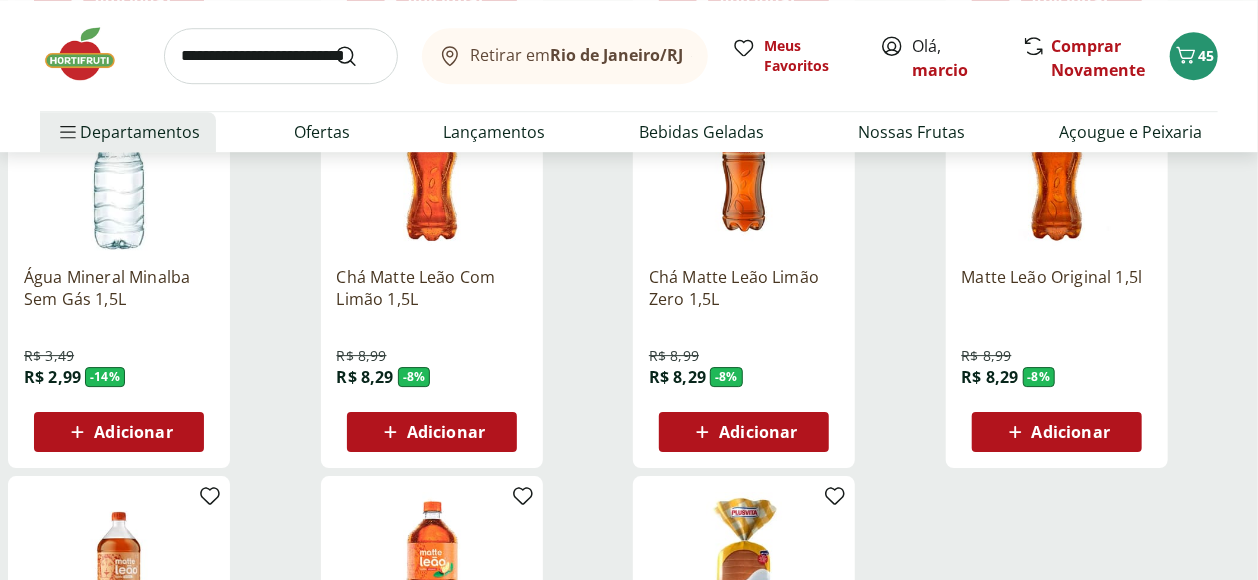 click at bounding box center (90, 54) 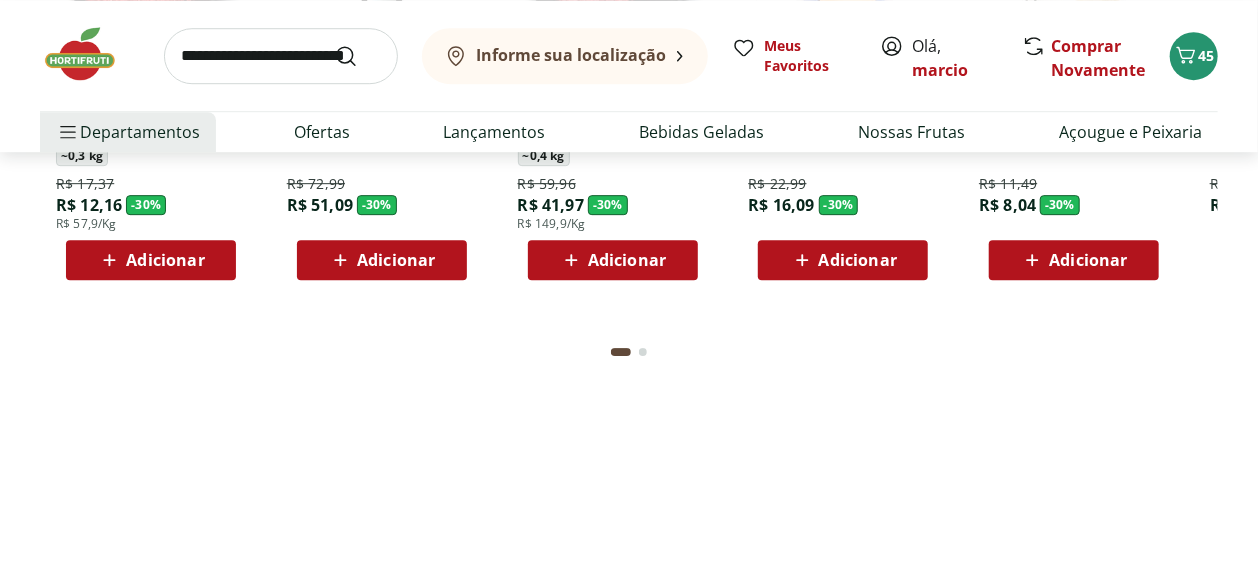 type on "*" 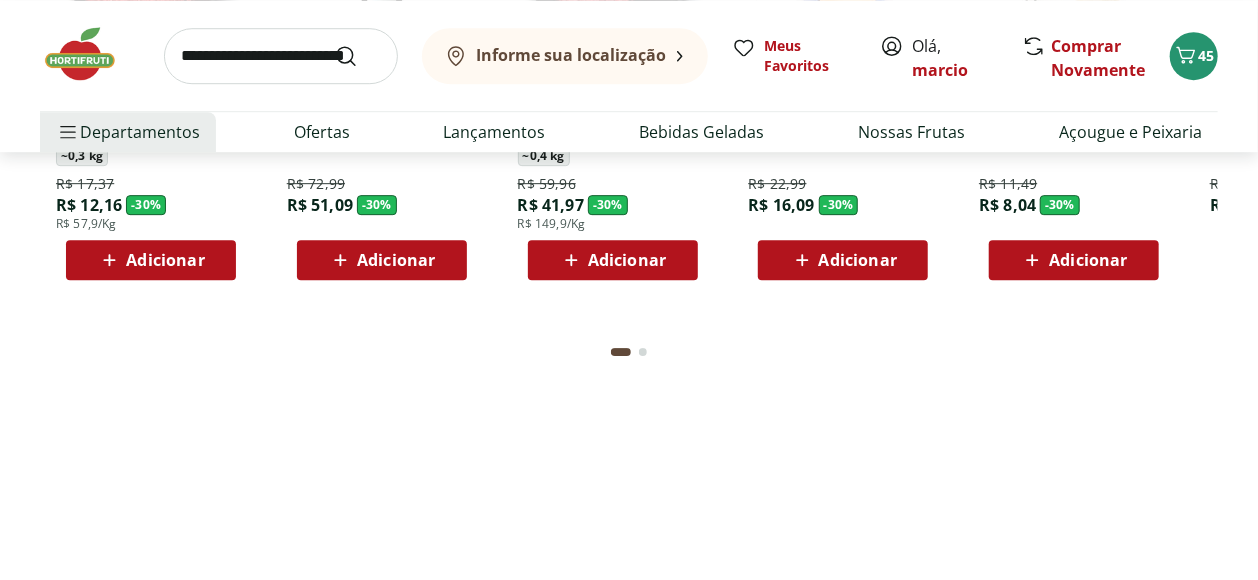 type on "*" 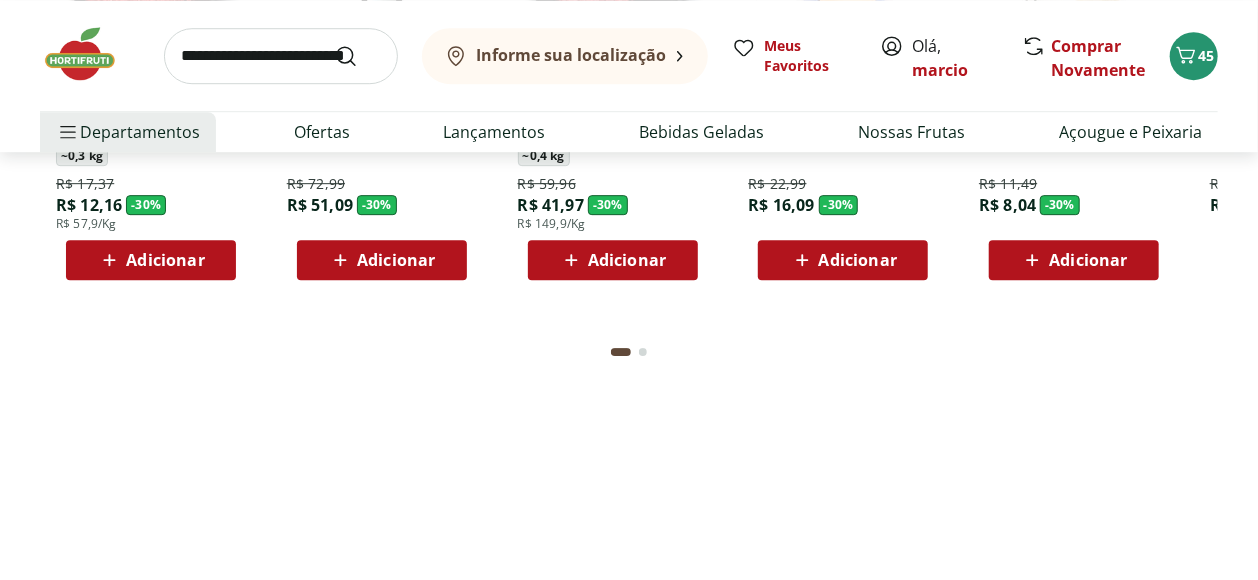 type on "*" 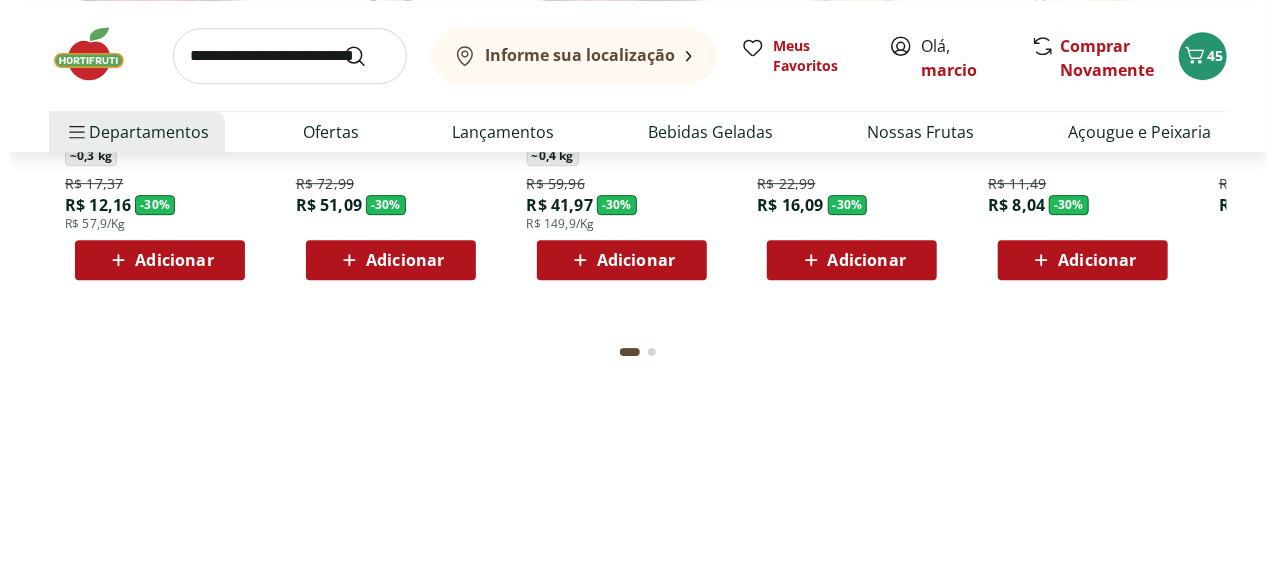 scroll, scrollTop: 0, scrollLeft: 0, axis: both 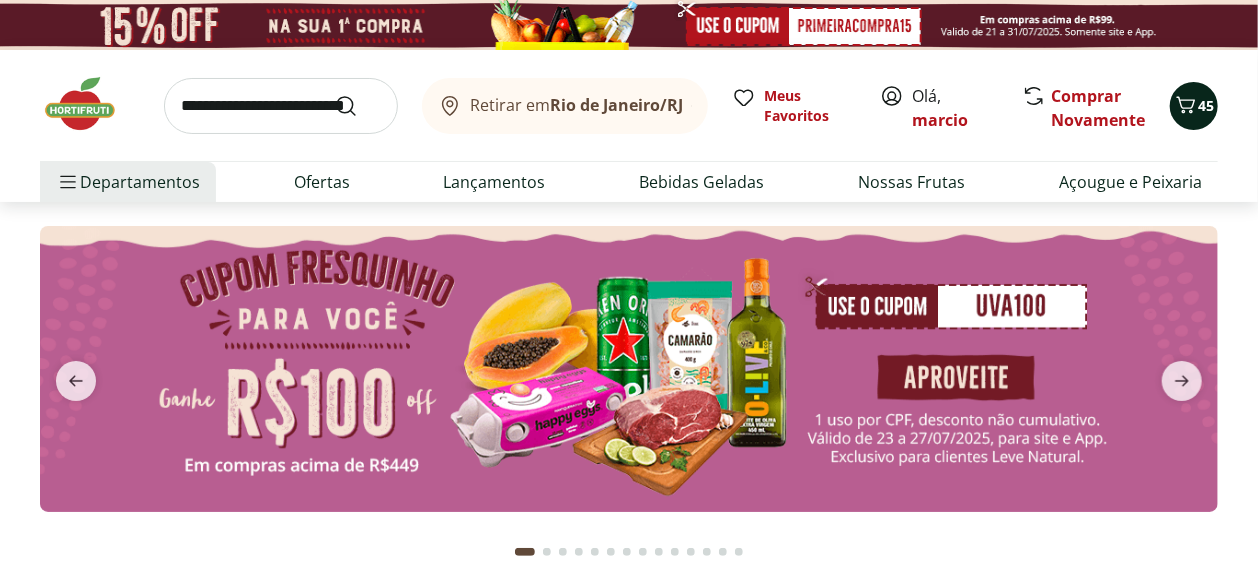 click 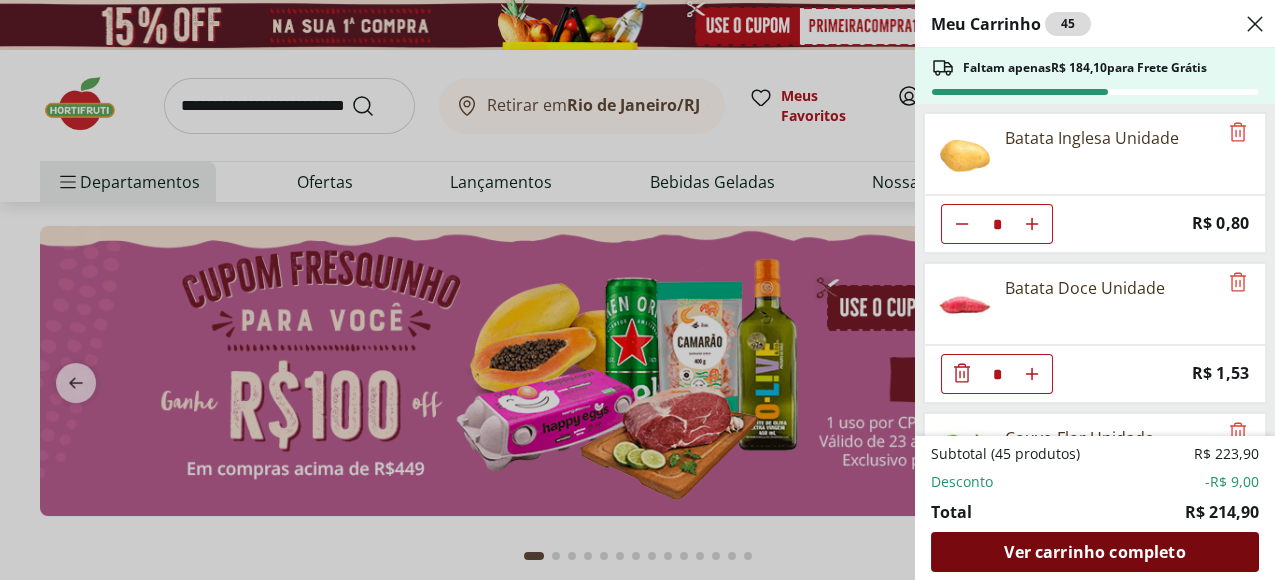 click on "Ver carrinho completo" at bounding box center (1094, 552) 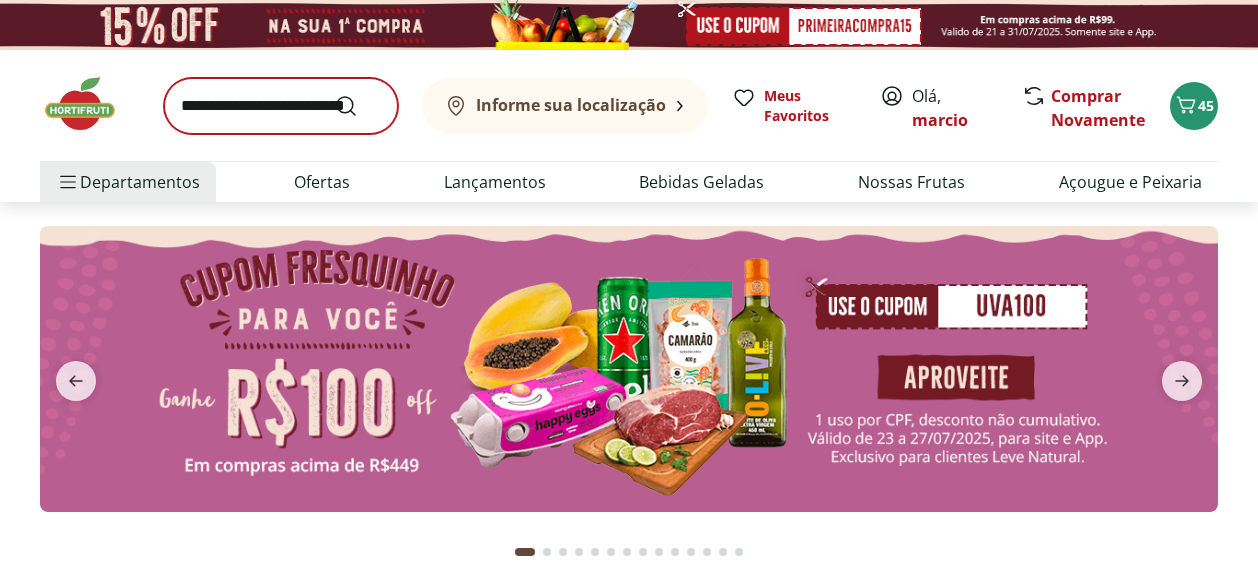 scroll, scrollTop: 0, scrollLeft: 0, axis: both 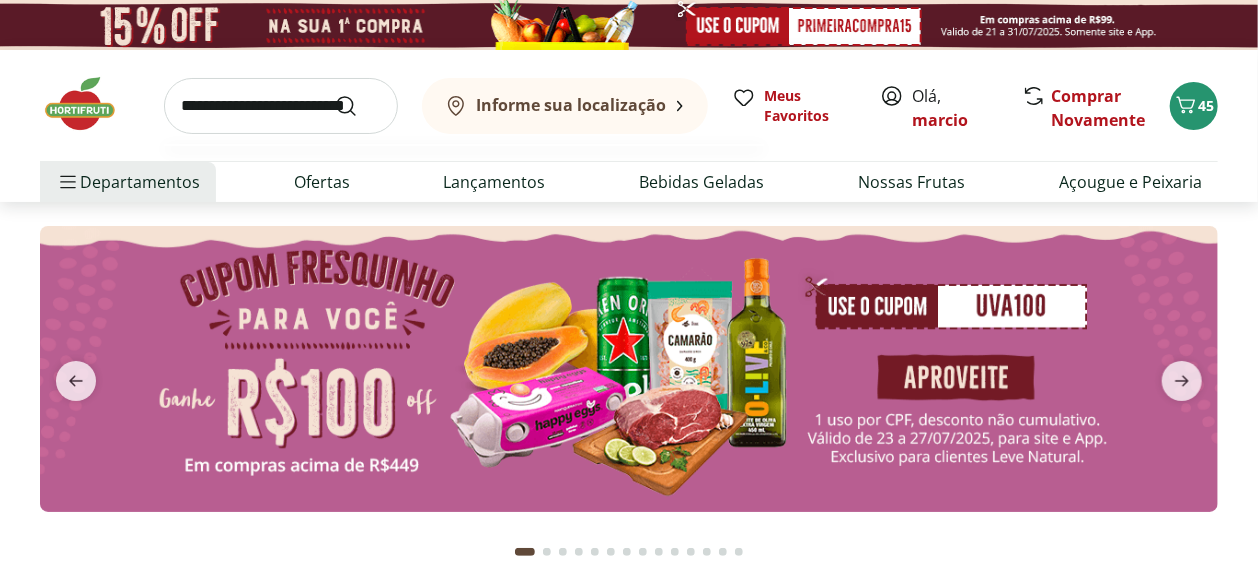 click at bounding box center [281, 106] 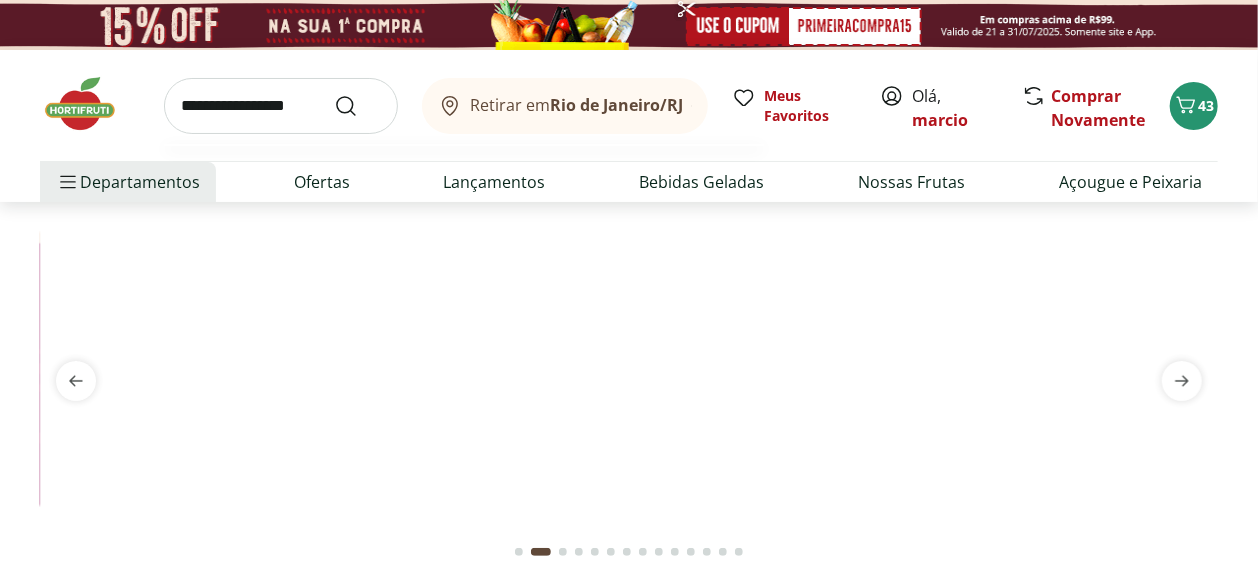 type on "**********" 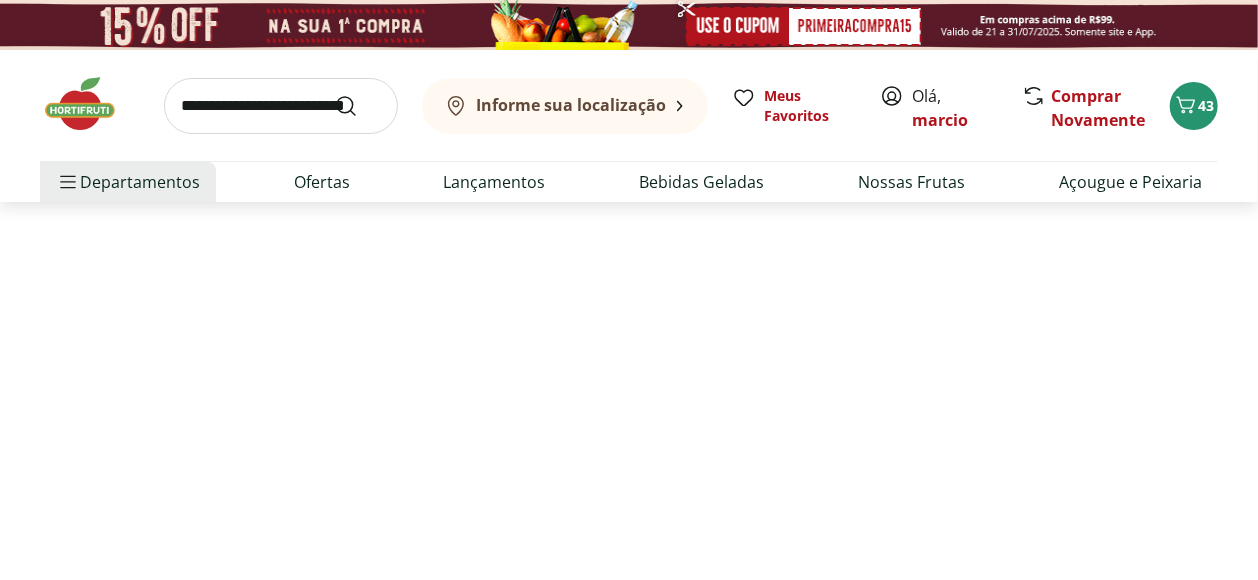 select on "**********" 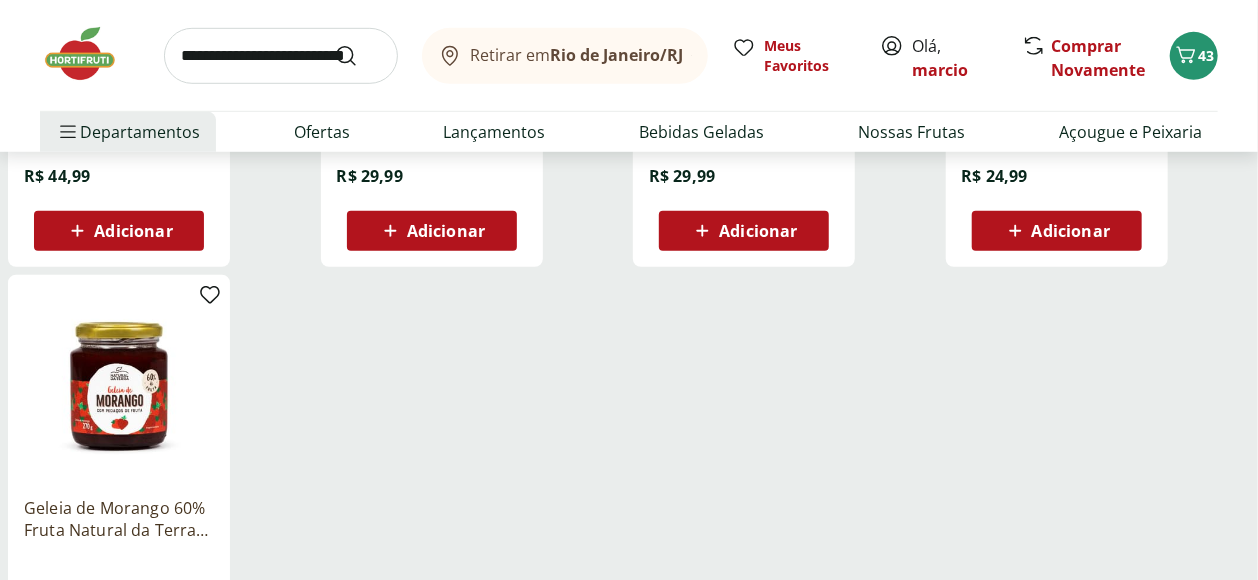 scroll, scrollTop: 444, scrollLeft: 0, axis: vertical 